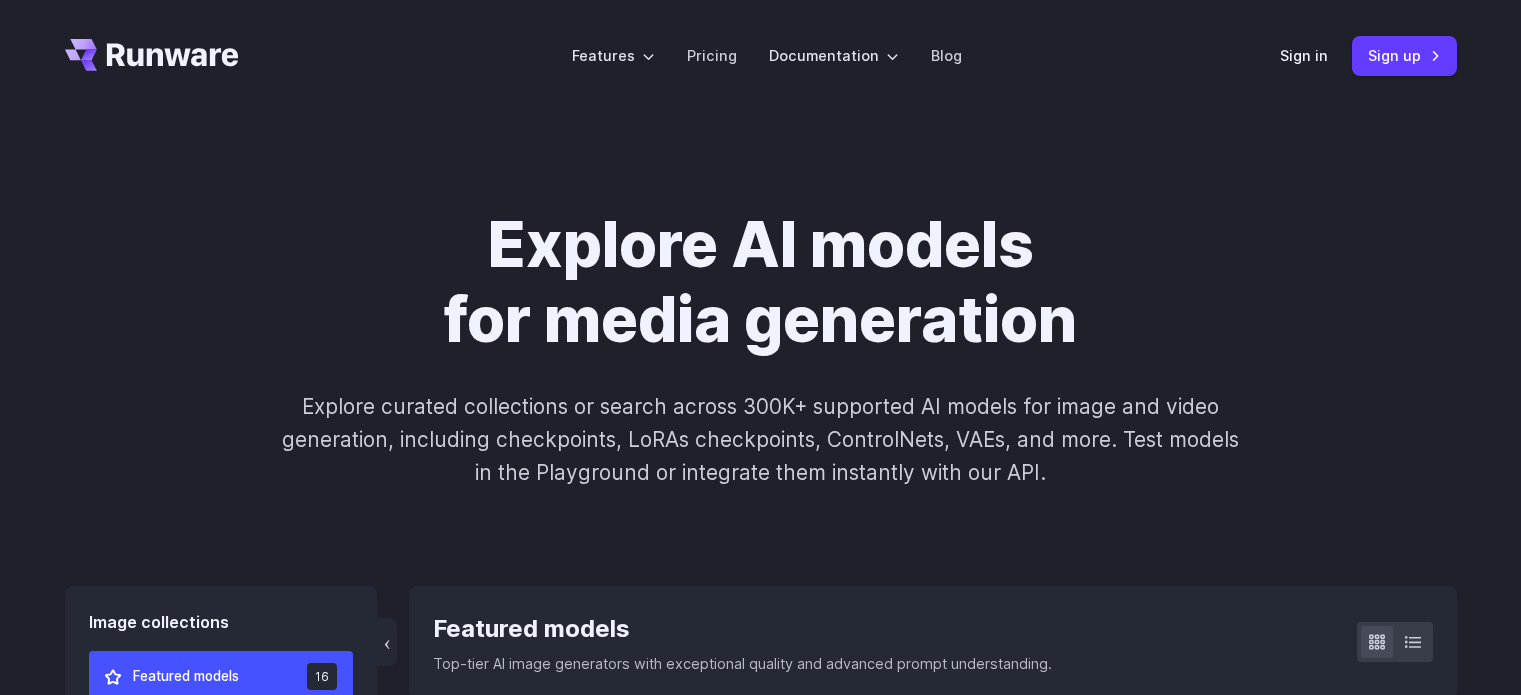 scroll, scrollTop: 624, scrollLeft: 0, axis: vertical 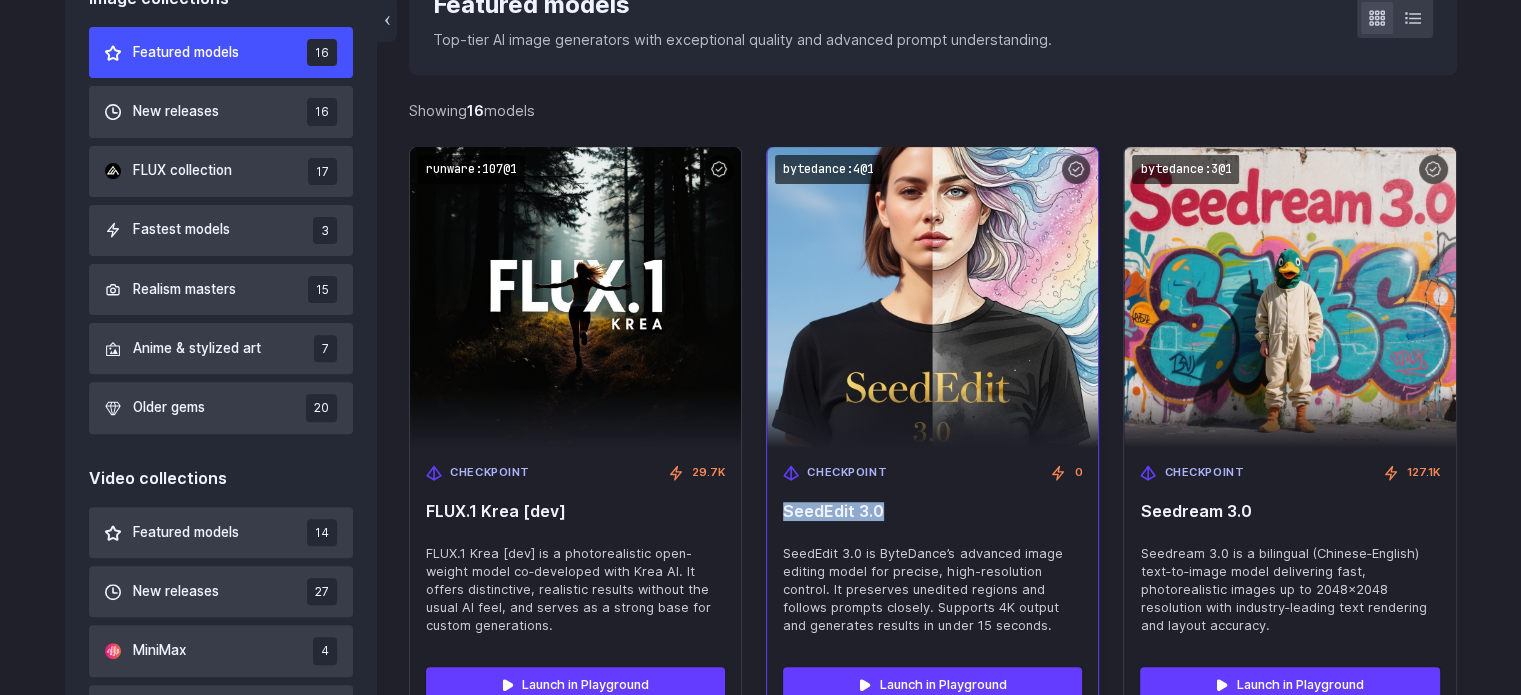 drag, startPoint x: 897, startPoint y: 507, endPoint x: 786, endPoint y: 519, distance: 111.64677 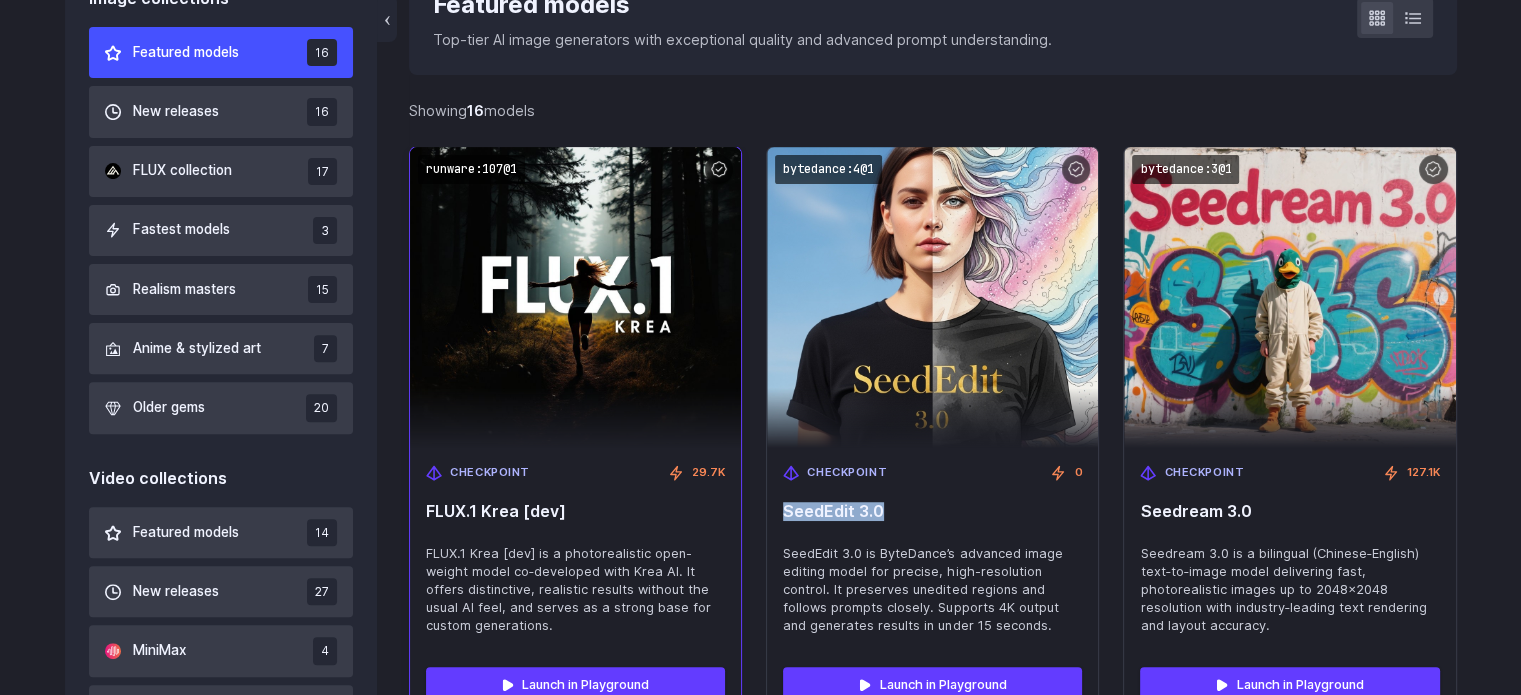 copy on "SeedEdit 3.0" 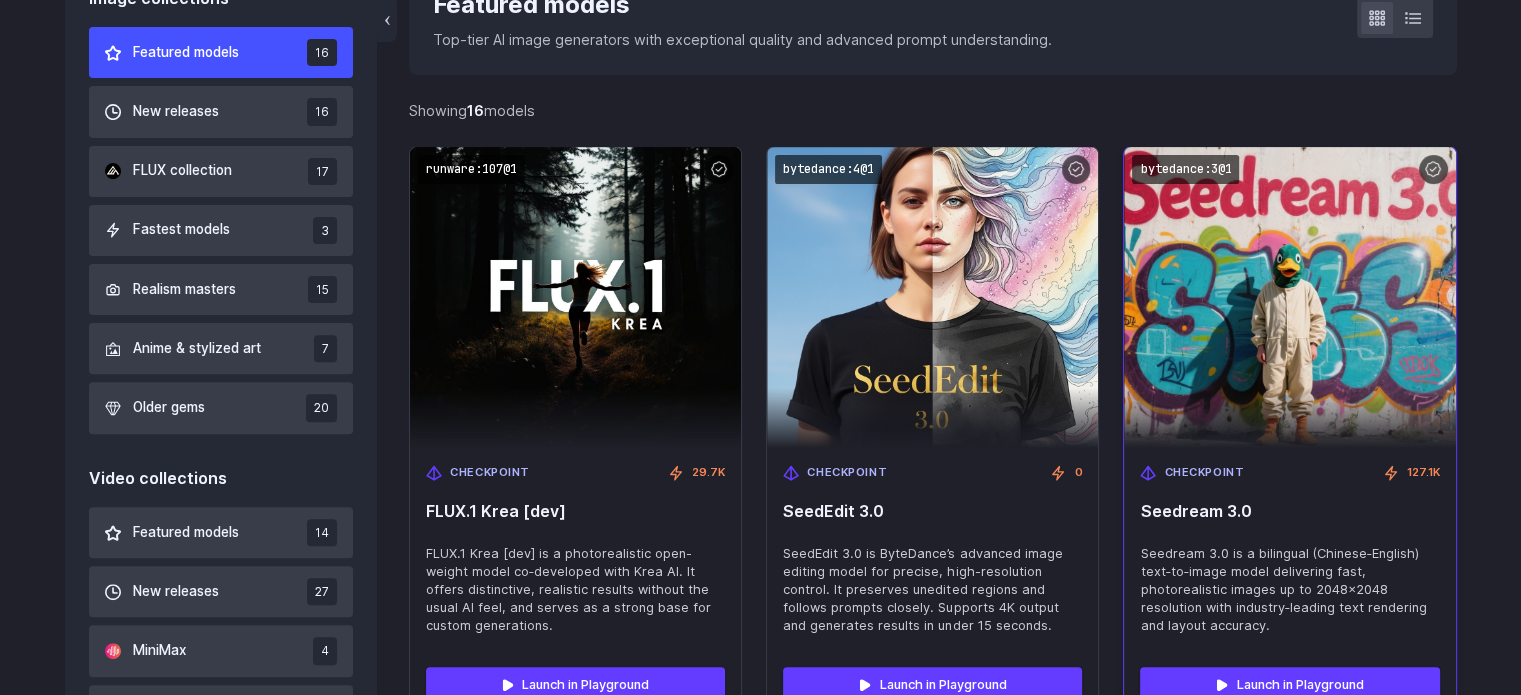 click on "Checkpoint       127.1K       Seedream 3.0      Seedream 3.0 is a bilingual (Chinese‑English) text‑to‑image model delivering fast, photorealistic images up to 2048×2048 resolution with industry‑leading text rendering and layout accuracy." at bounding box center (1289, 549) 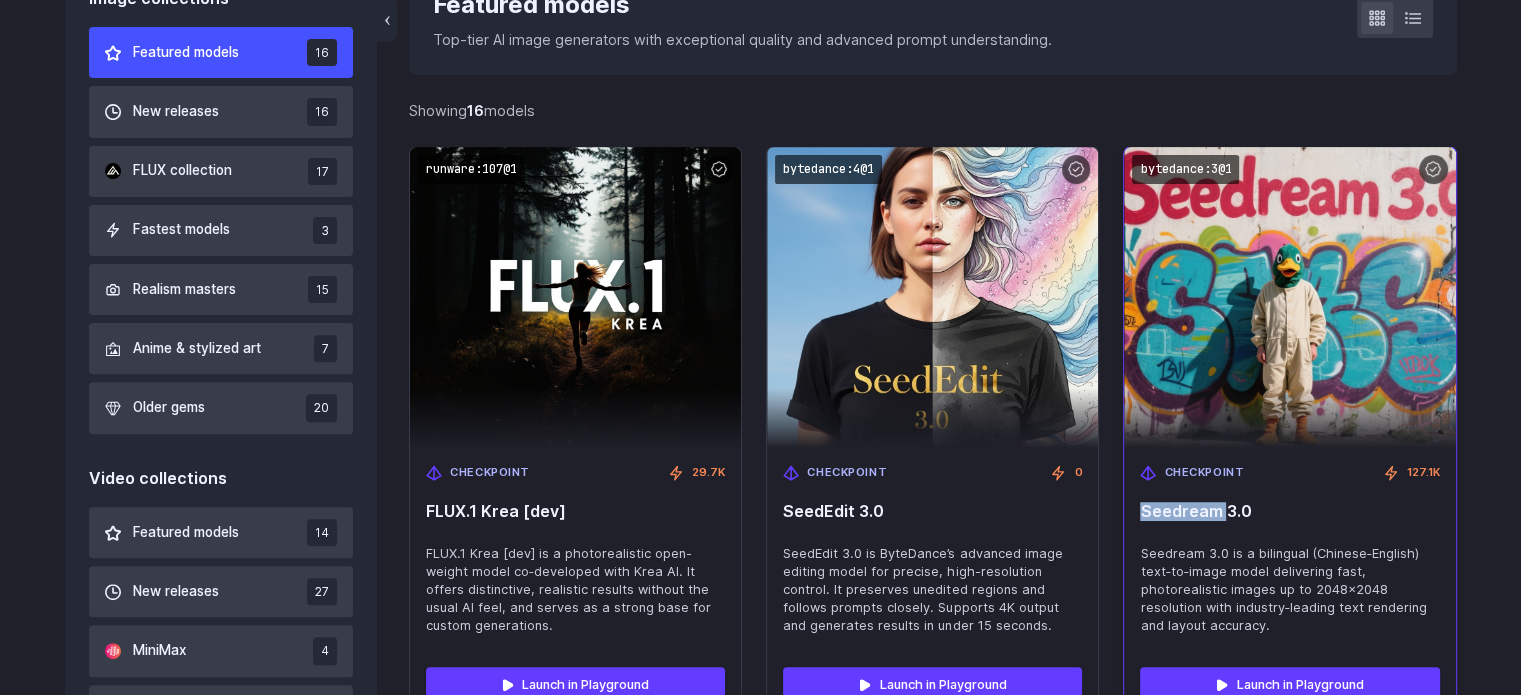 click on "Checkpoint       127.1K       Seedream 3.0      Seedream 3.0 is a bilingual (Chinese‑English) text‑to‑image model delivering fast, photorealistic images up to 2048×2048 resolution with industry‑leading text rendering and layout accuracy." at bounding box center [1289, 549] 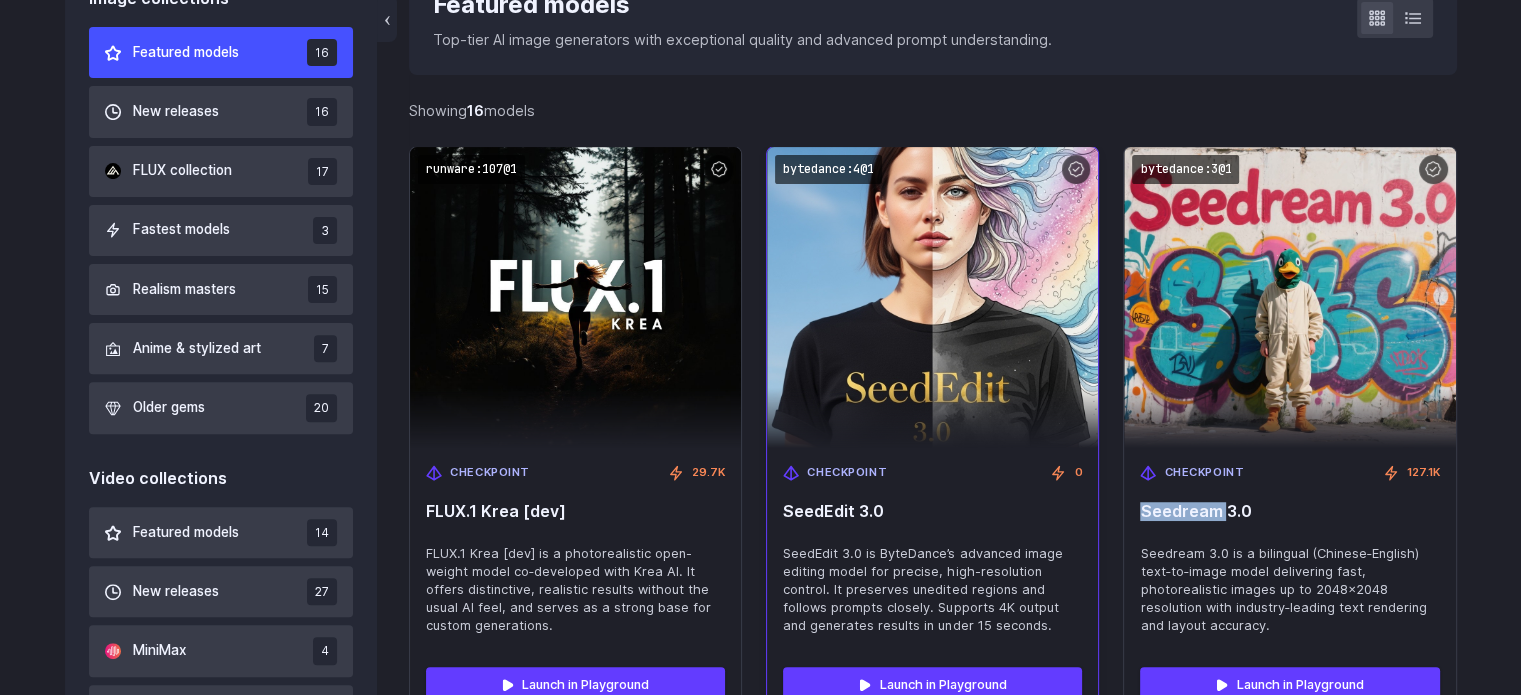 copy on "Seedream" 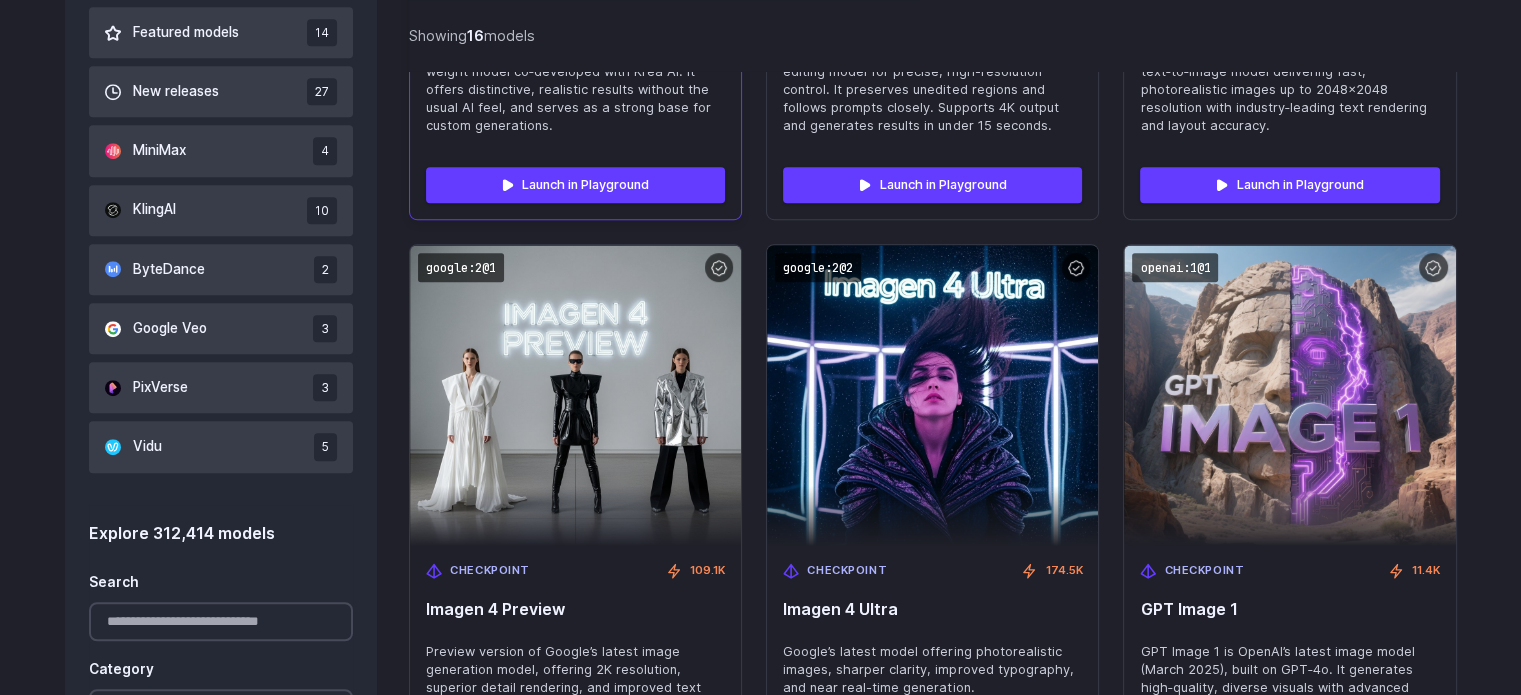 scroll, scrollTop: 1292, scrollLeft: 0, axis: vertical 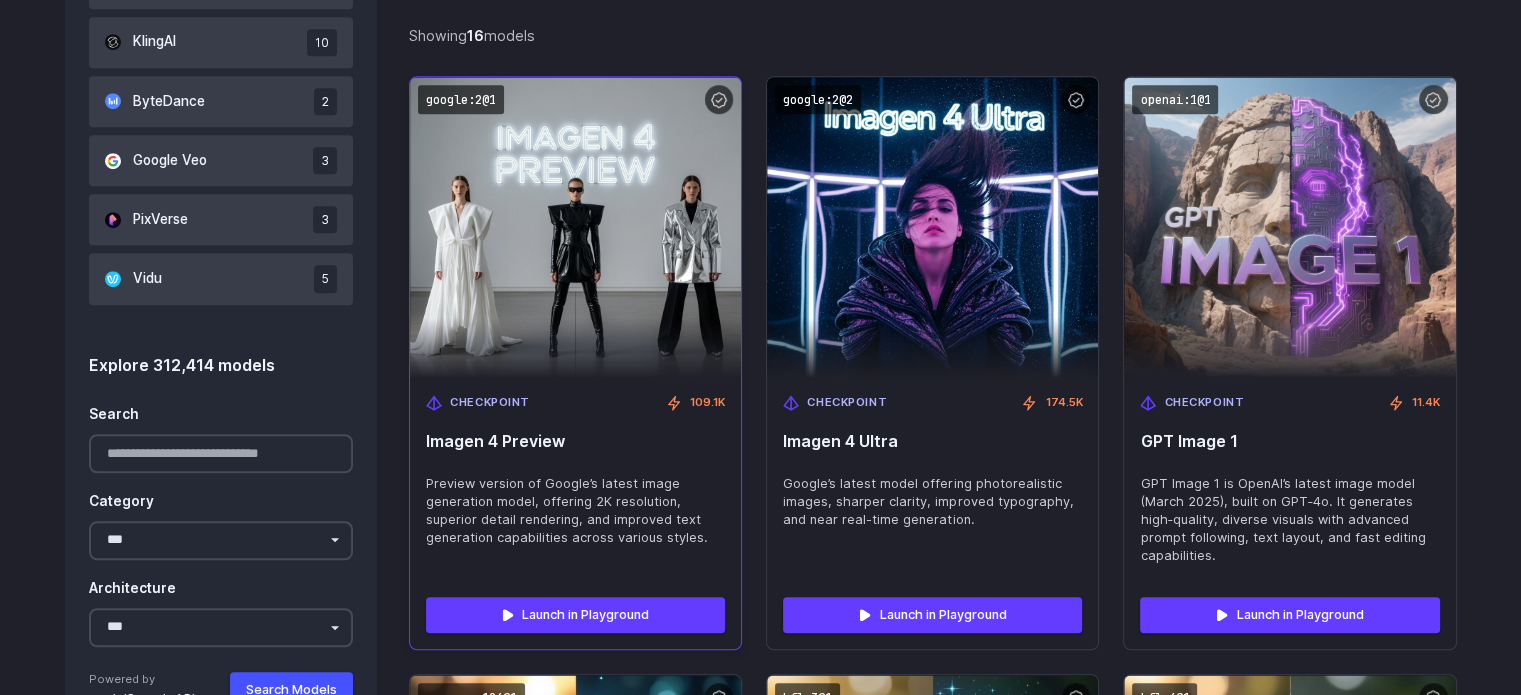click on "Imagen 4 Preview" at bounding box center [575, 441] 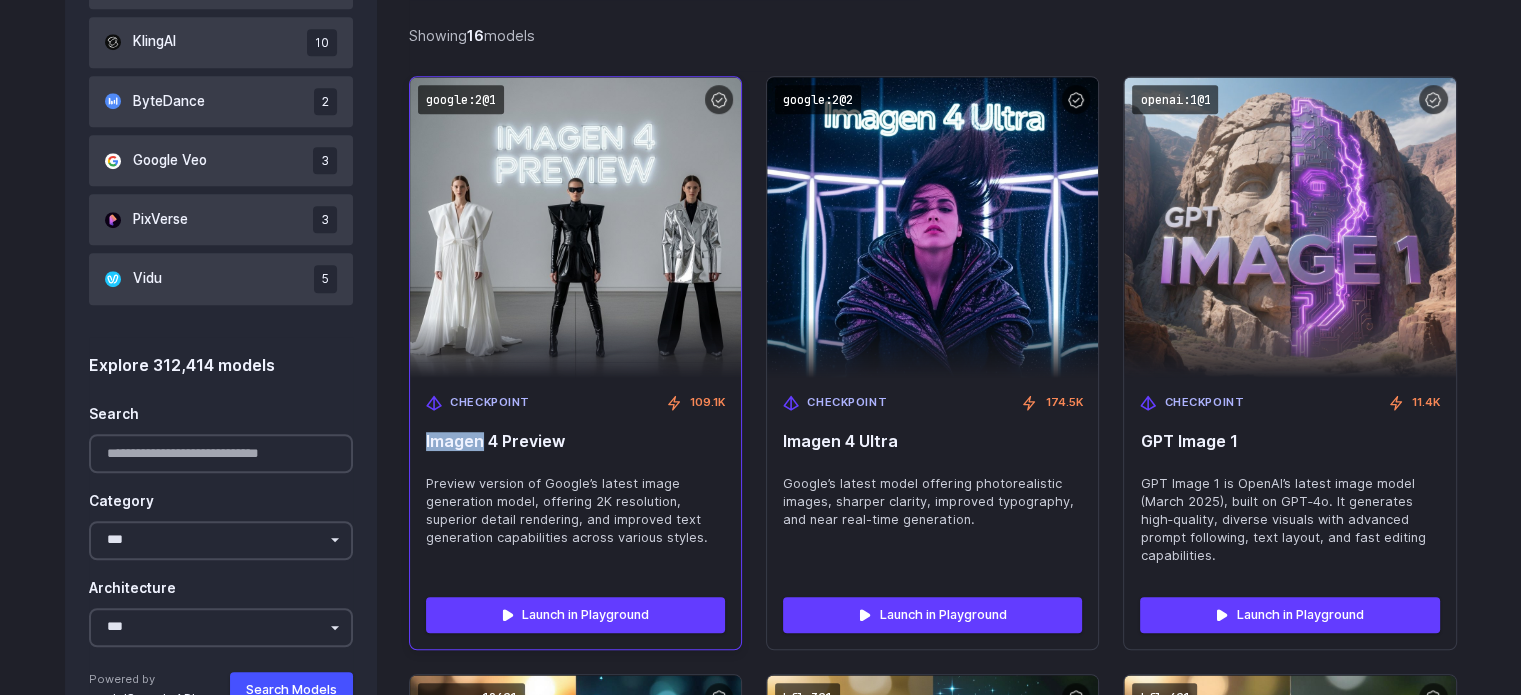 click on "Imagen 4 Preview" at bounding box center (575, 441) 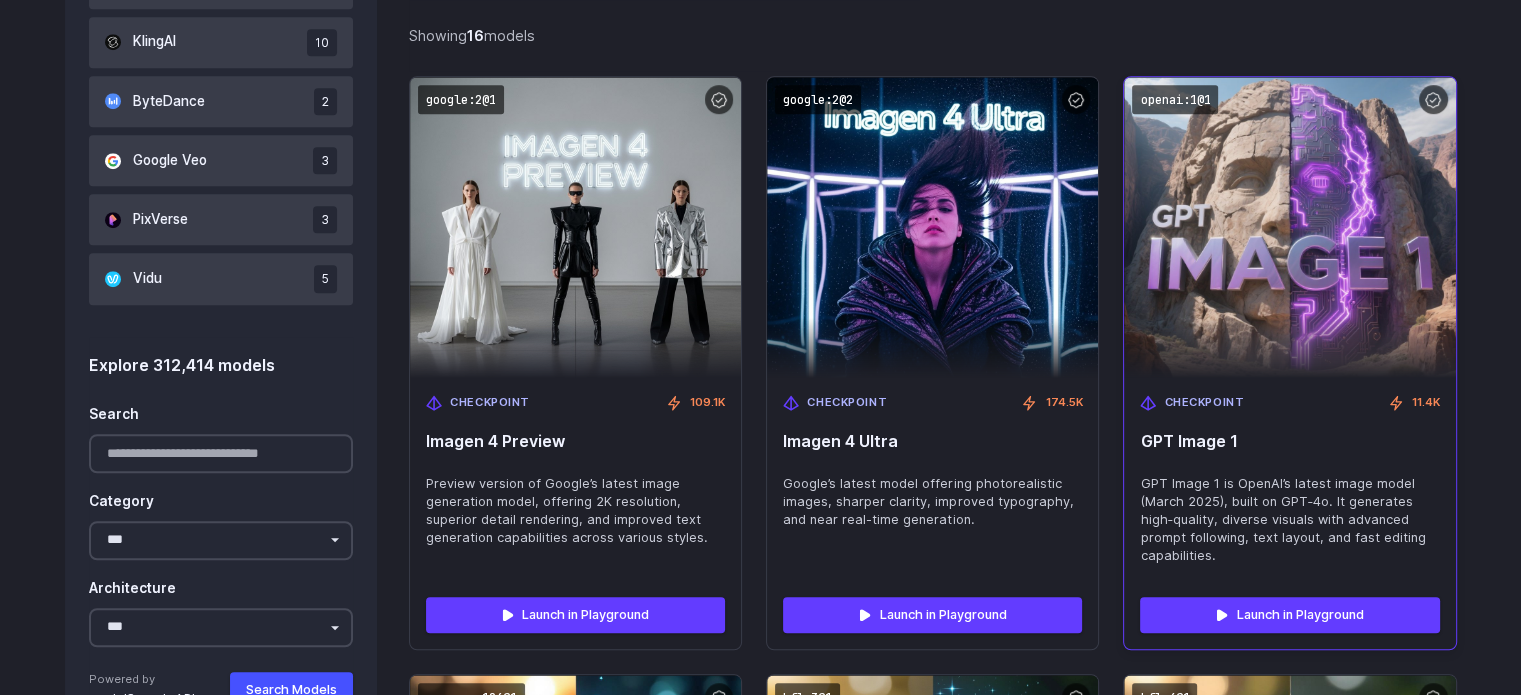 click on "GPT Image 1" at bounding box center (1289, 441) 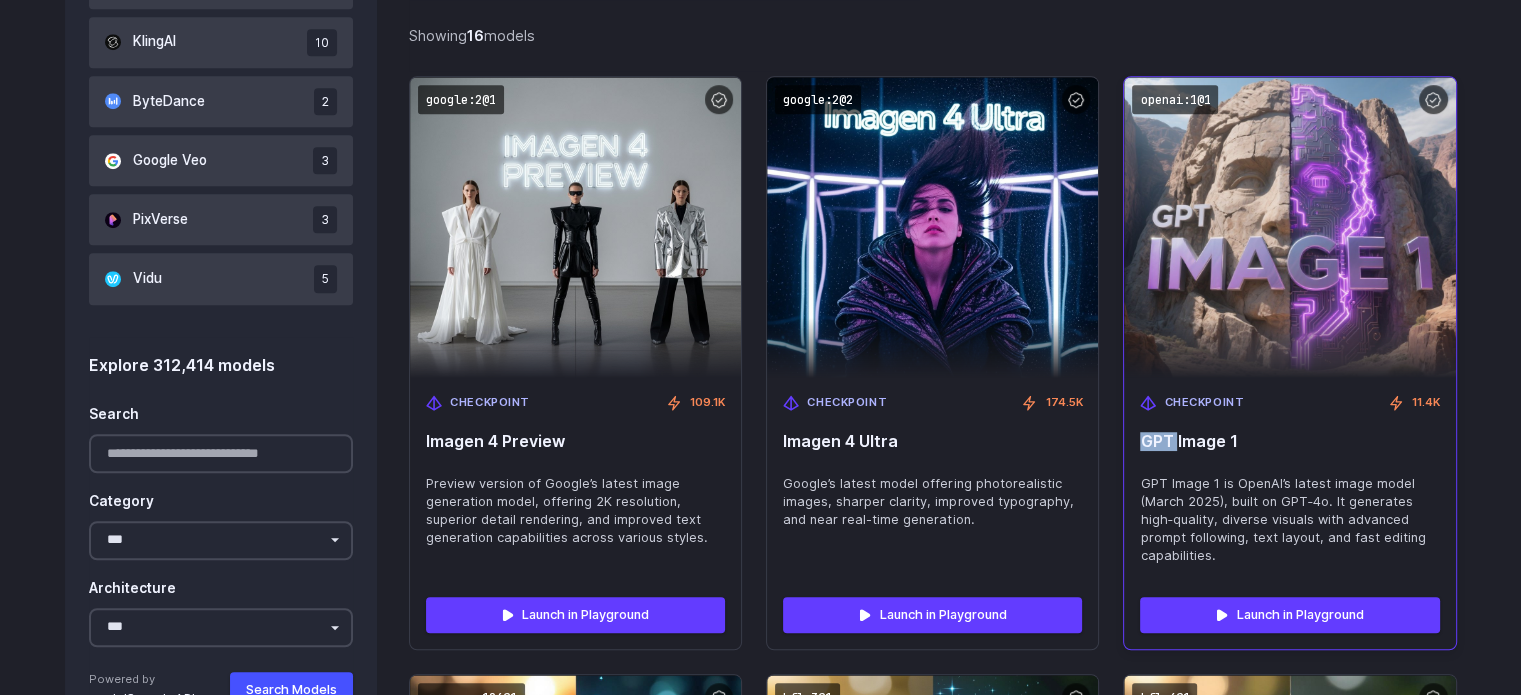 click on "GPT Image 1" at bounding box center (1289, 441) 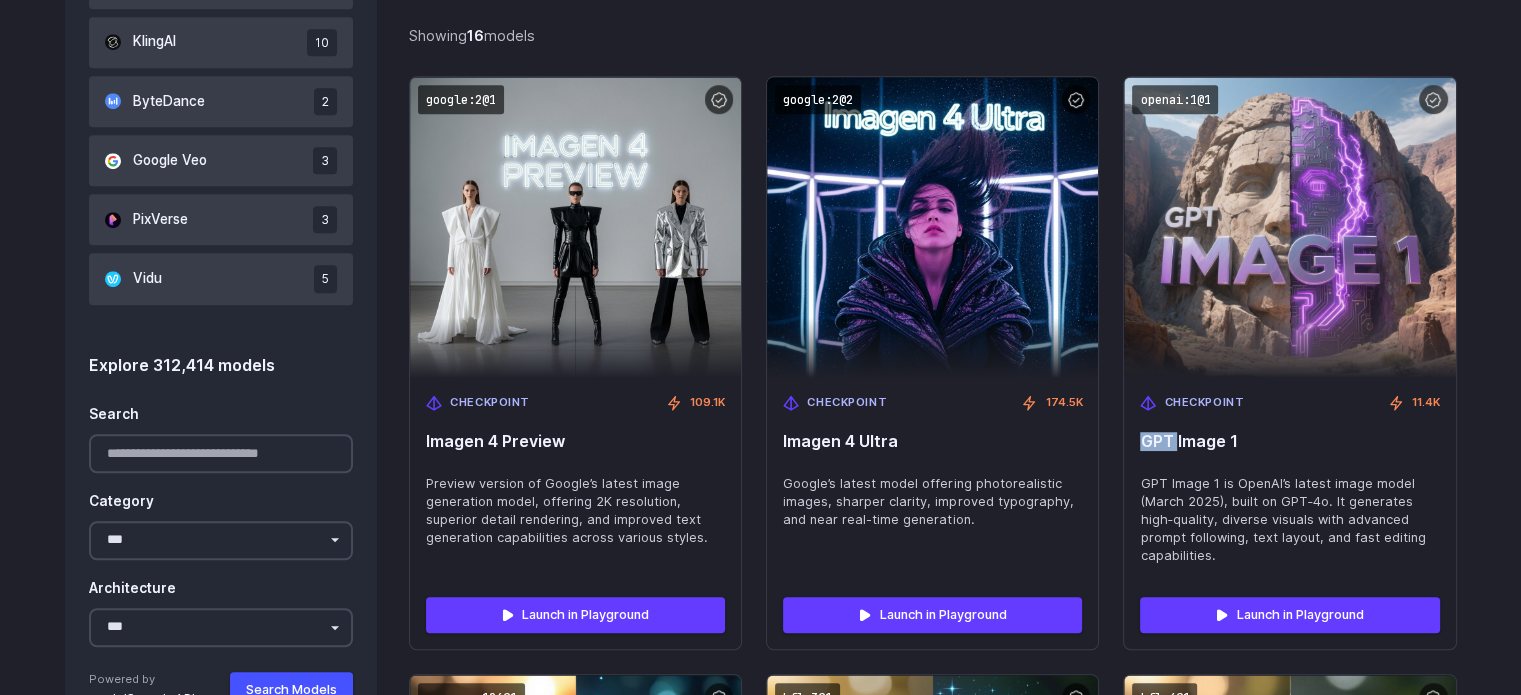 copy on "GPT" 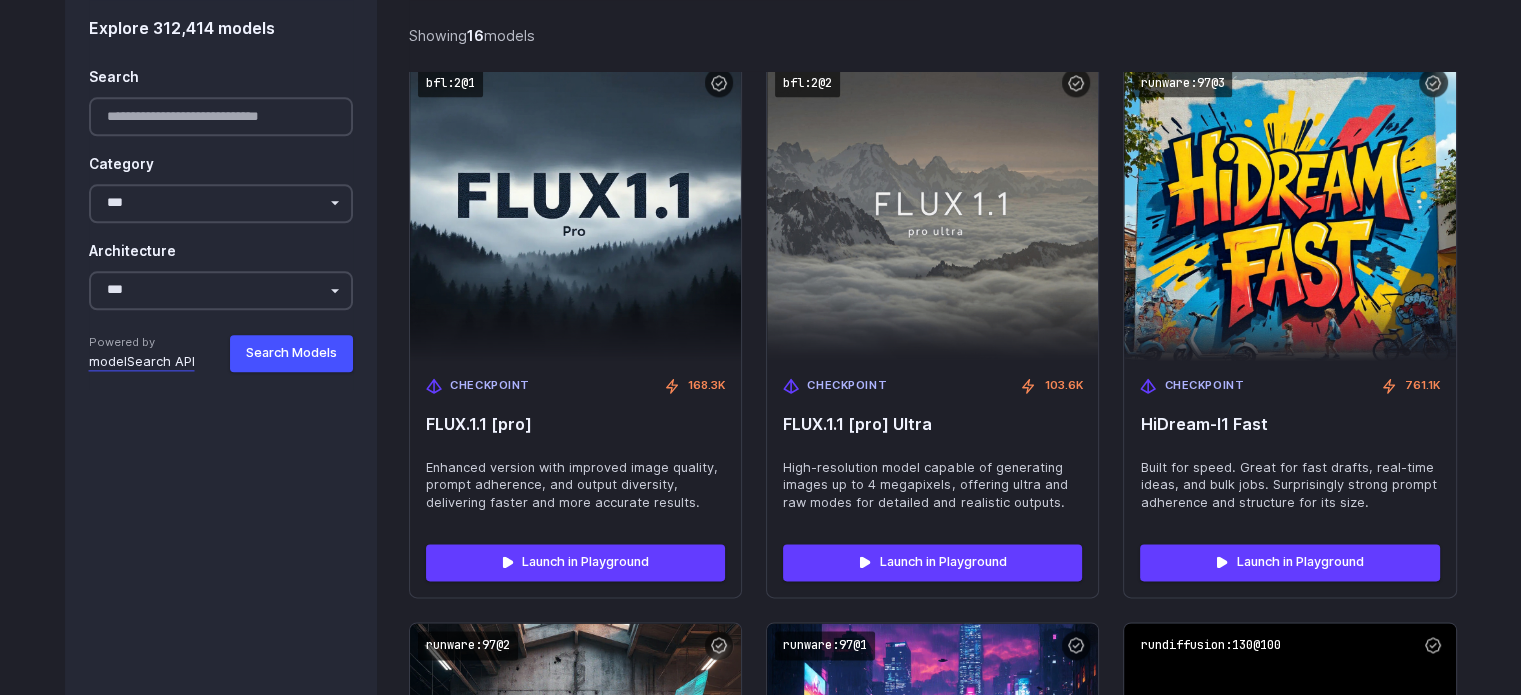 scroll, scrollTop: 2458, scrollLeft: 0, axis: vertical 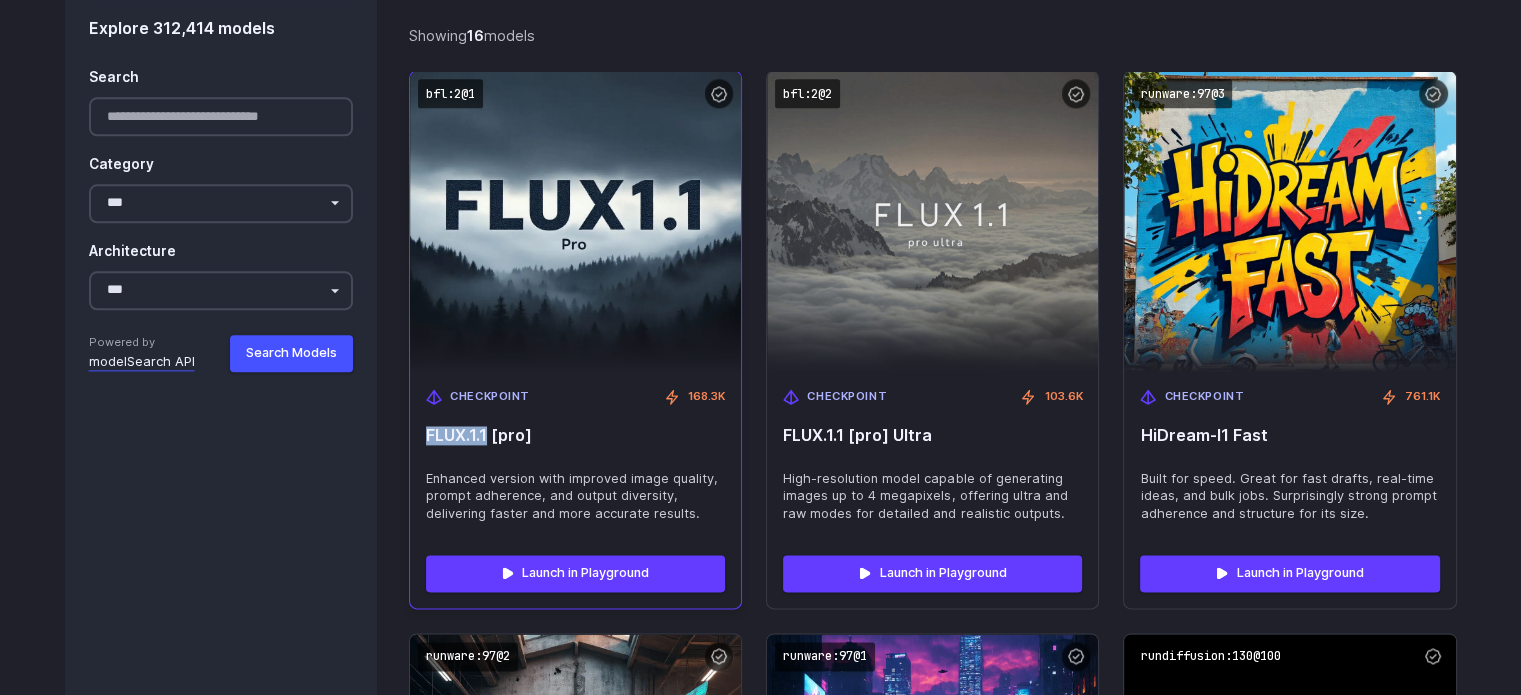 drag, startPoint x: 427, startPoint y: 438, endPoint x: 488, endPoint y: 443, distance: 61.204575 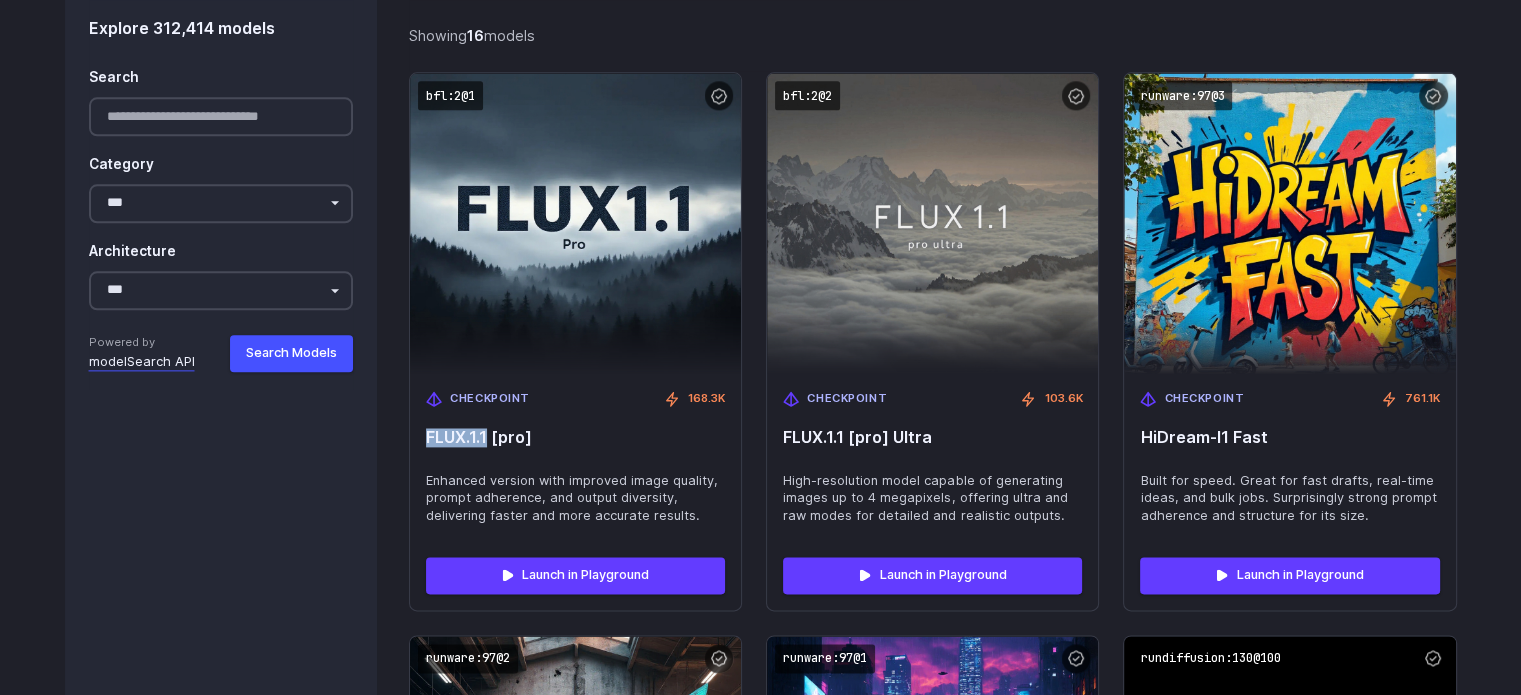 scroll, scrollTop: 2458, scrollLeft: 0, axis: vertical 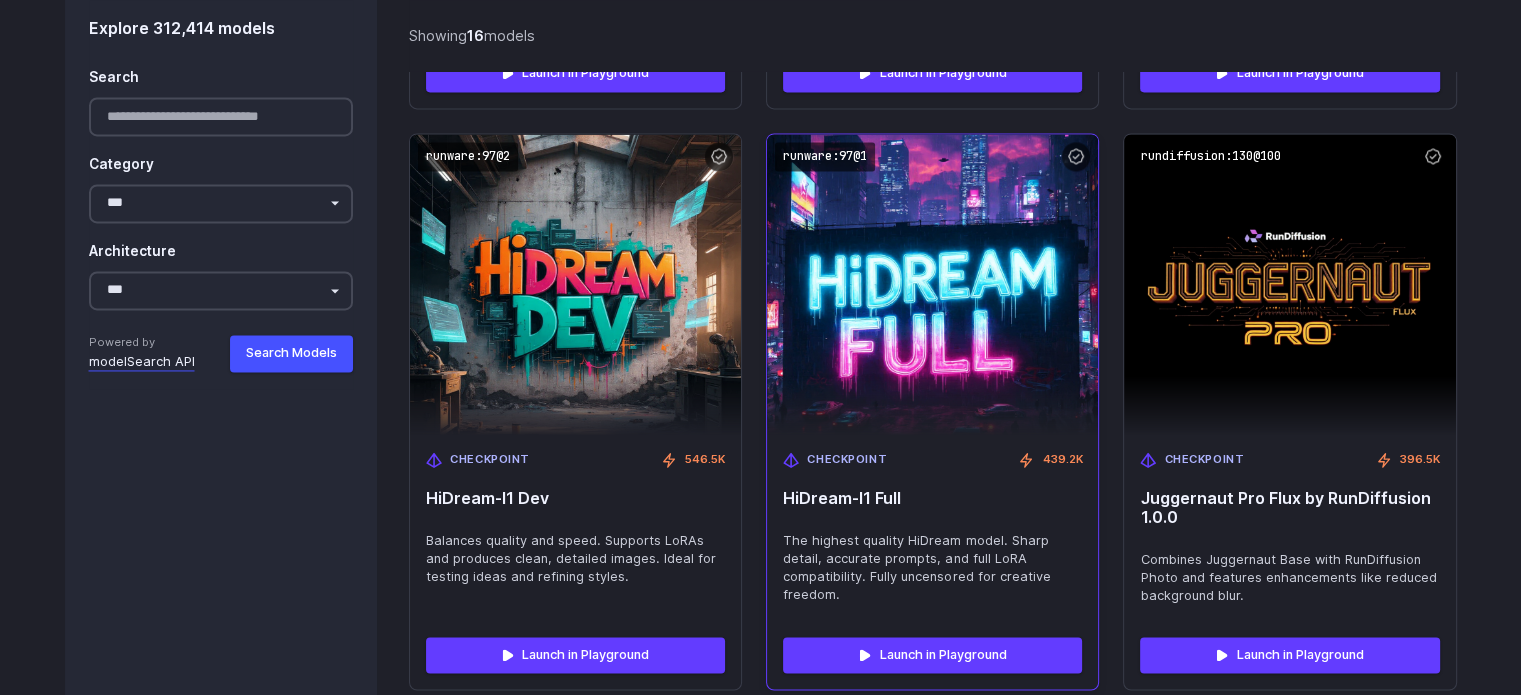 click on "HiDream-I1 Full" at bounding box center [932, 498] 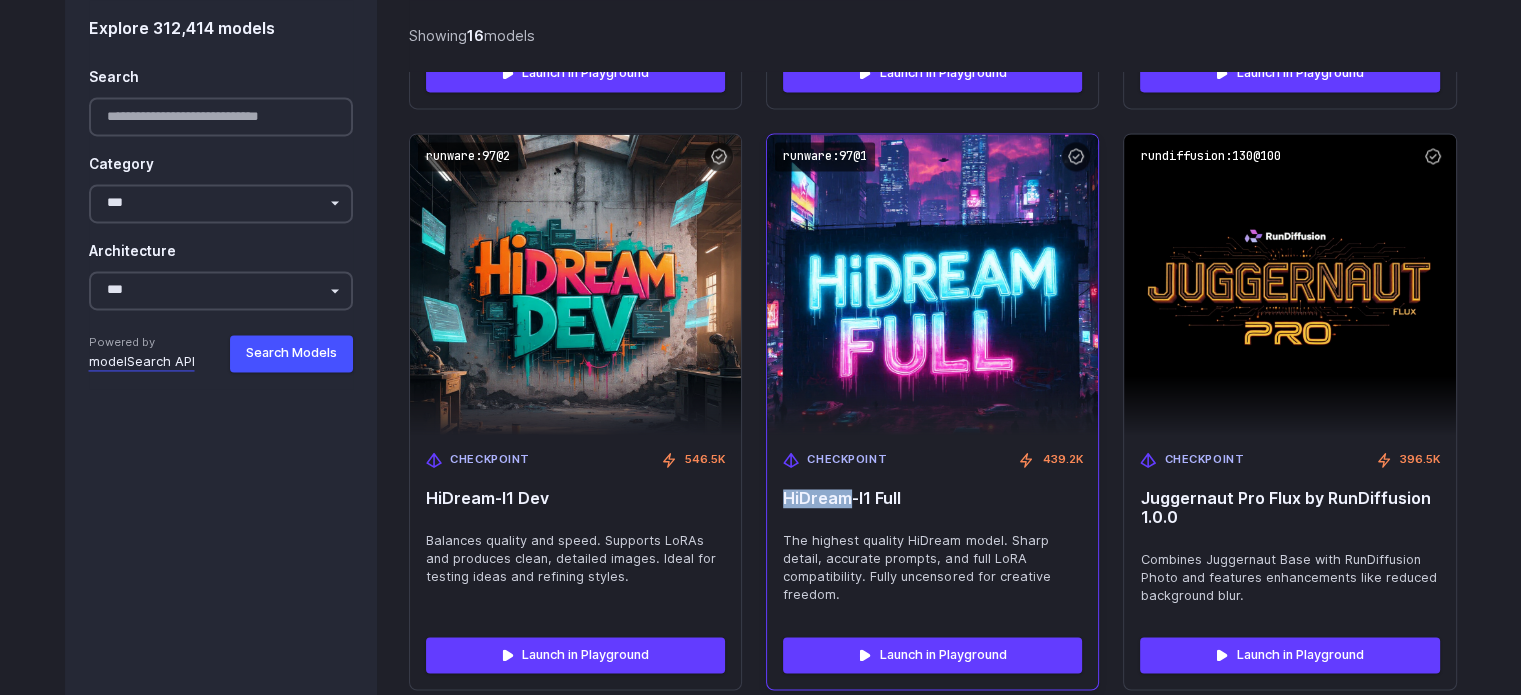 click on "HiDream-I1 Full" at bounding box center [932, 498] 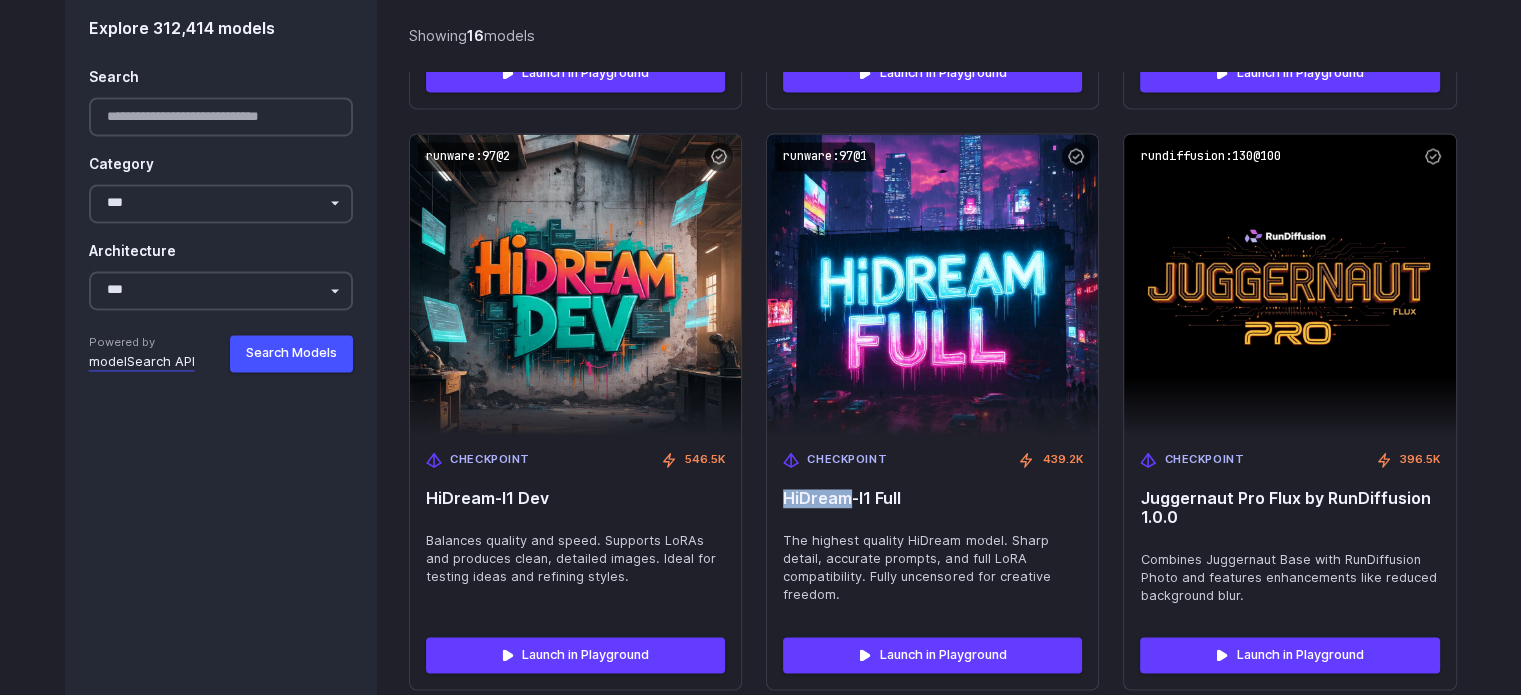 copy on "HiDream" 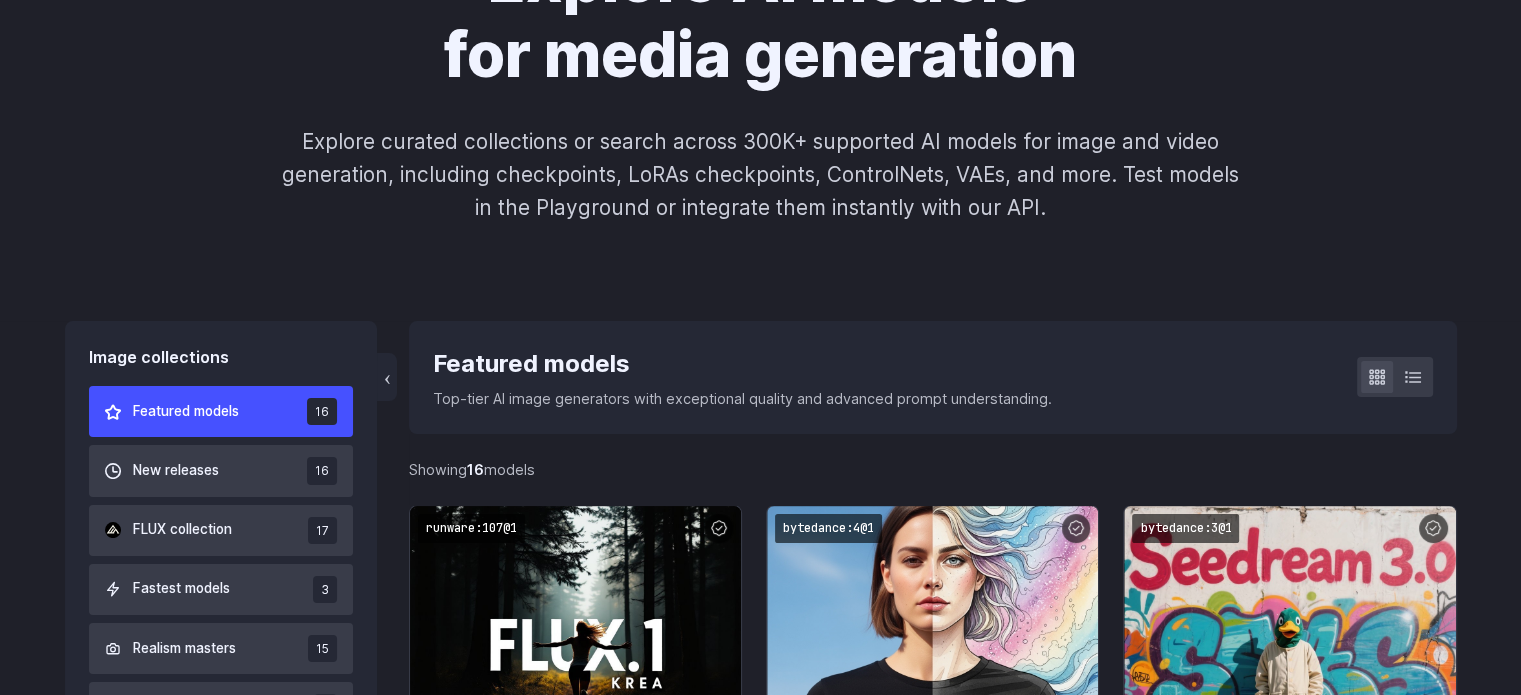 scroll, scrollTop: 333, scrollLeft: 0, axis: vertical 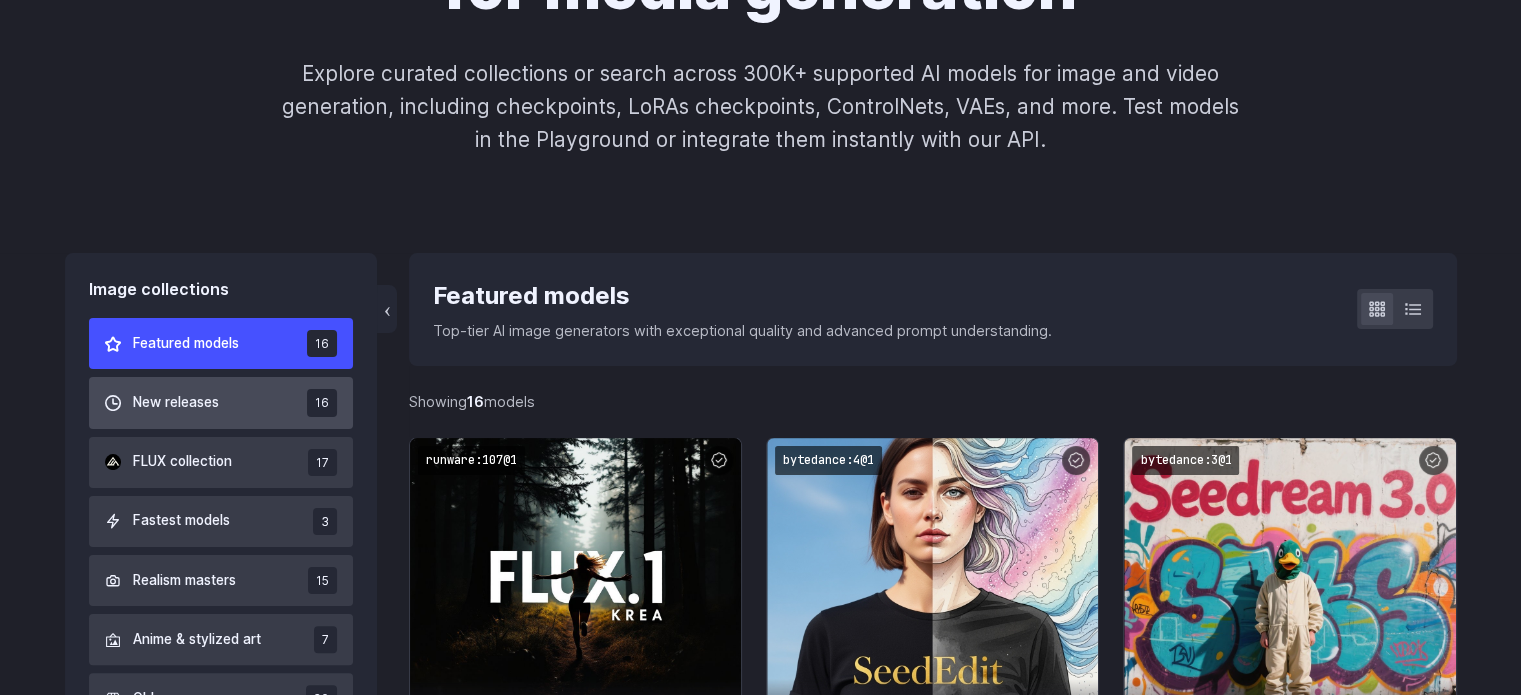 click on "New releases" at bounding box center [176, 403] 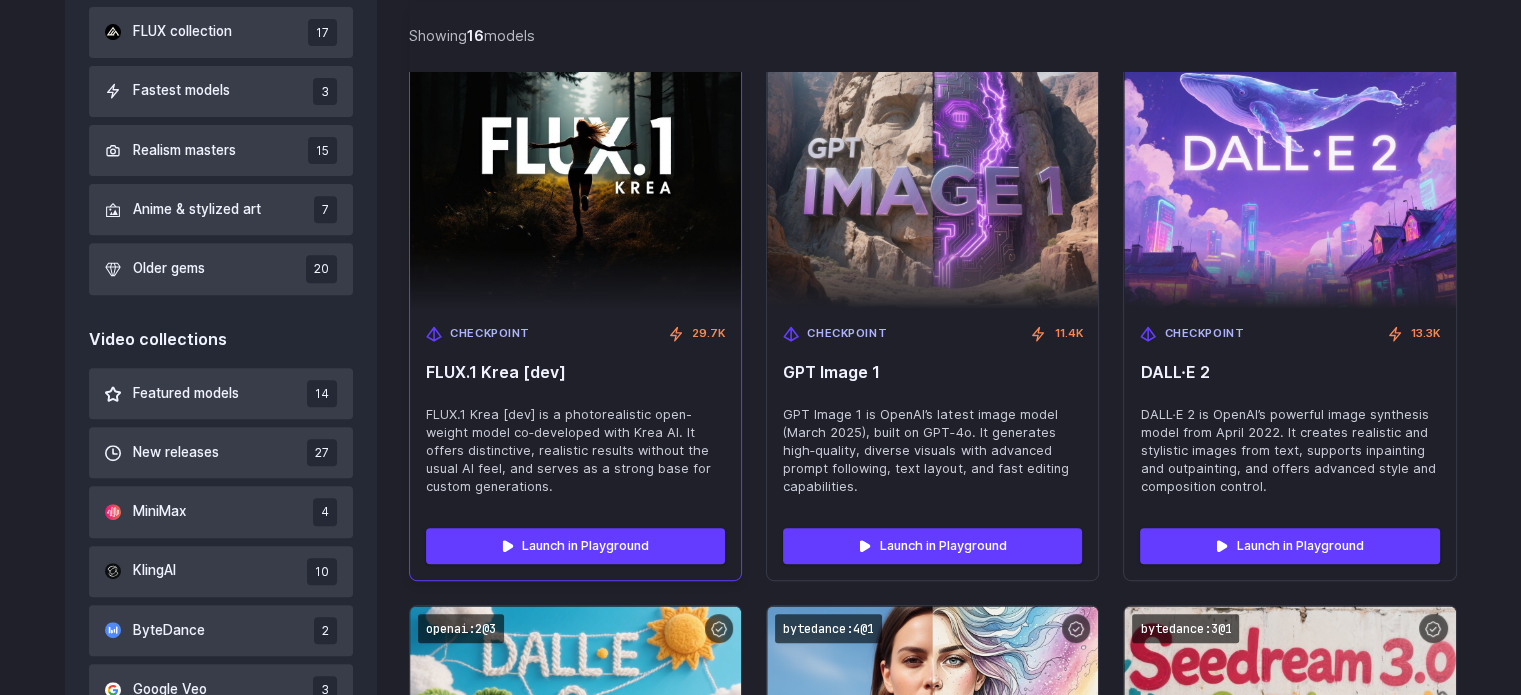 scroll, scrollTop: 792, scrollLeft: 0, axis: vertical 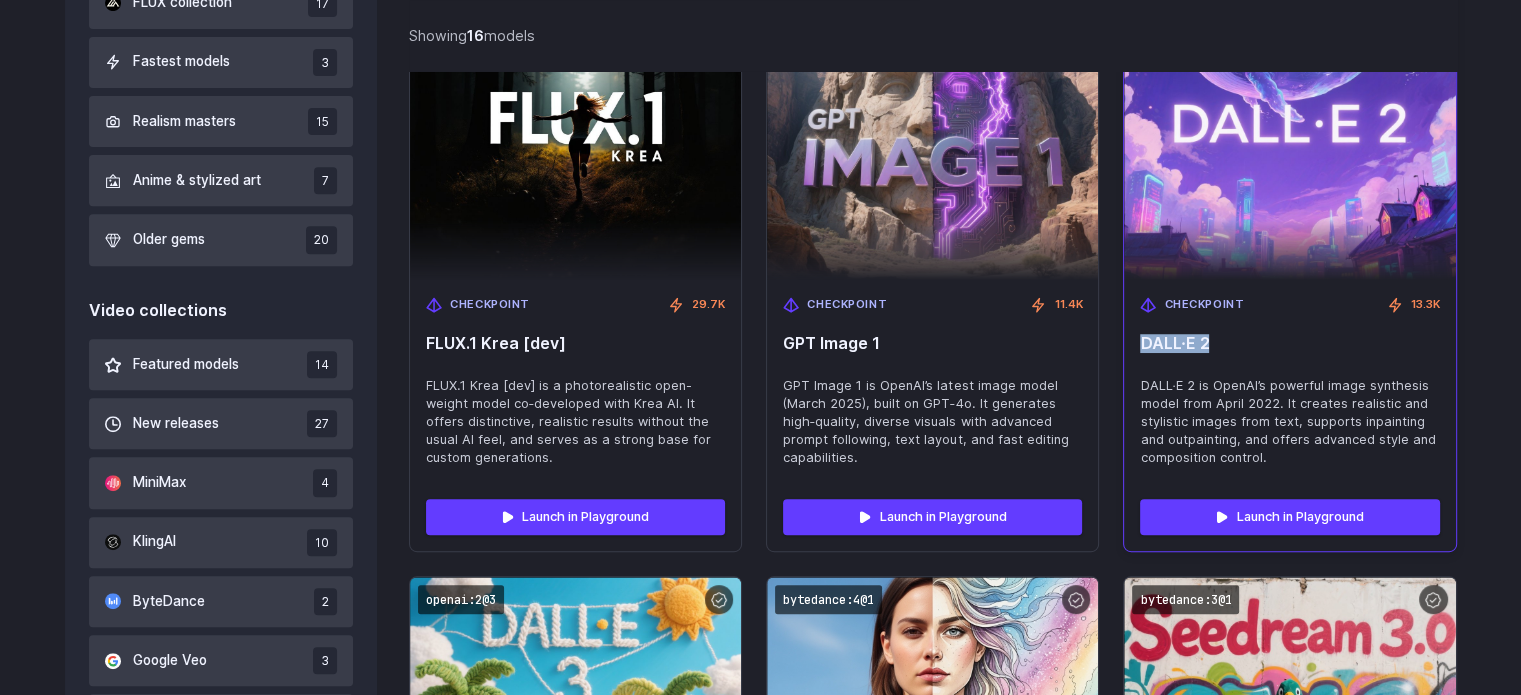 drag, startPoint x: 1236, startPoint y: 347, endPoint x: 1146, endPoint y: 340, distance: 90.27181 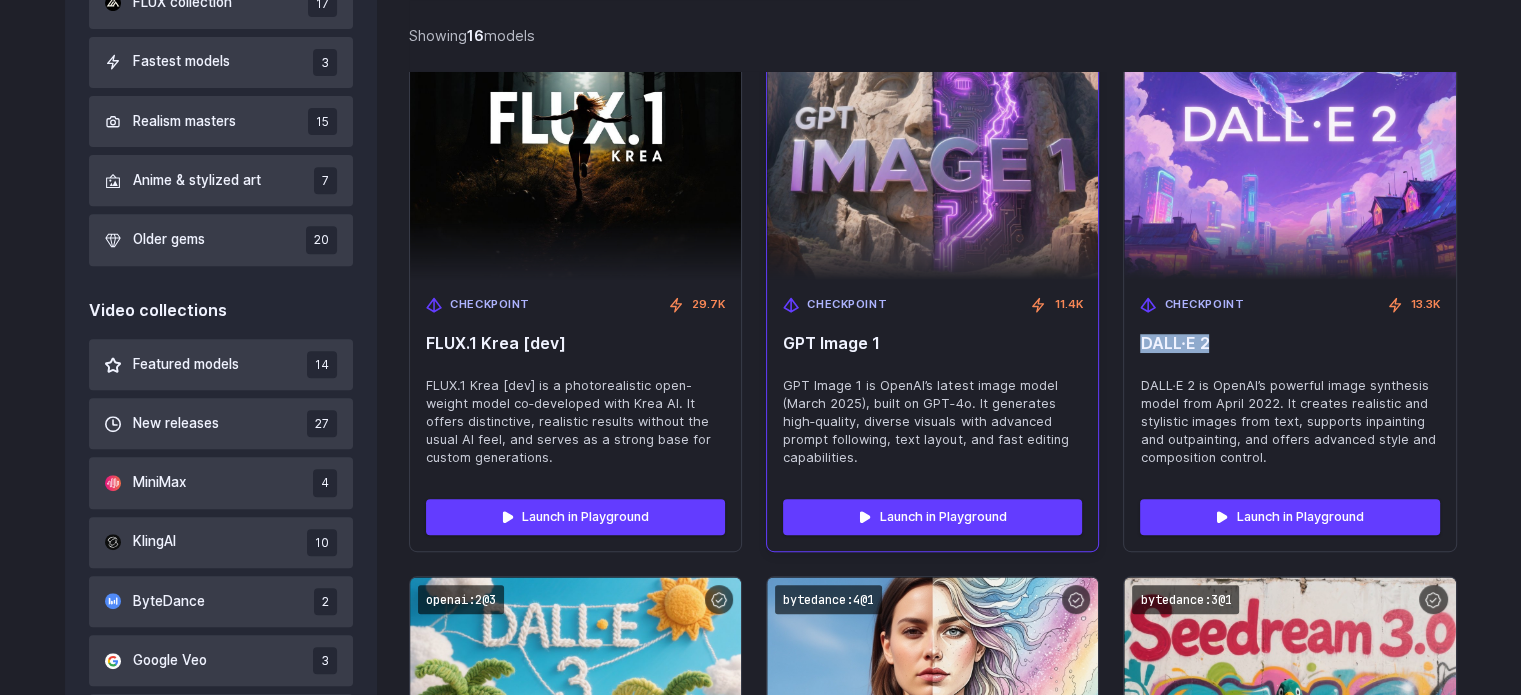 copy on "DALL·E 2" 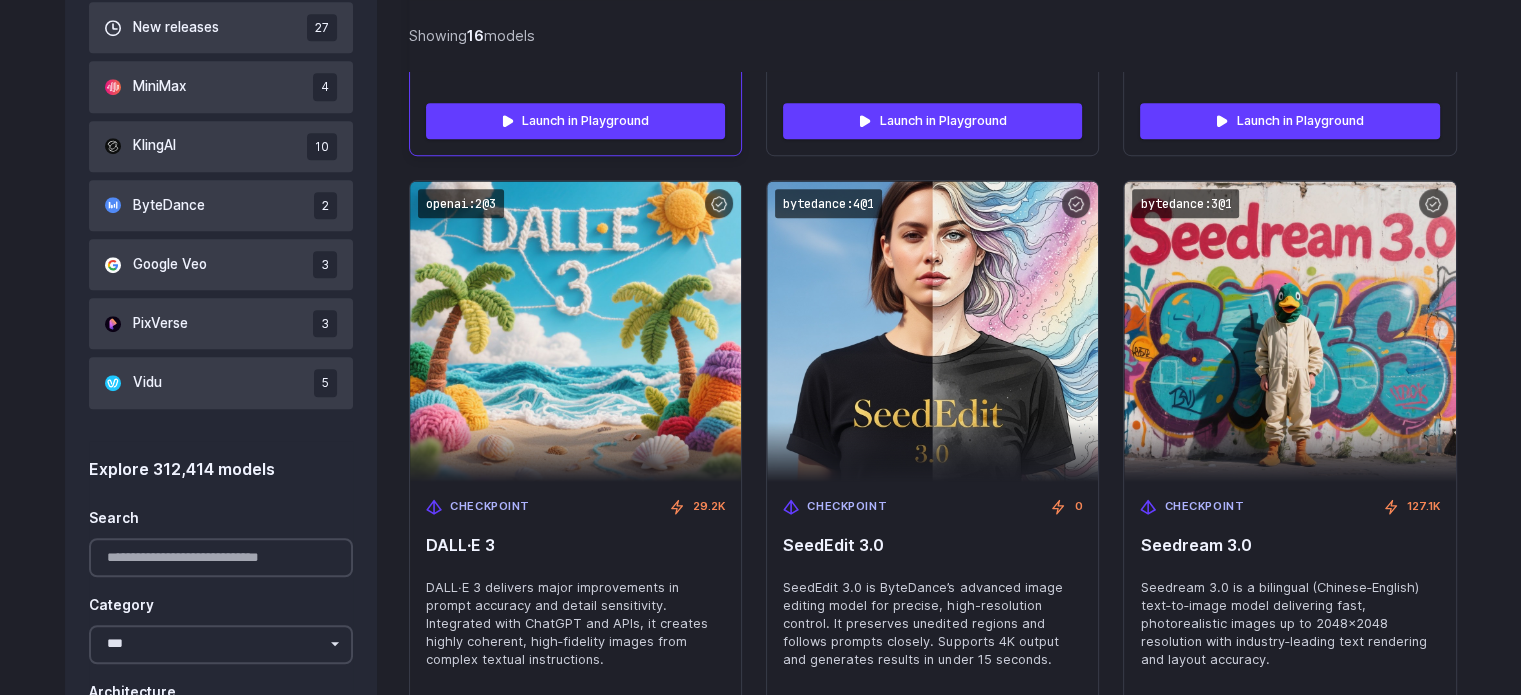 scroll, scrollTop: 1292, scrollLeft: 0, axis: vertical 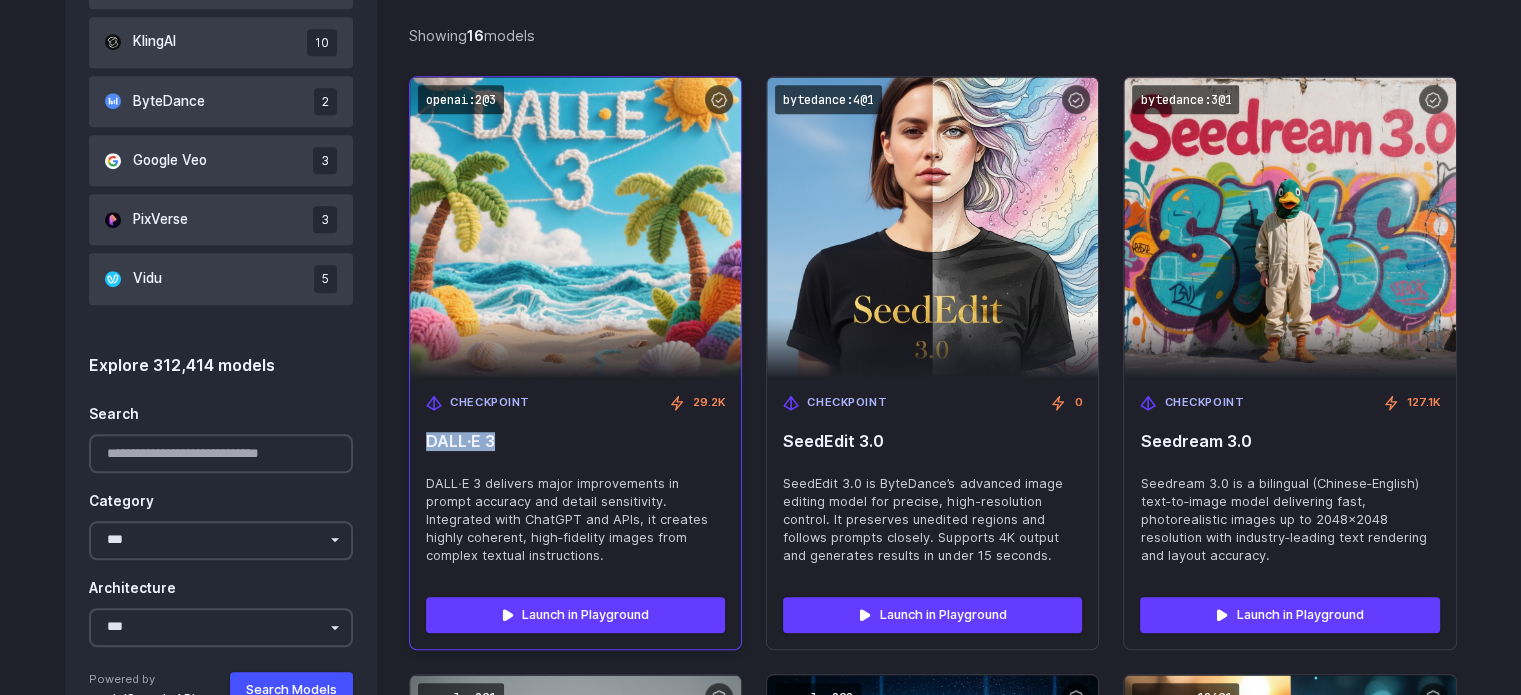 drag, startPoint x: 515, startPoint y: 455, endPoint x: 423, endPoint y: 448, distance: 92.26592 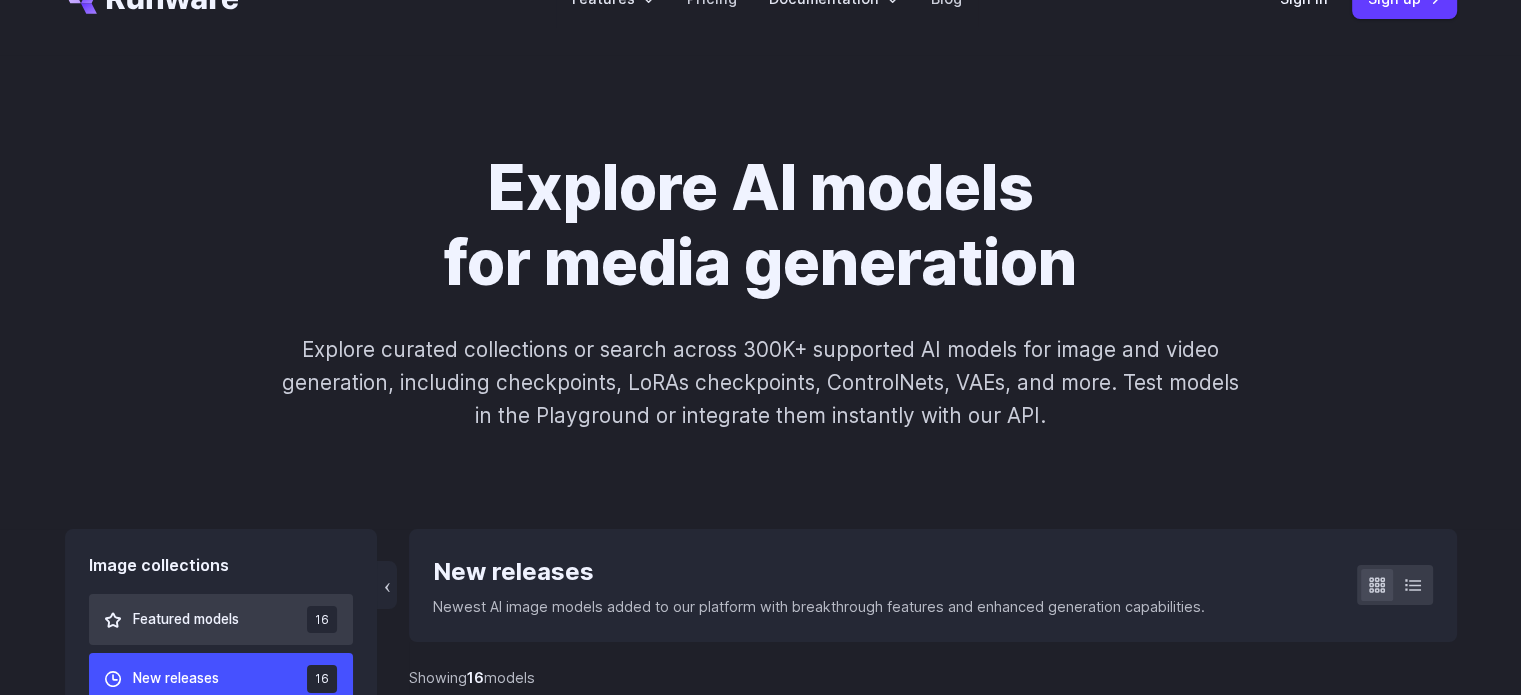 scroll, scrollTop: 500, scrollLeft: 0, axis: vertical 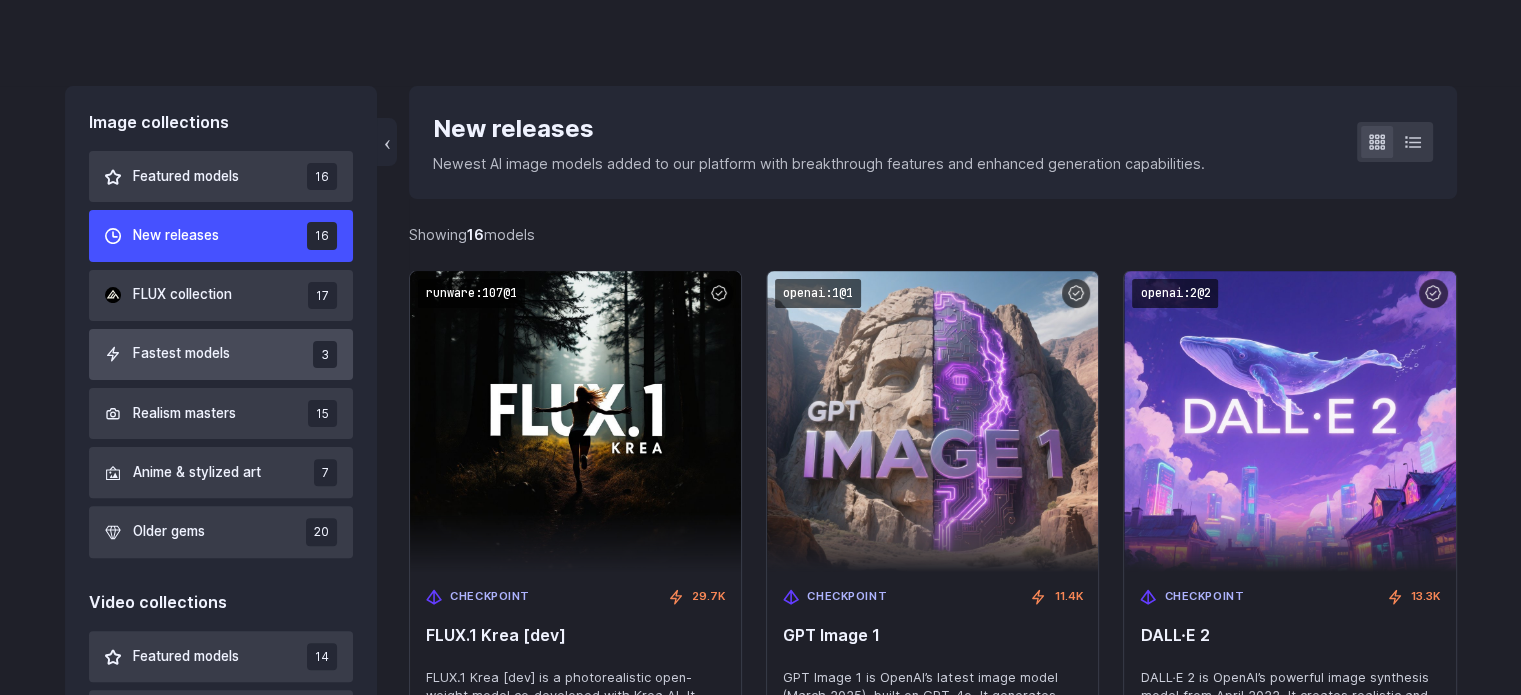 click on "Fastest models" at bounding box center [181, 354] 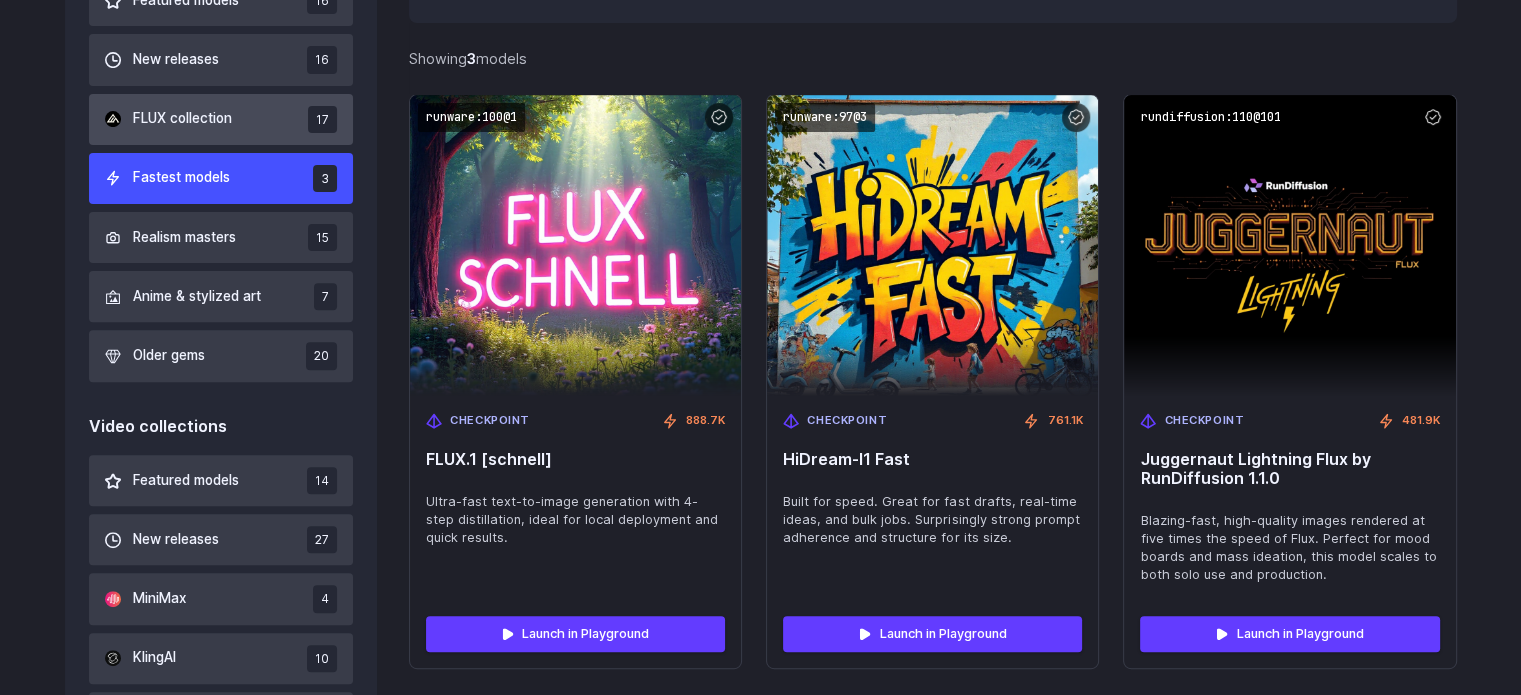 scroll, scrollTop: 792, scrollLeft: 0, axis: vertical 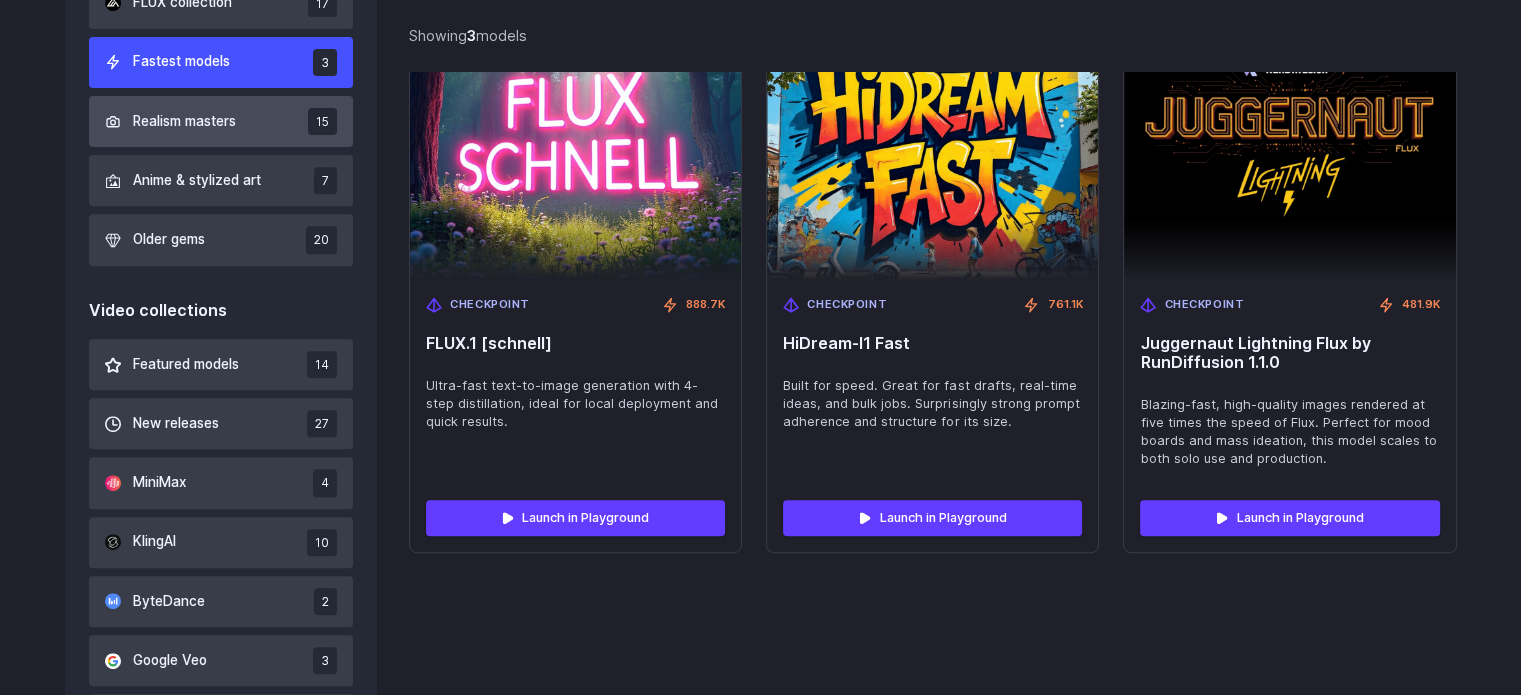 click on "Realism masters" at bounding box center (184, 122) 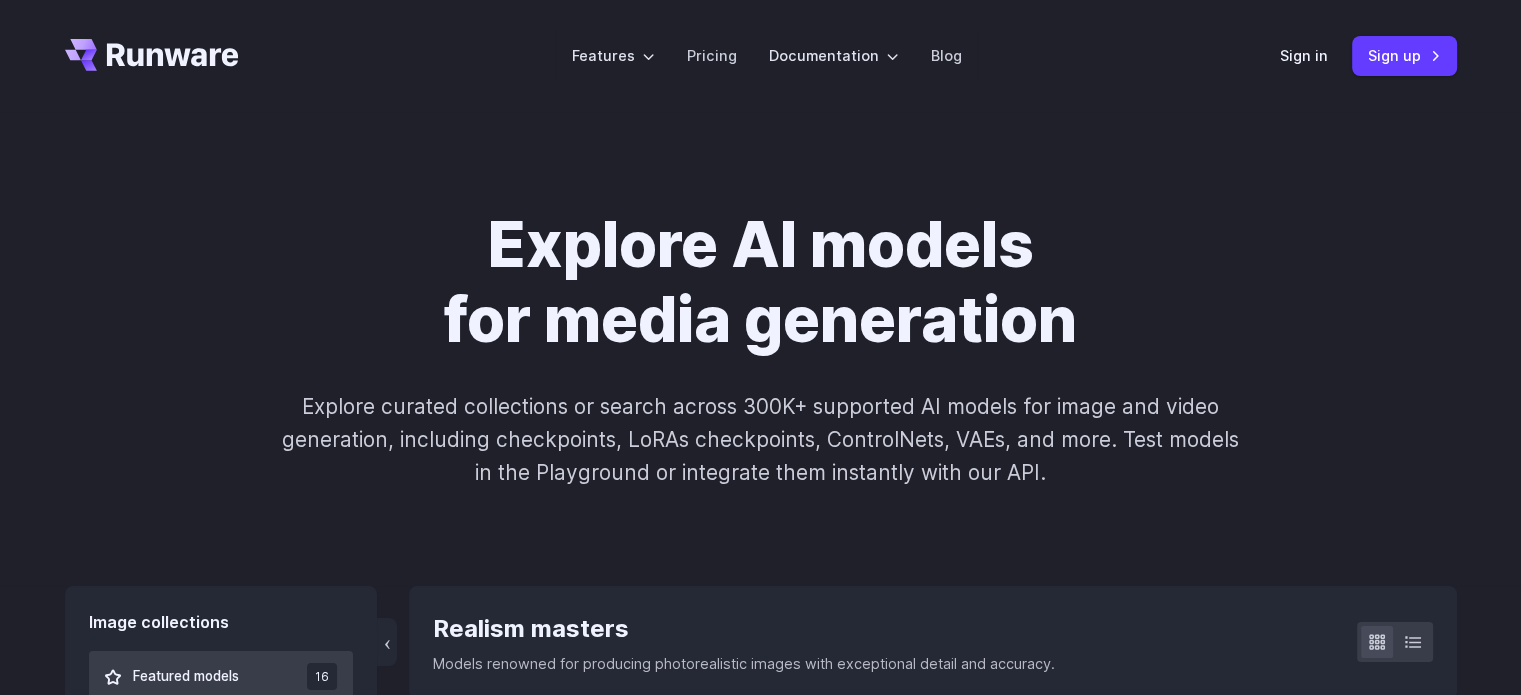 scroll, scrollTop: 0, scrollLeft: 0, axis: both 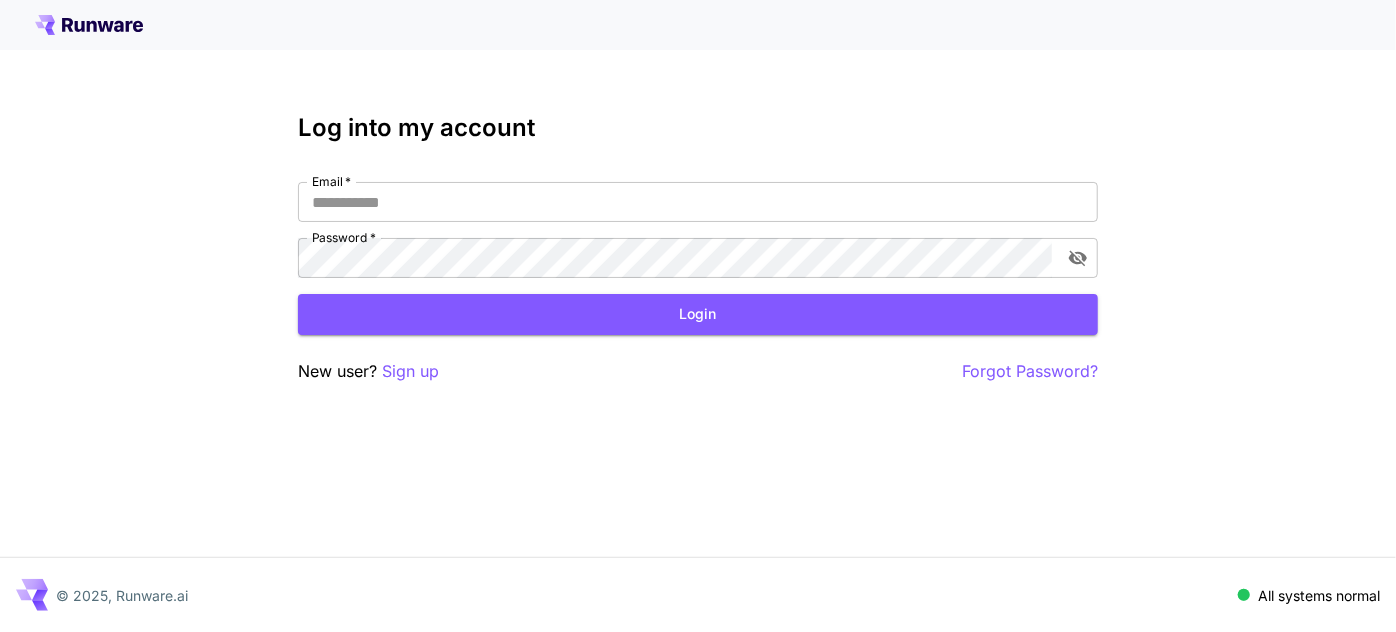 type on "**********" 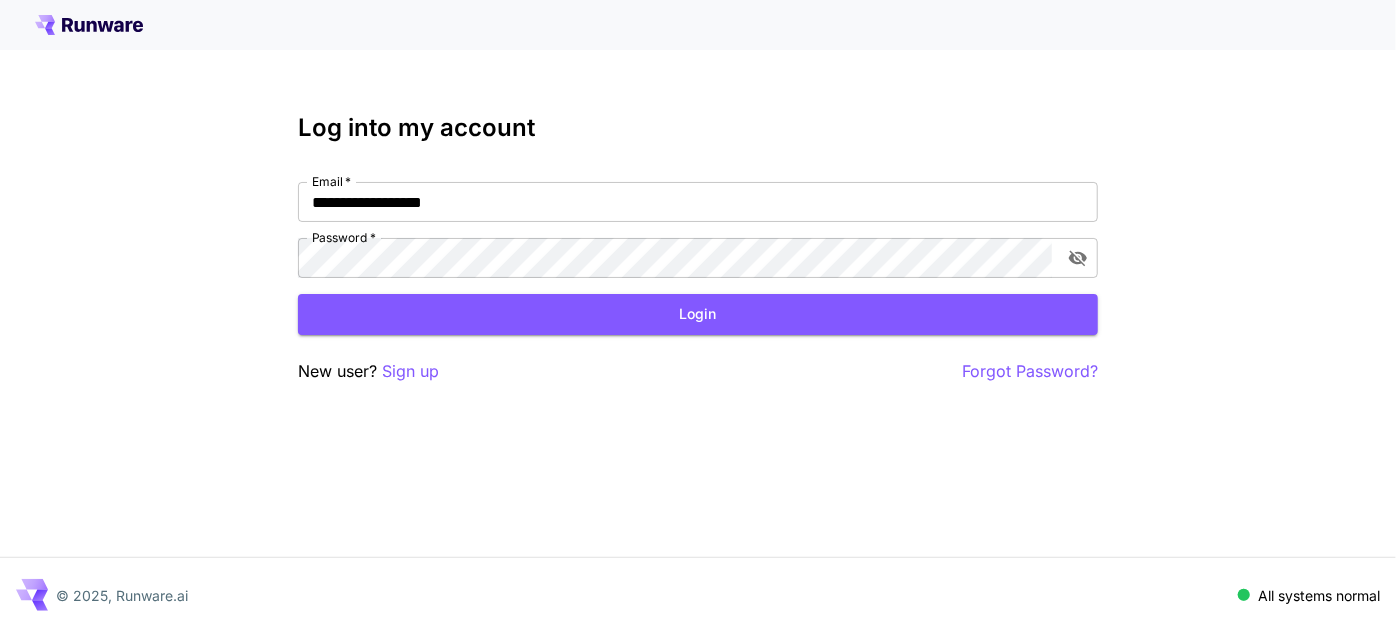 click on "**********" at bounding box center (698, 249) 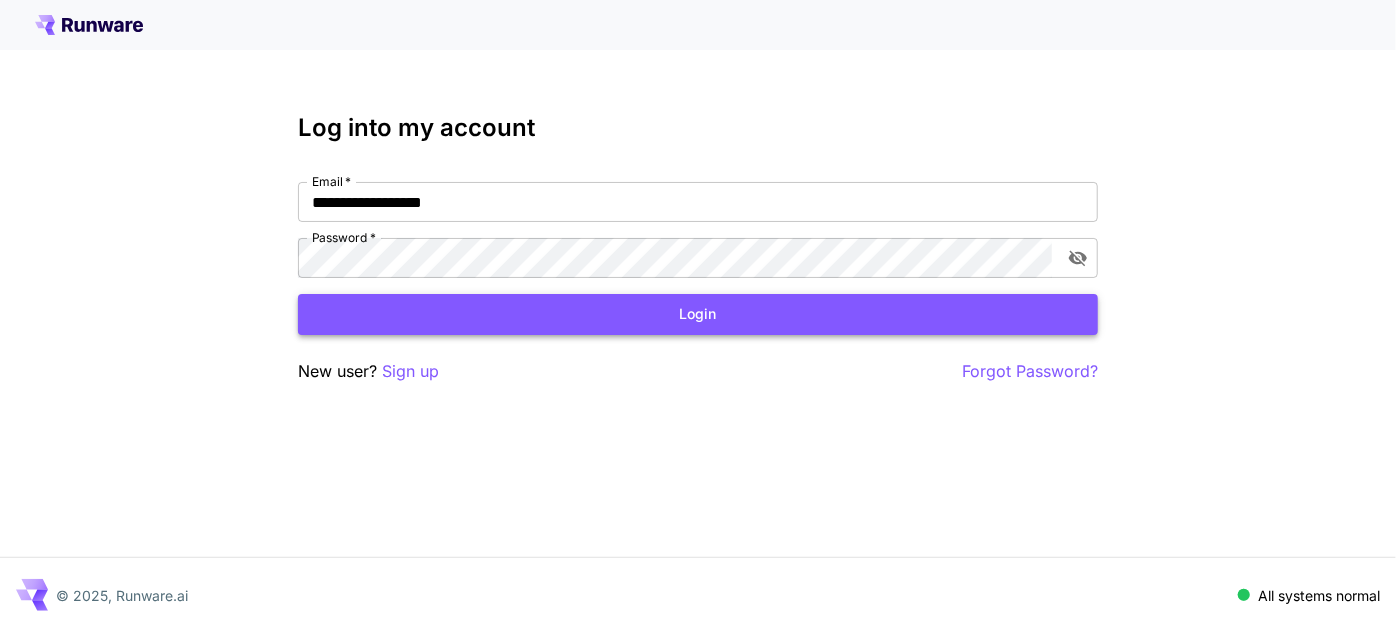 click on "Login" at bounding box center (698, 314) 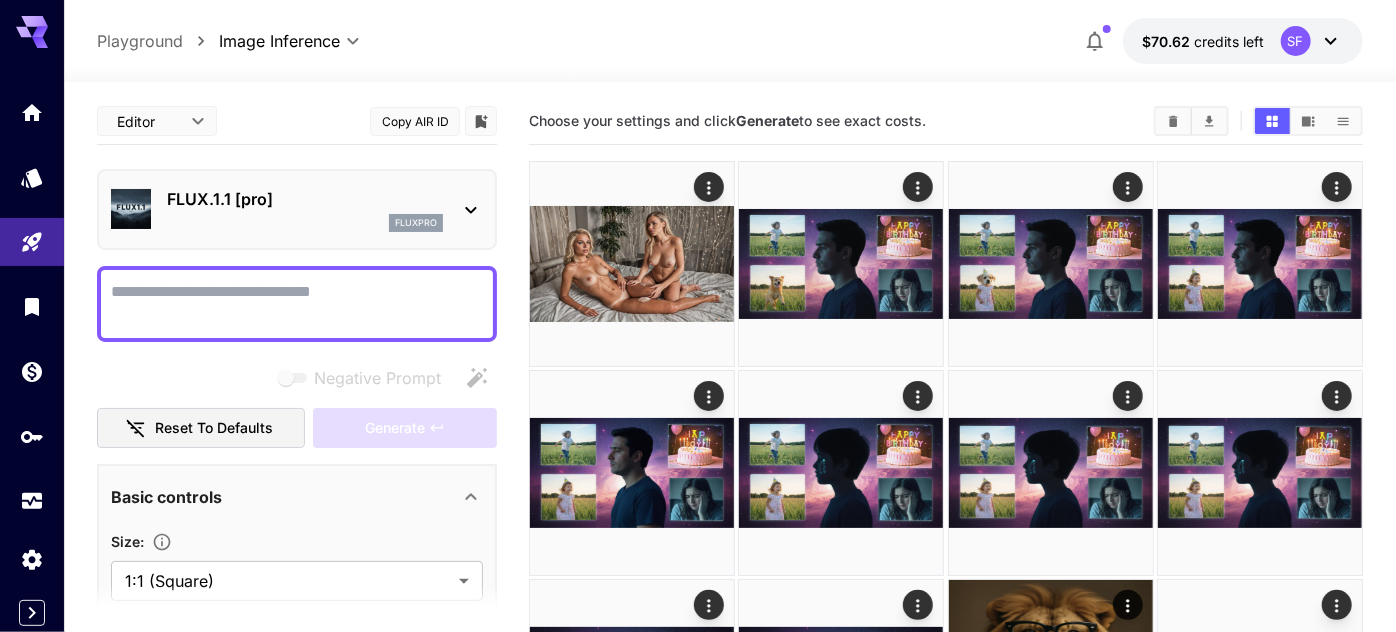 click on "**********" at bounding box center (698, 632) 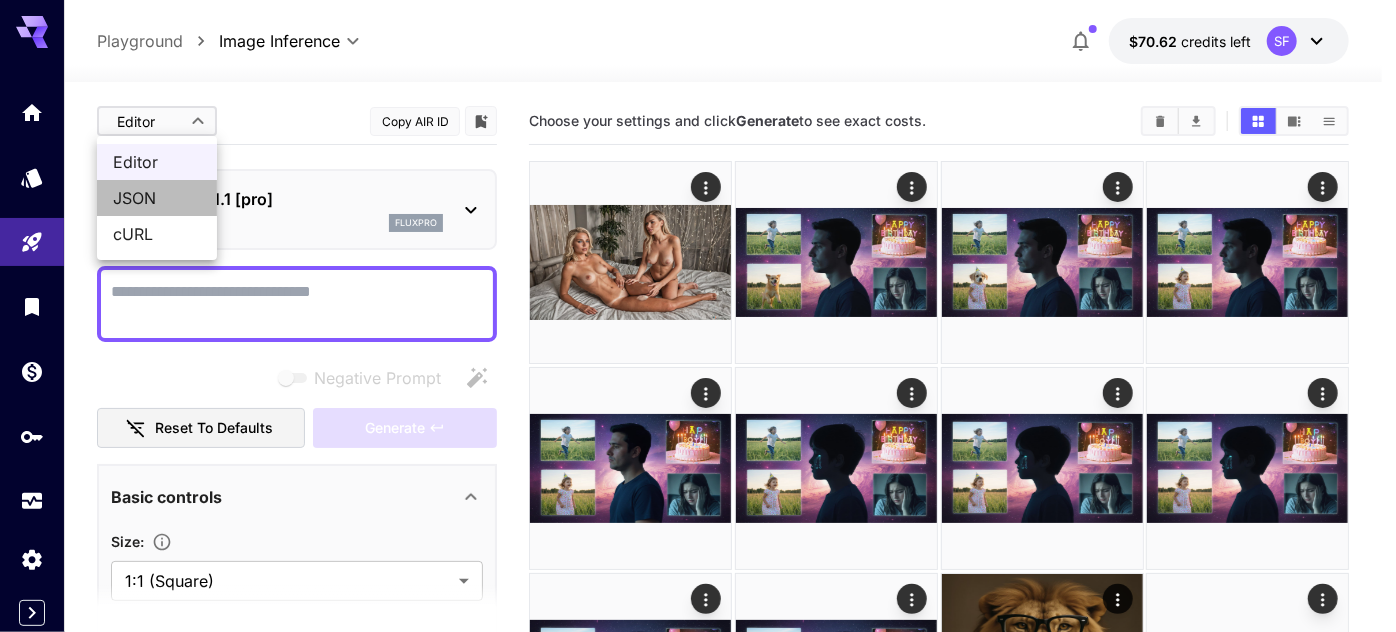 click on "JSON" at bounding box center [157, 198] 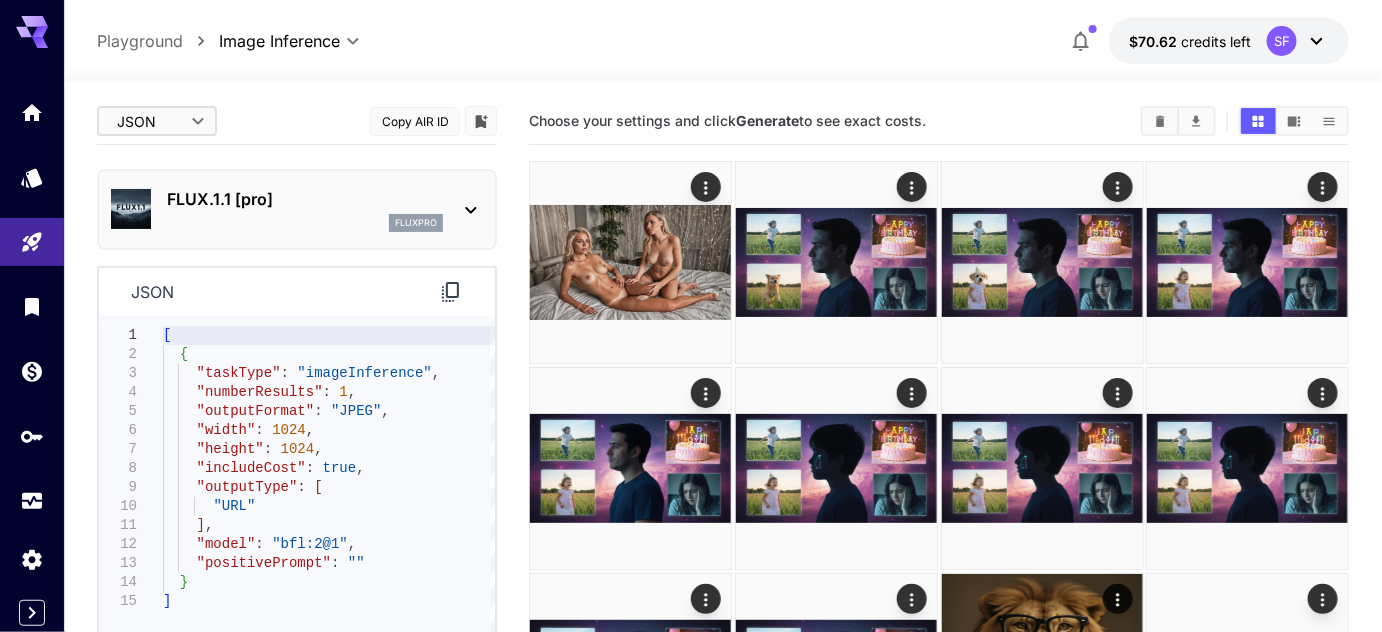 type on "**********" 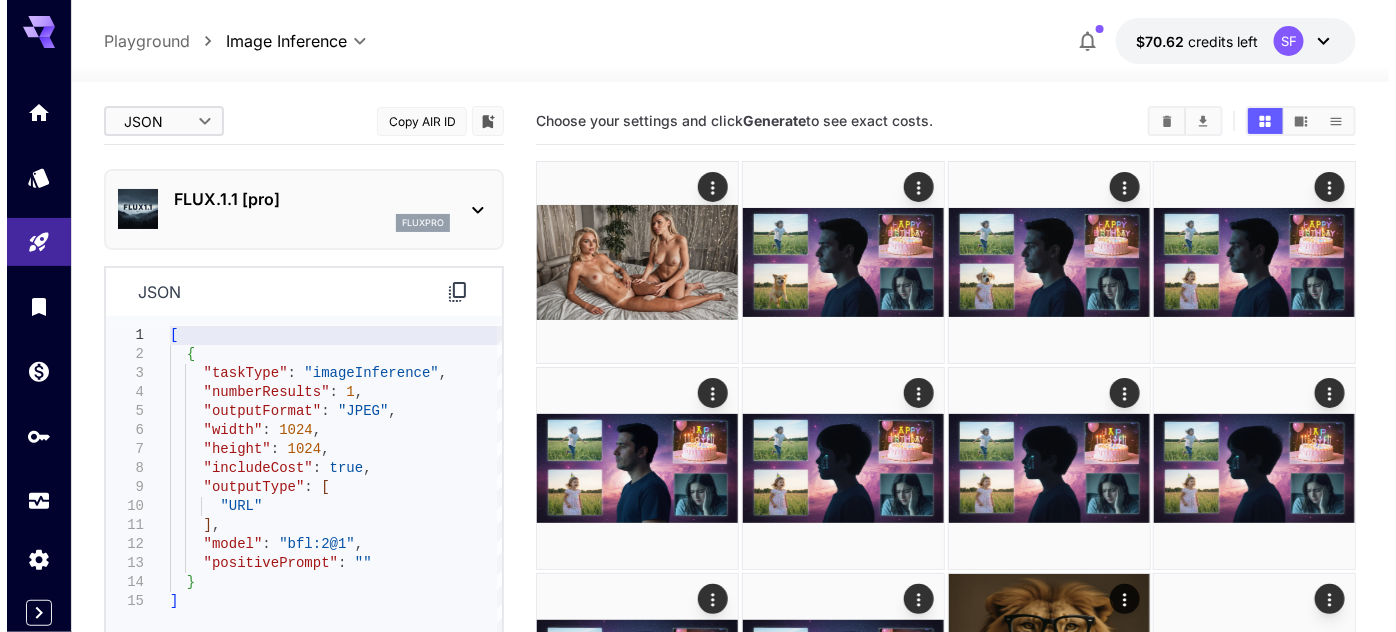 scroll, scrollTop: 0, scrollLeft: 0, axis: both 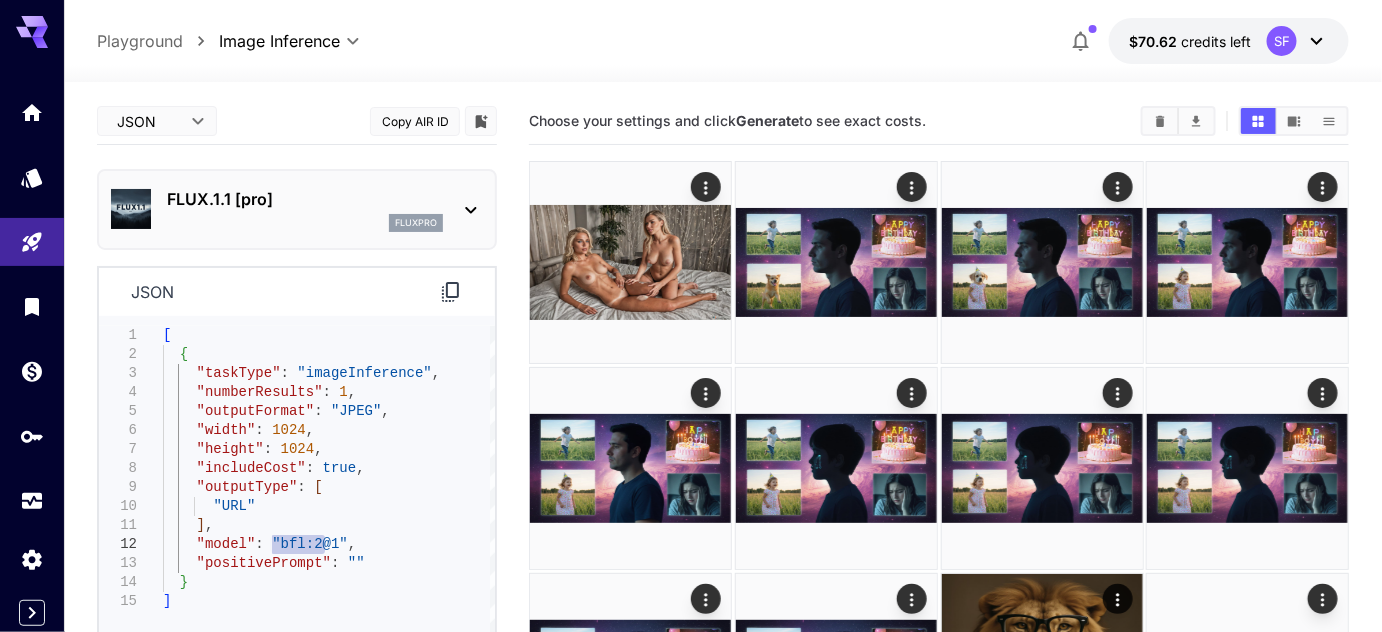 drag, startPoint x: 325, startPoint y: 538, endPoint x: 268, endPoint y: 535, distance: 57.07889 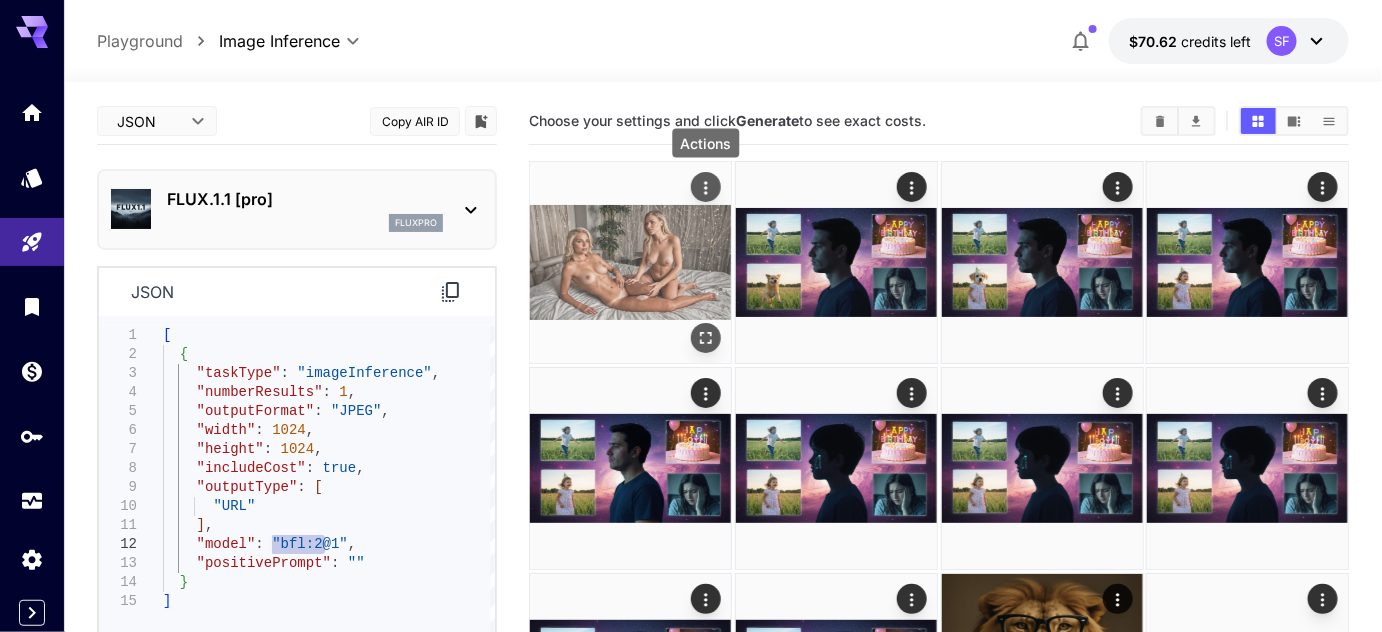 click 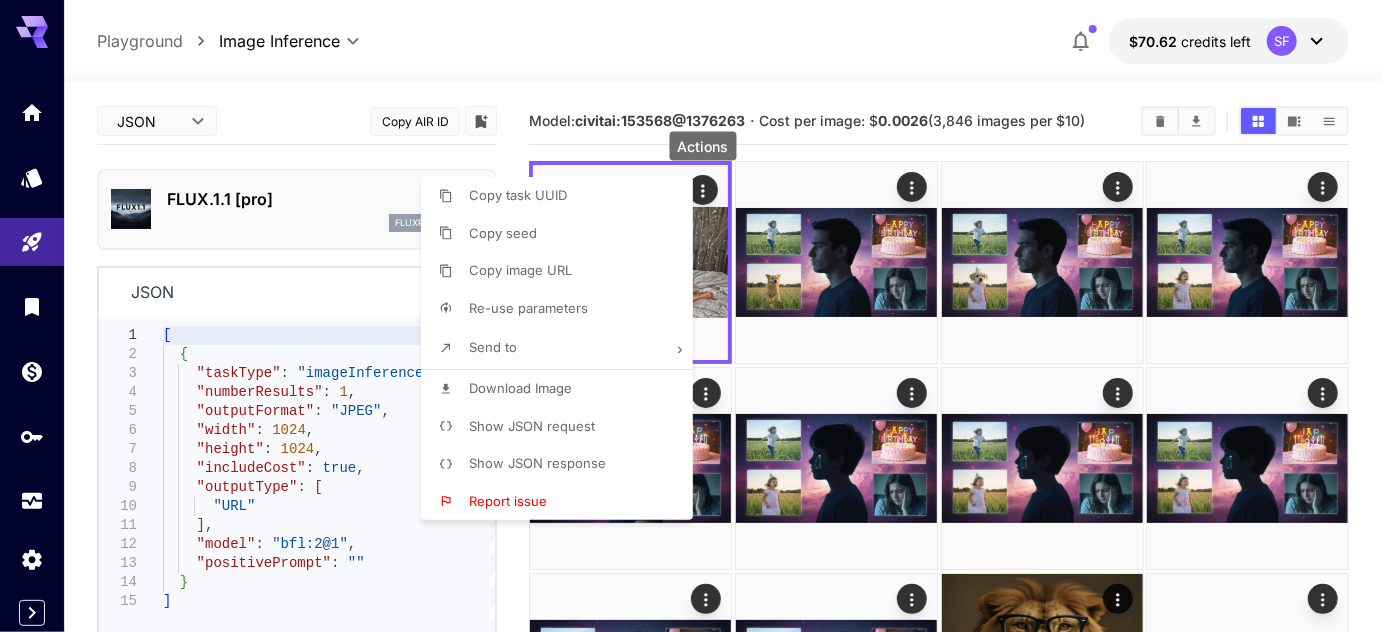 click at bounding box center (698, 316) 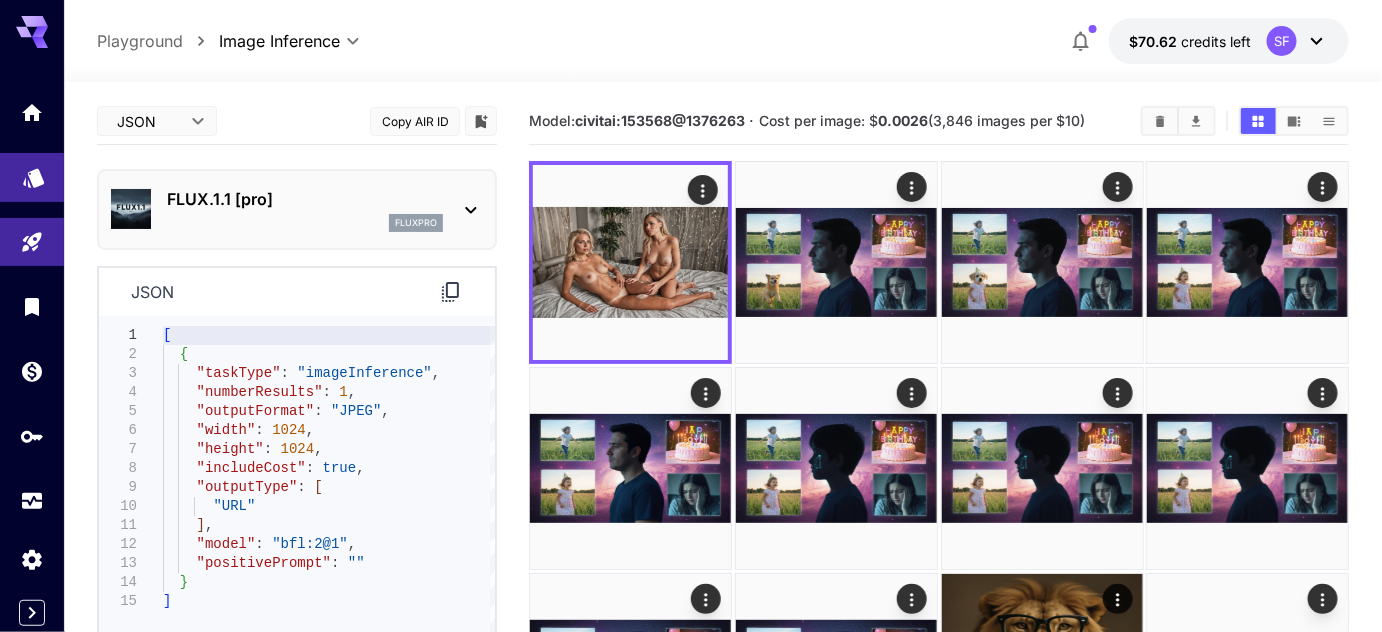 click at bounding box center (32, 177) 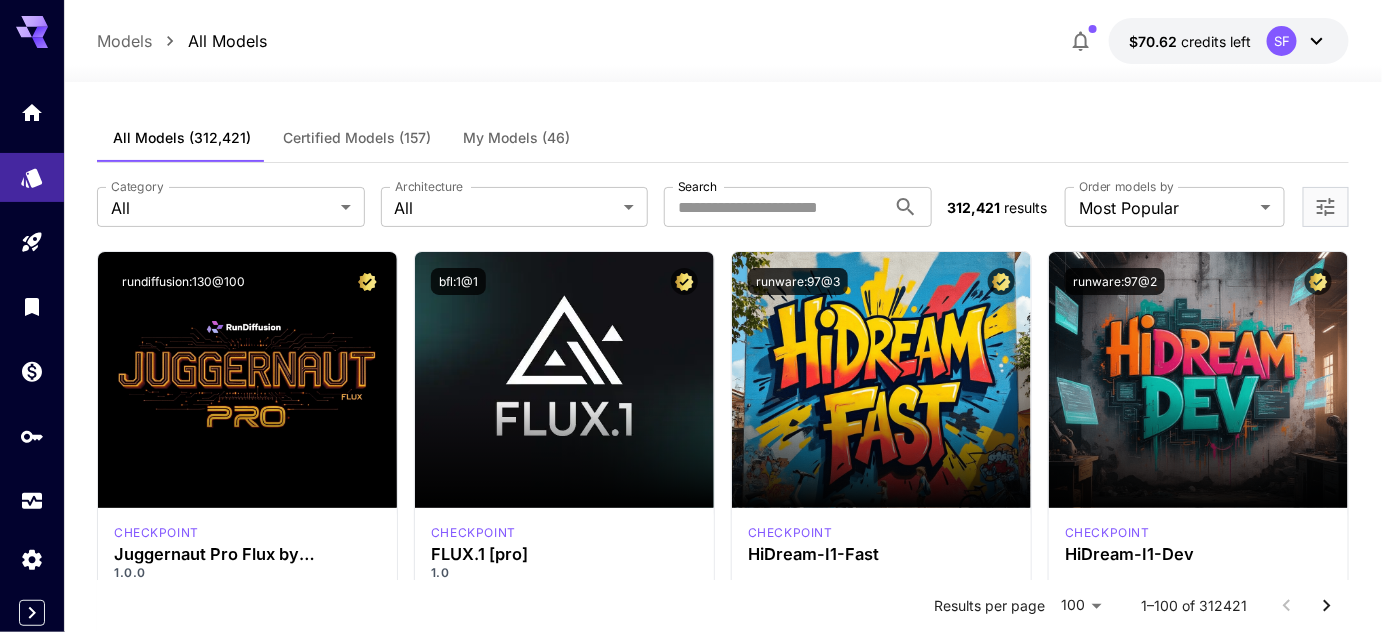 click on "My Models (46)" at bounding box center [516, 138] 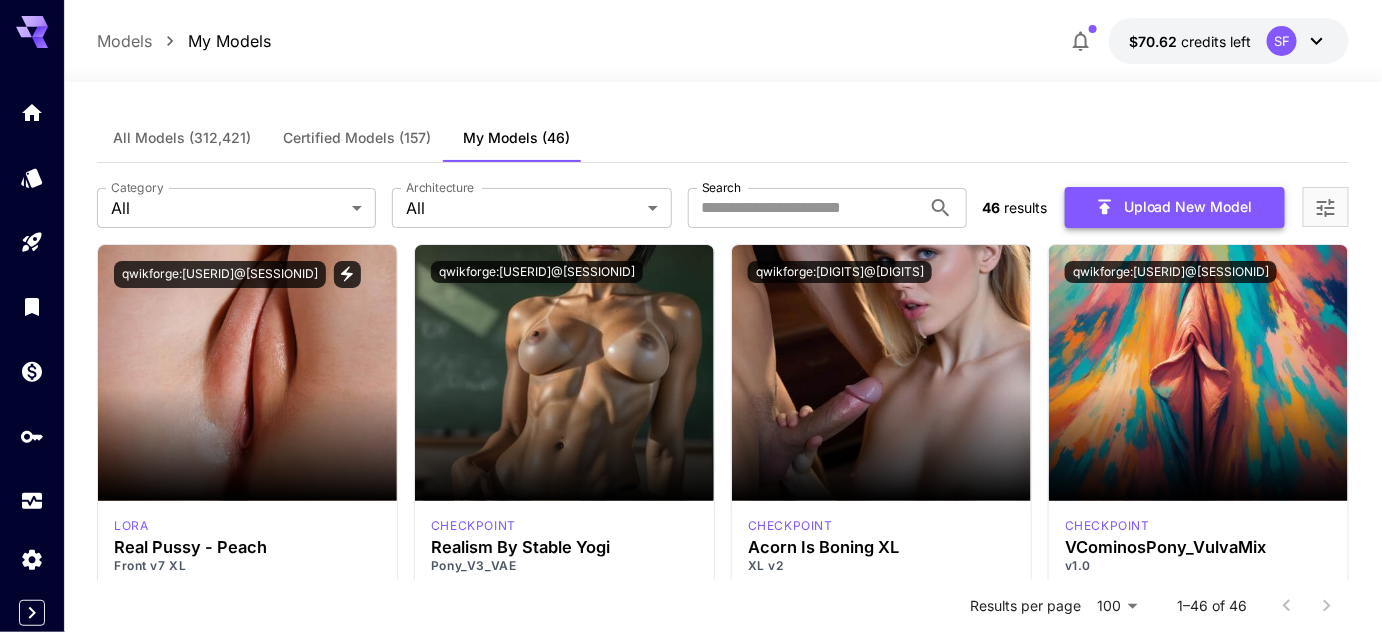click on "Upload New Model" at bounding box center (1175, 207) 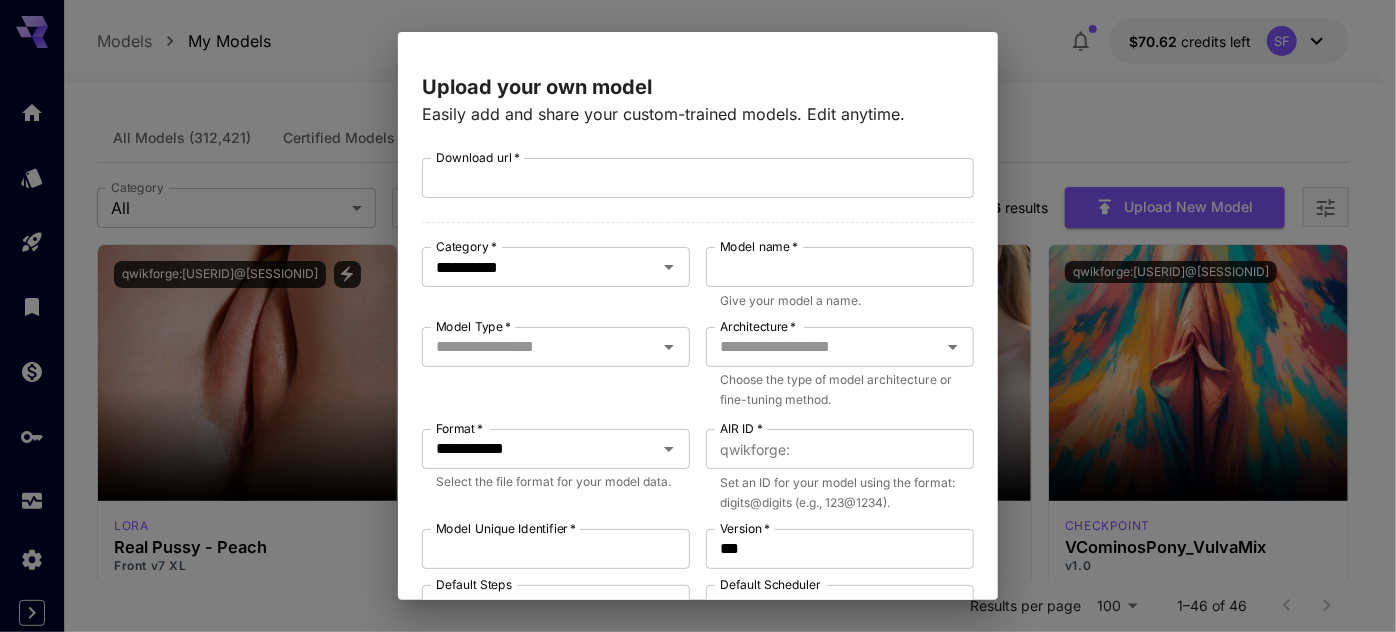 click on "**********" at bounding box center (698, 688) 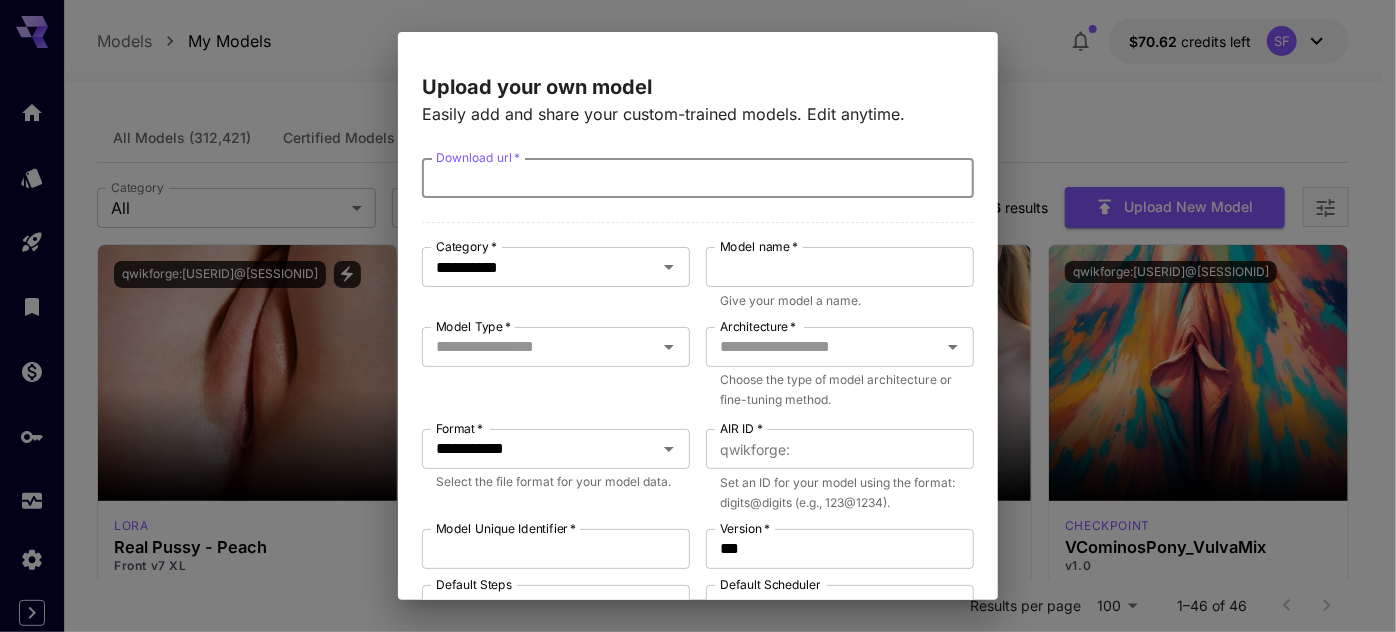 click on "Download url   *" at bounding box center (698, 178) 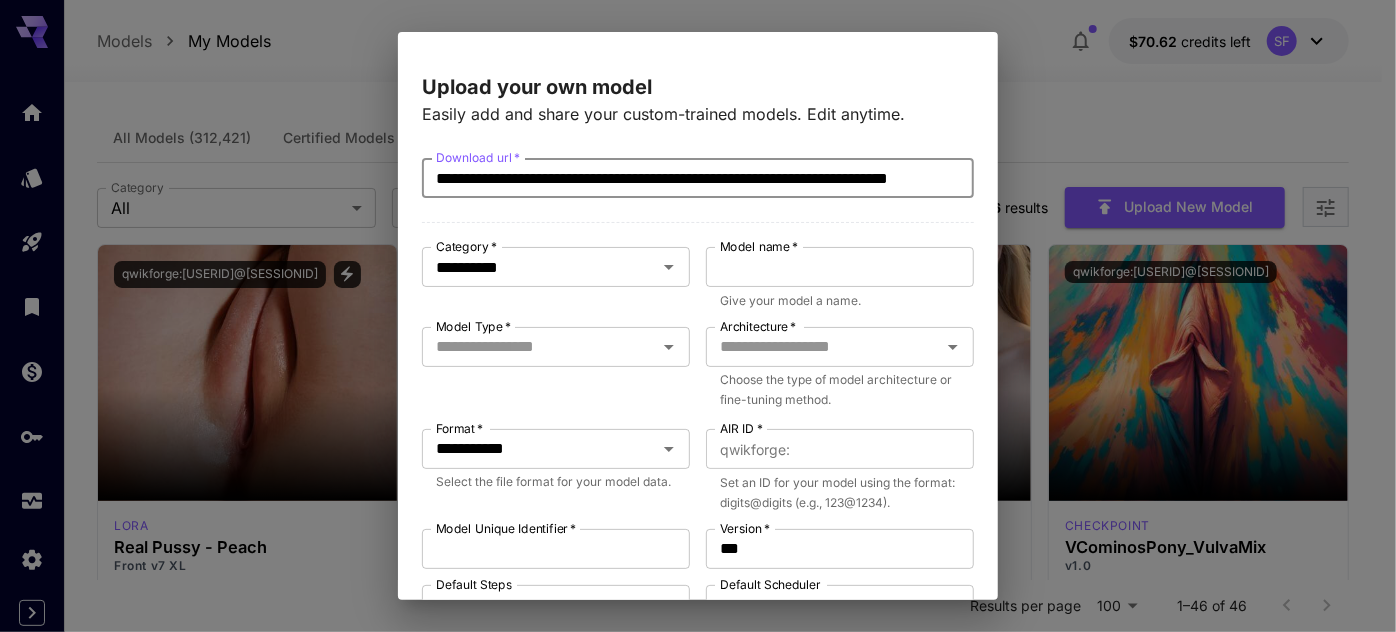 scroll, scrollTop: 0, scrollLeft: 108, axis: horizontal 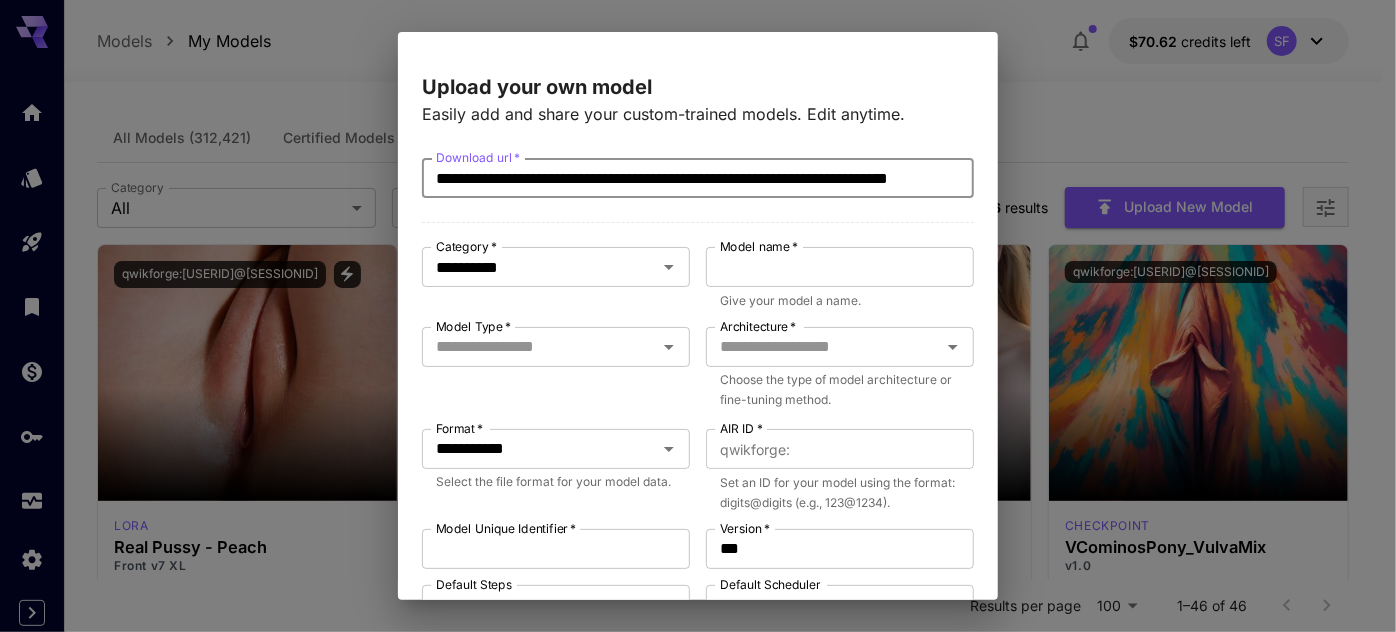 type on "**********" 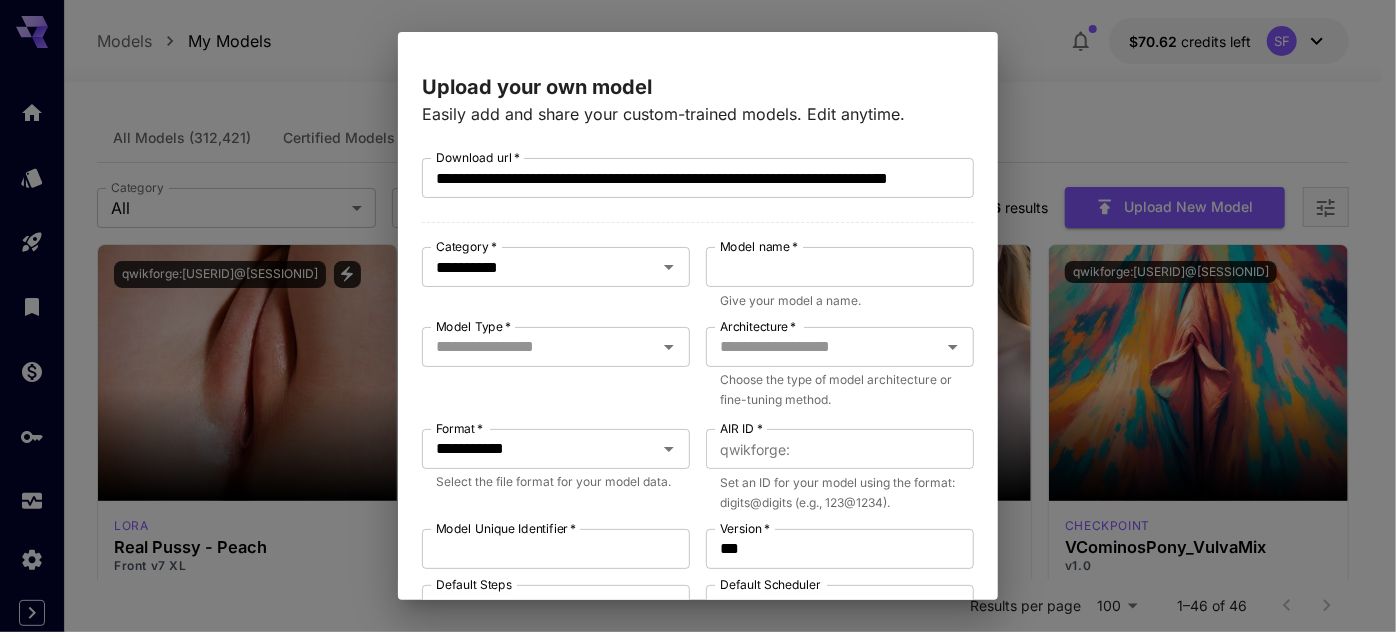 scroll, scrollTop: 0, scrollLeft: 0, axis: both 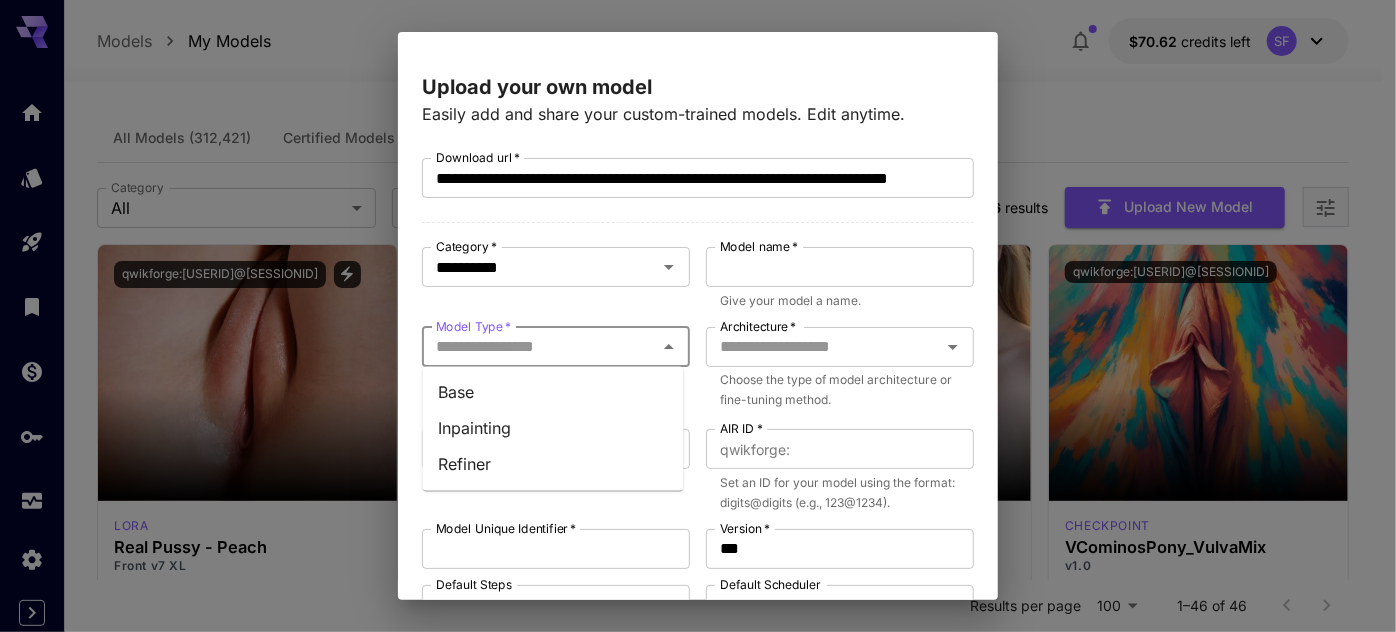 click on "Model Type   *" at bounding box center [539, 347] 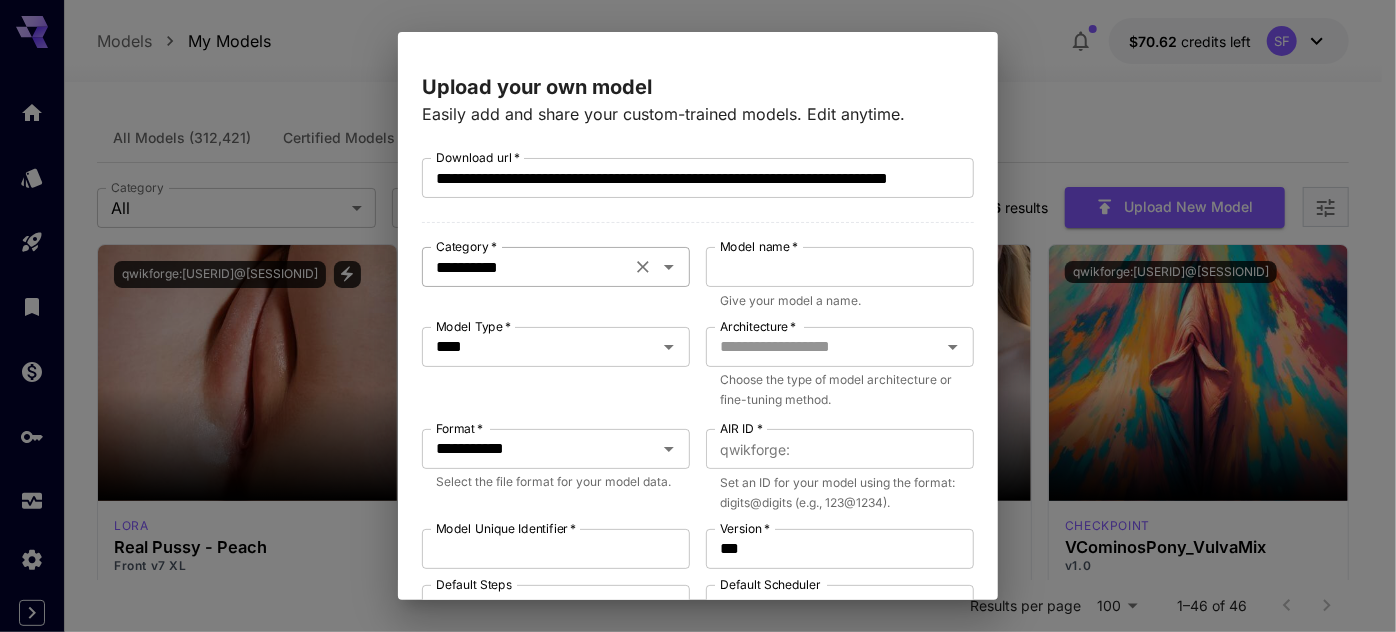 click on "**********" at bounding box center (526, 267) 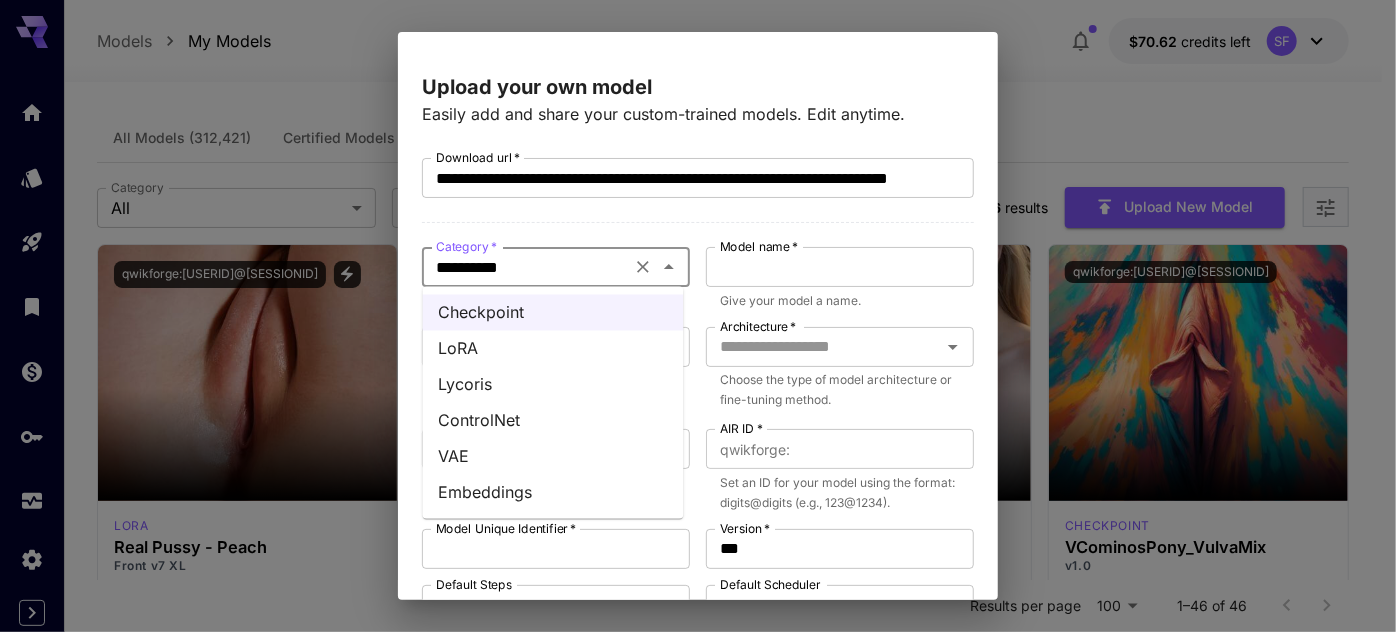 click on "LoRA" at bounding box center [553, 349] 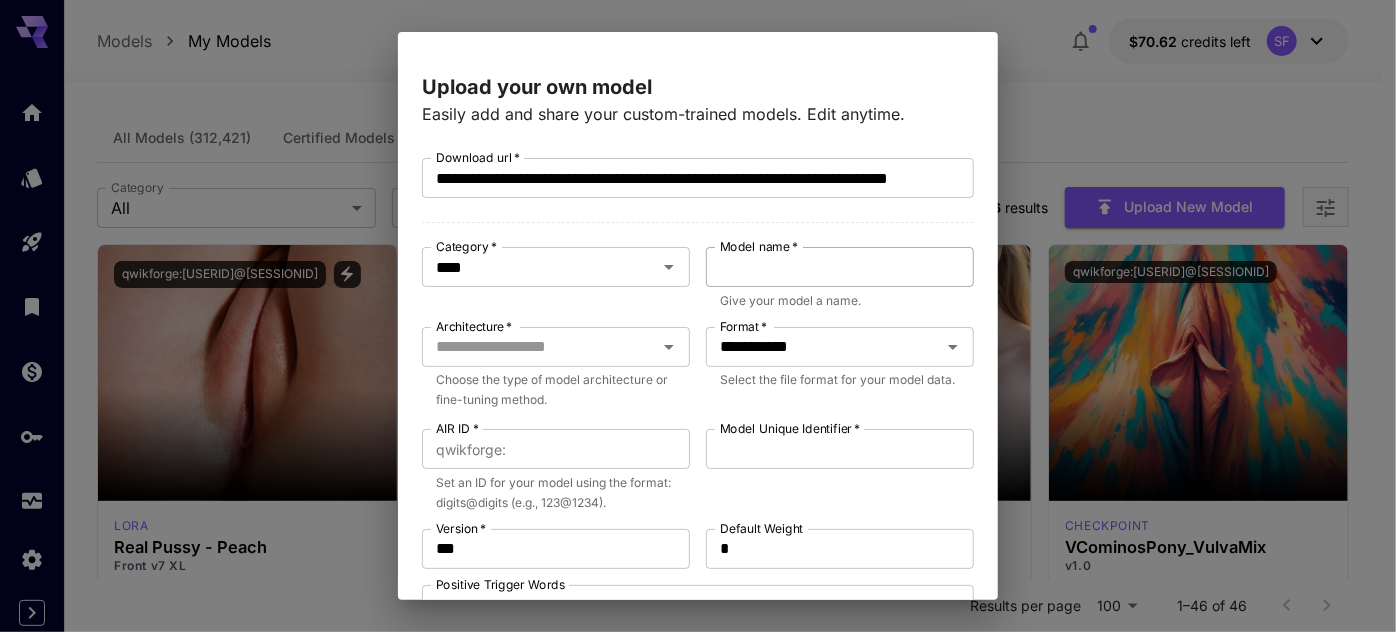 click on "Model name   *" at bounding box center (840, 267) 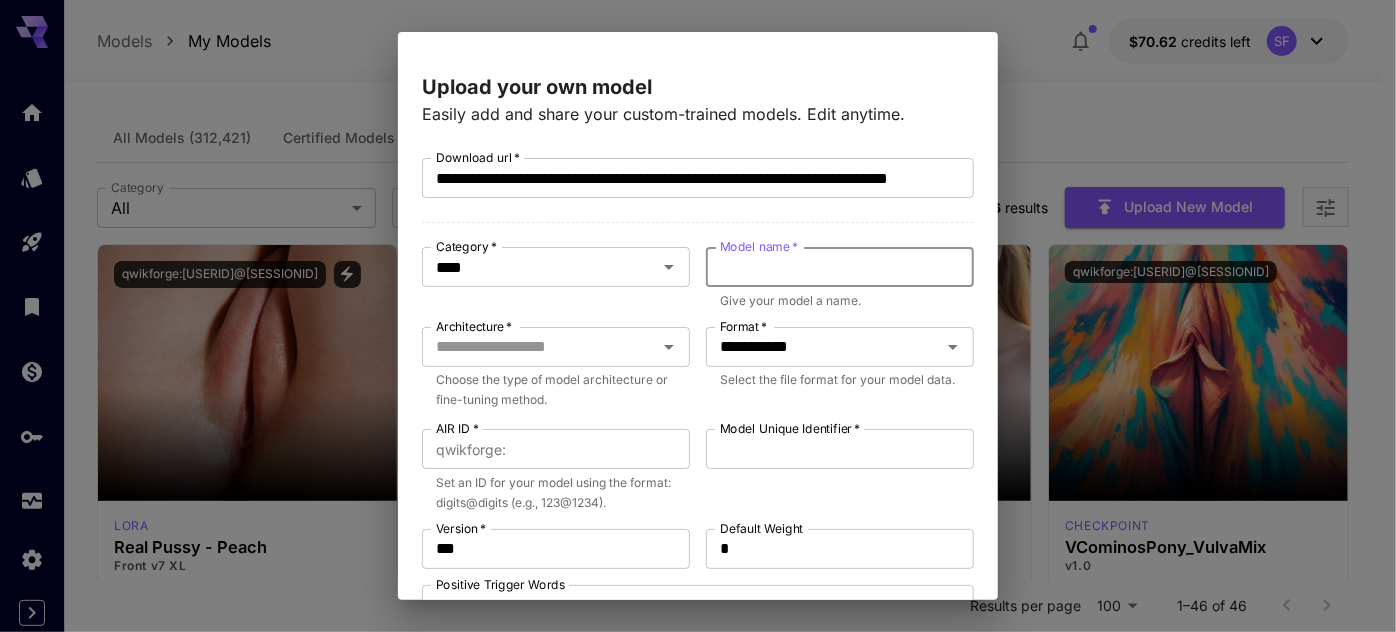 paste on "**********" 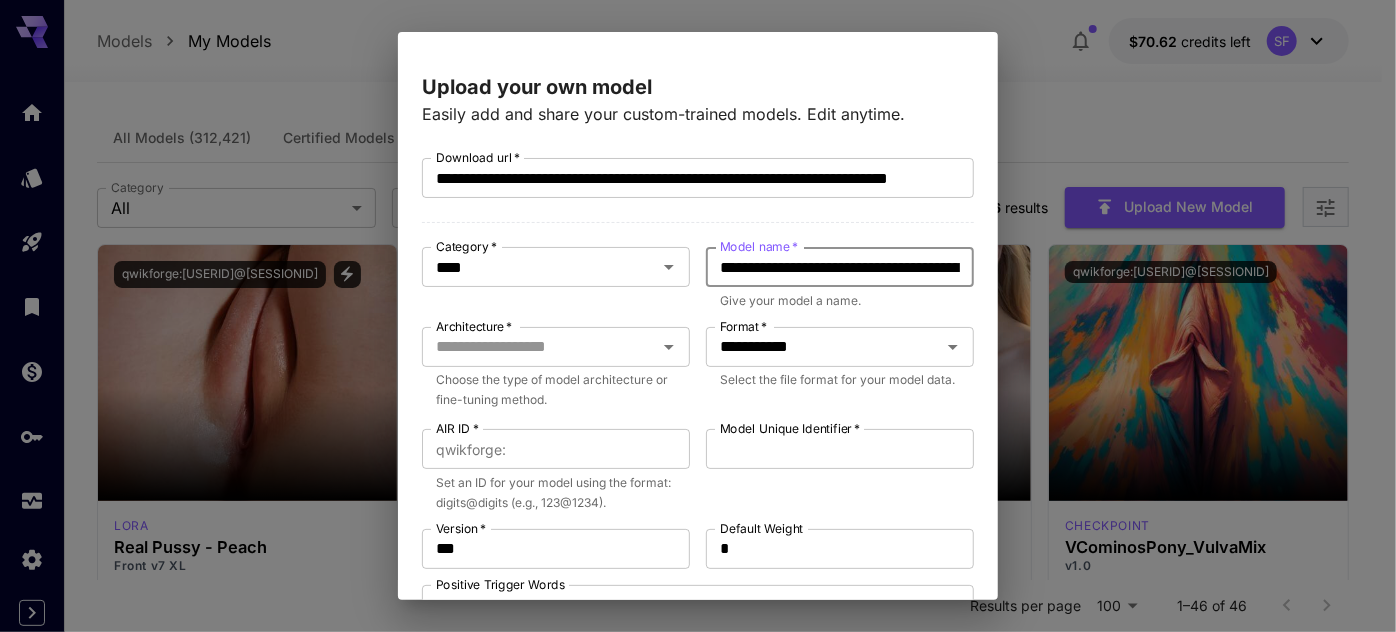 scroll, scrollTop: 0, scrollLeft: 157, axis: horizontal 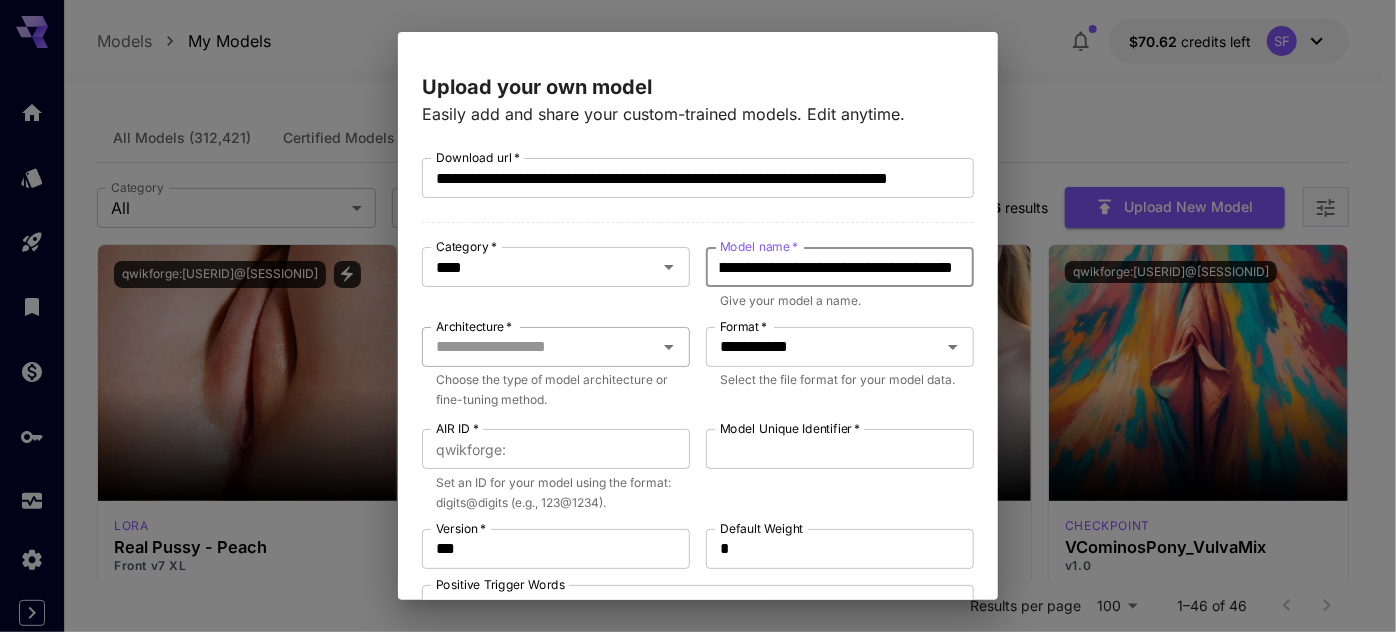 type on "**********" 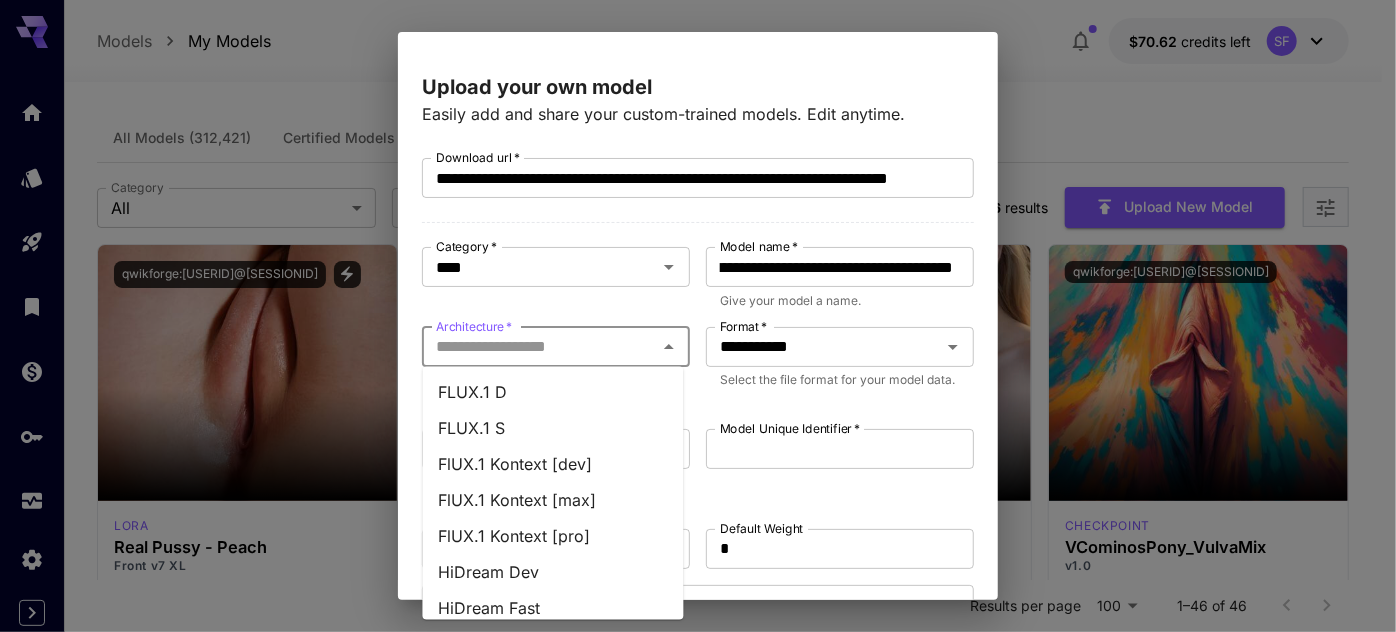 scroll, scrollTop: 0, scrollLeft: 0, axis: both 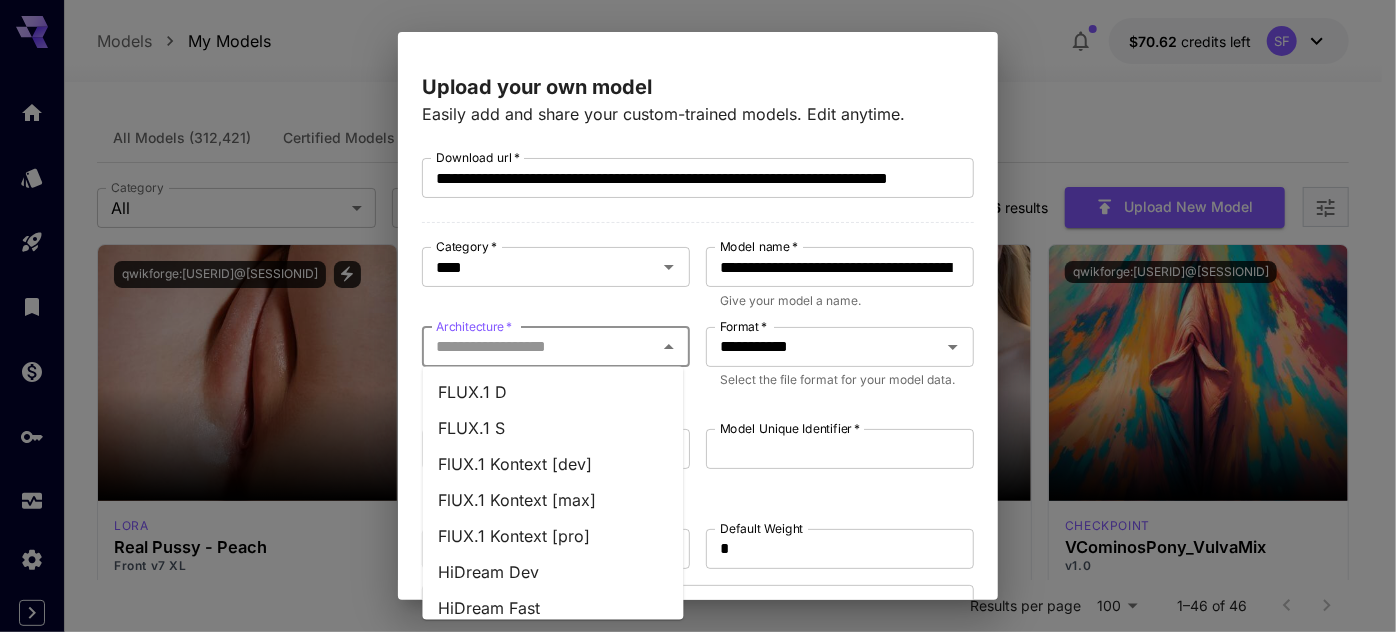 click on "Architecture   *" at bounding box center [539, 347] 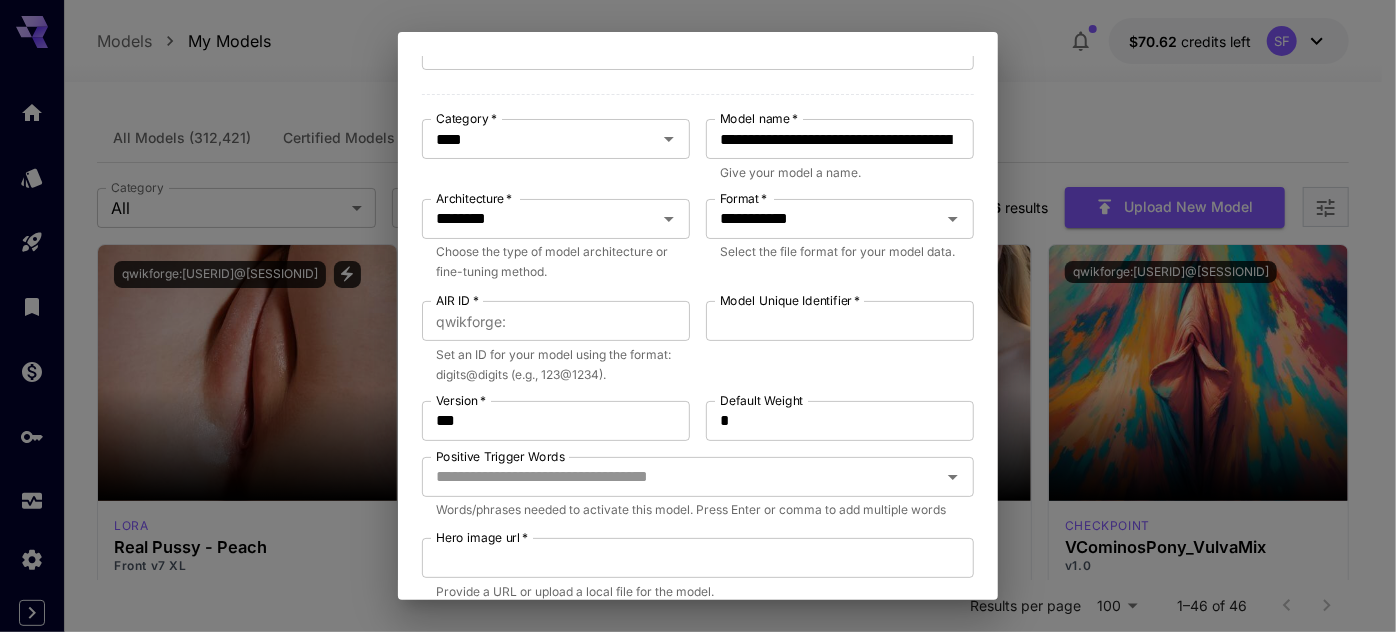 scroll, scrollTop: 151, scrollLeft: 0, axis: vertical 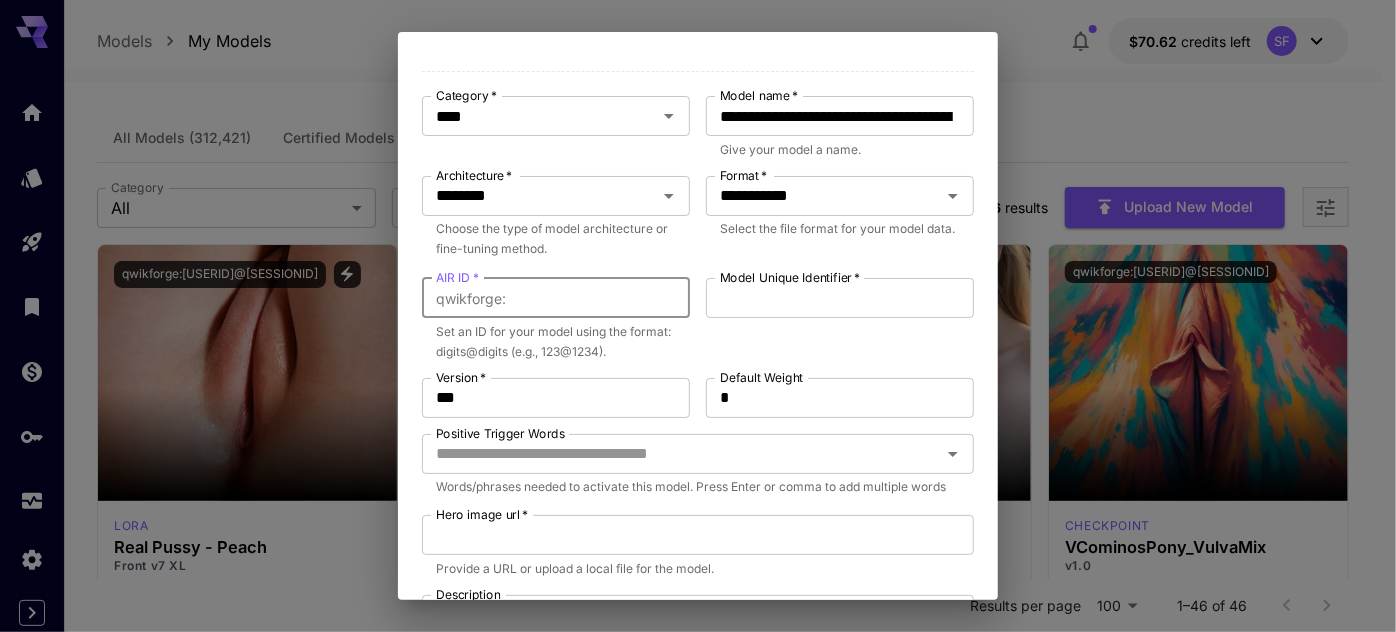 click on "AIR ID   *" at bounding box center [602, 298] 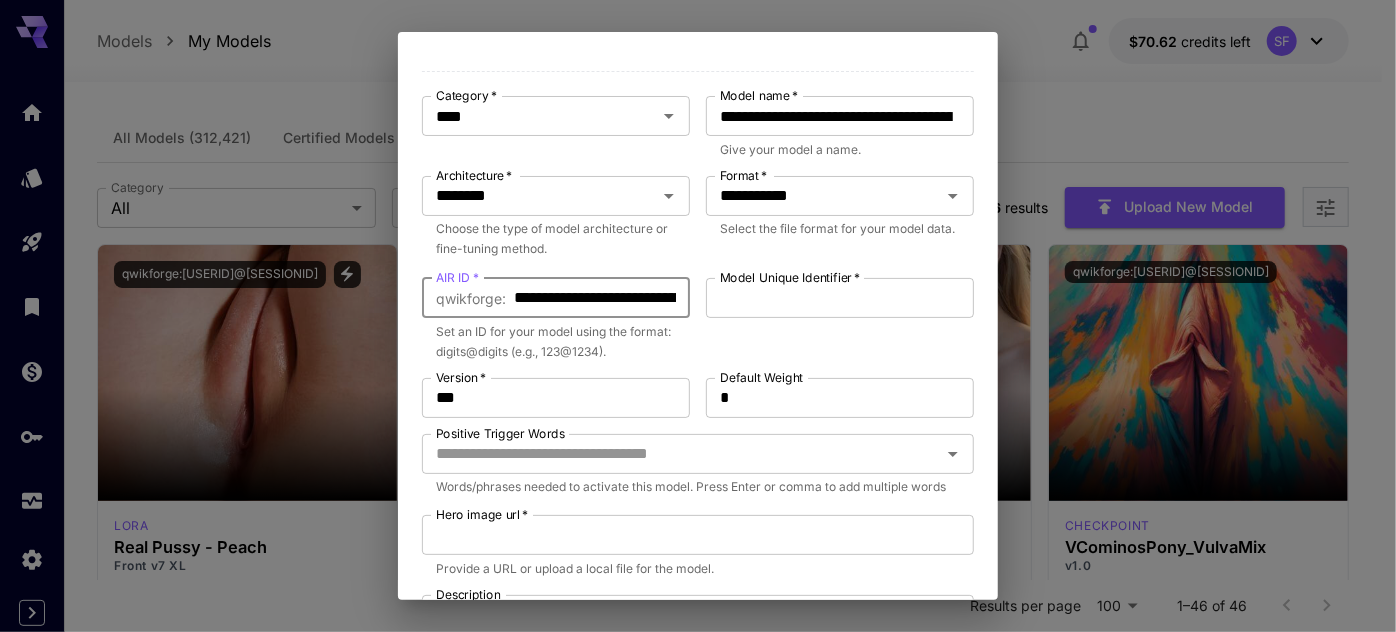 scroll, scrollTop: 0, scrollLeft: 145, axis: horizontal 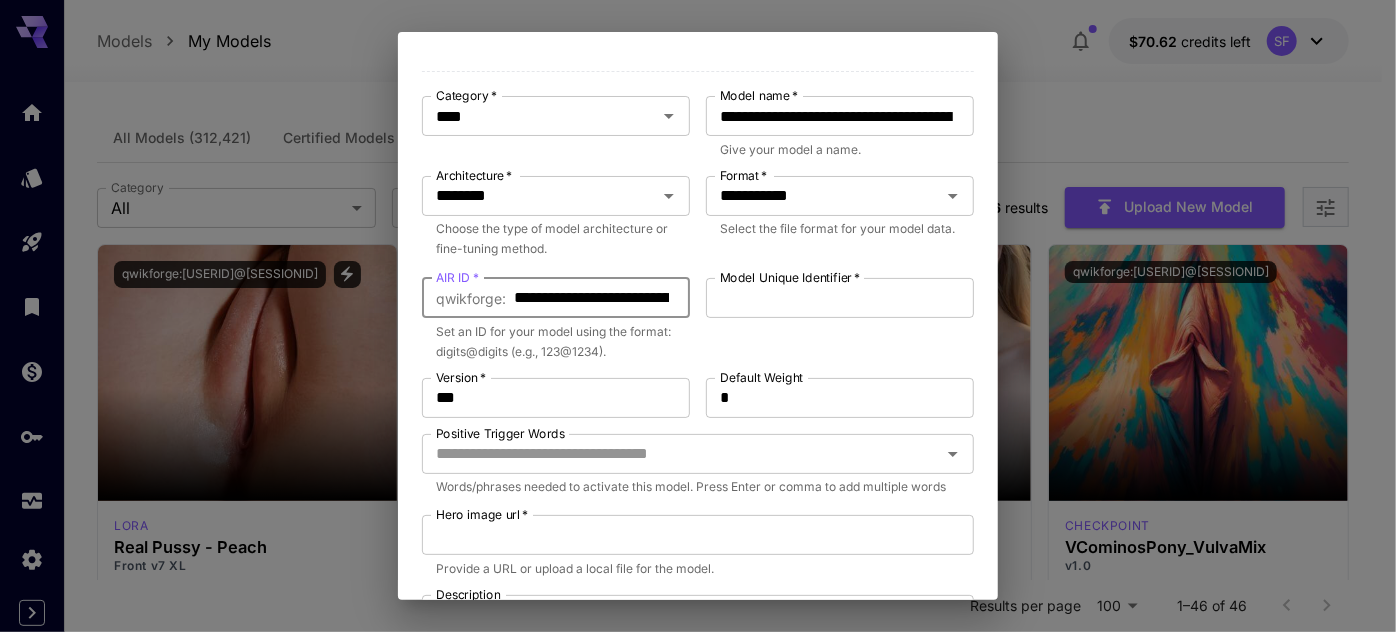 drag, startPoint x: 545, startPoint y: 295, endPoint x: 470, endPoint y: 302, distance: 75.32596 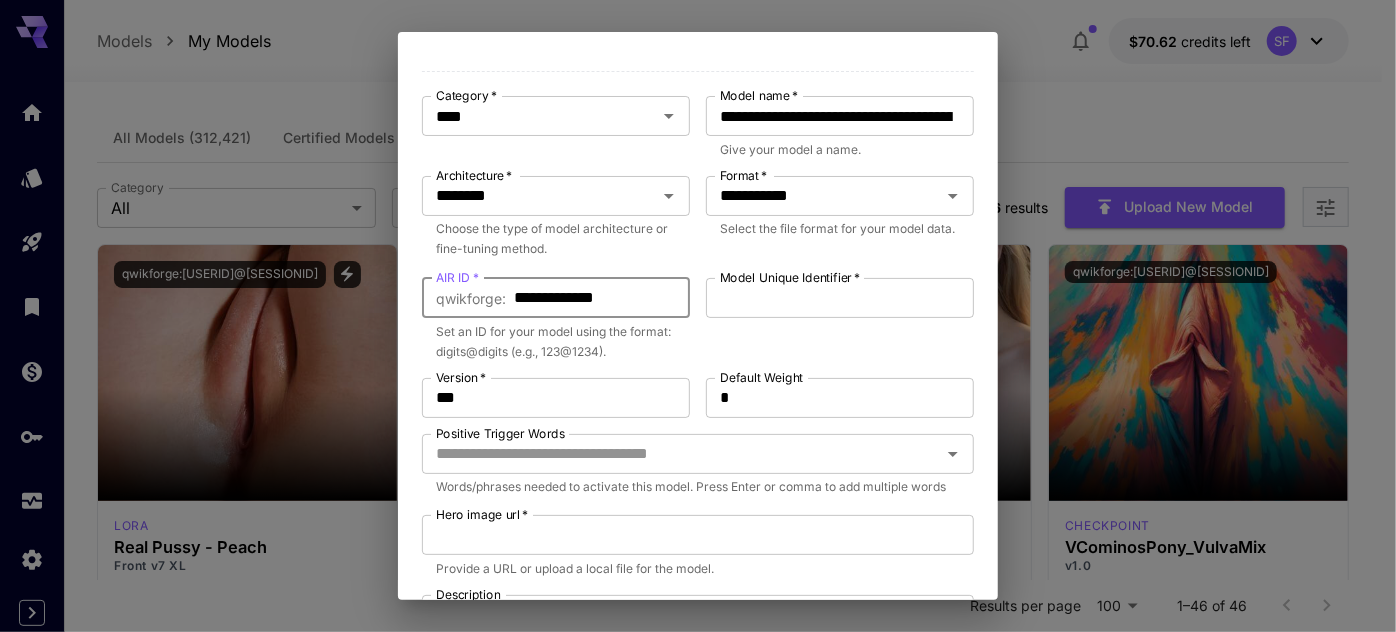 type on "**********" 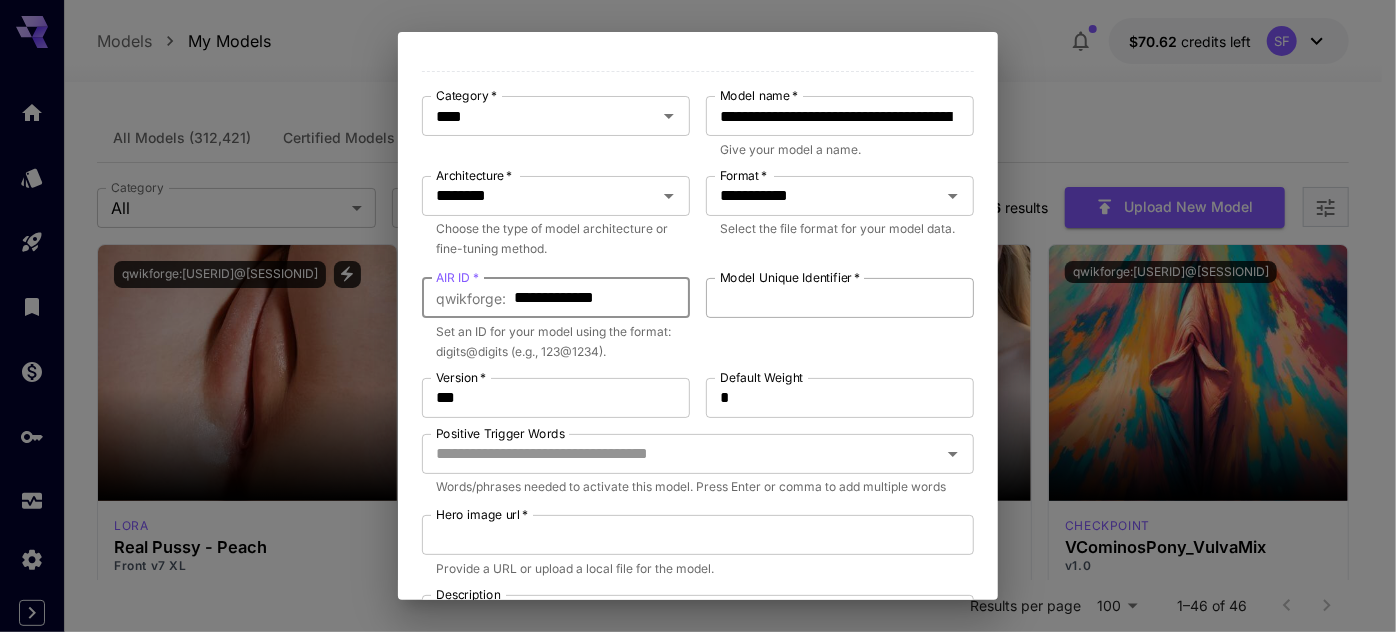 click on "Model Unique Identifier   *" at bounding box center (840, 298) 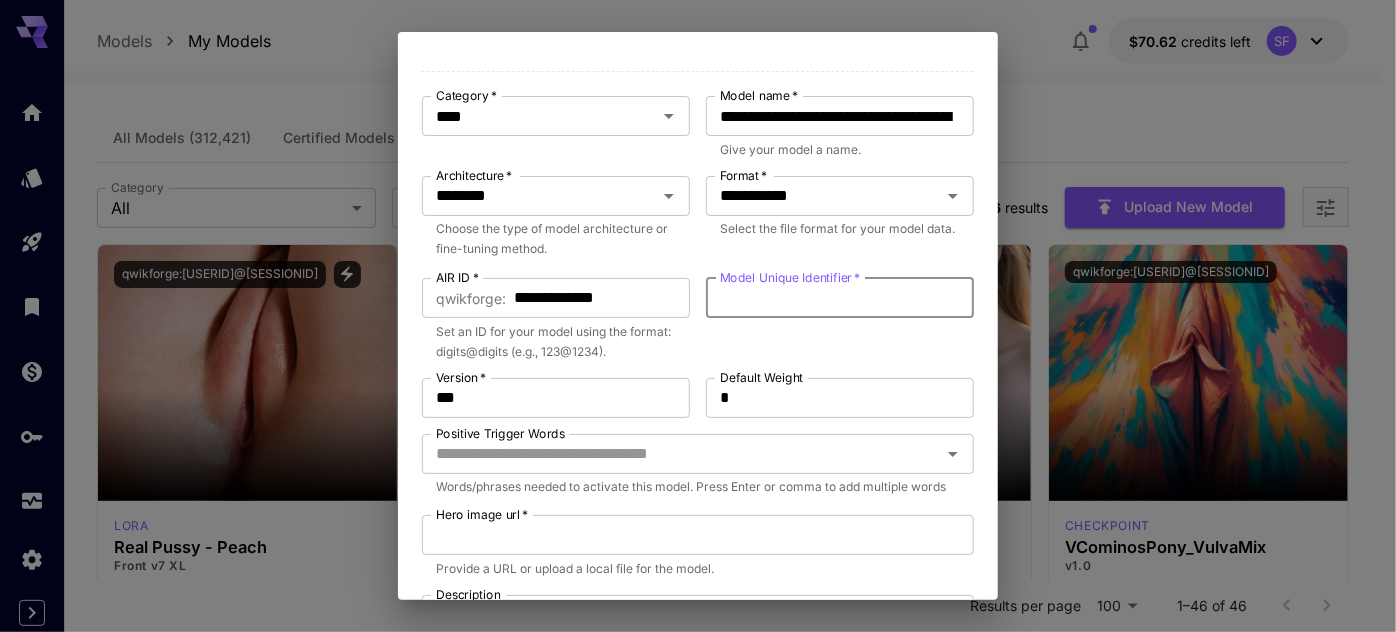 paste on "**********" 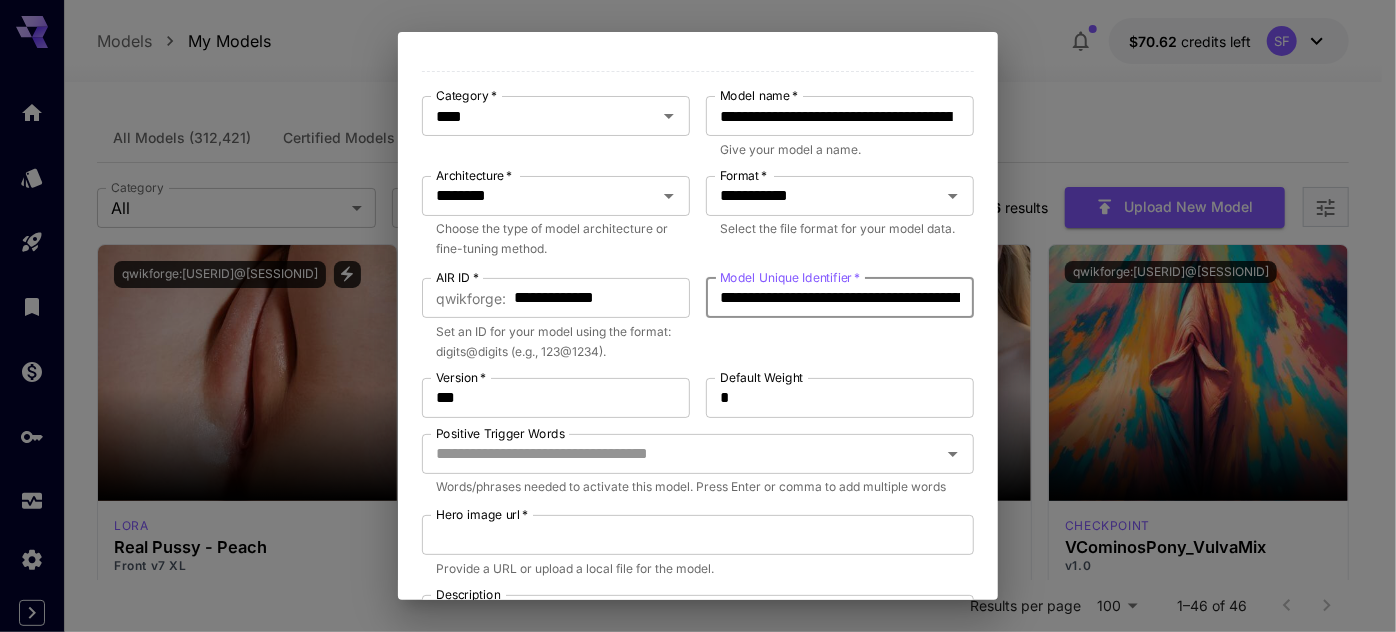 scroll, scrollTop: 0, scrollLeft: 405, axis: horizontal 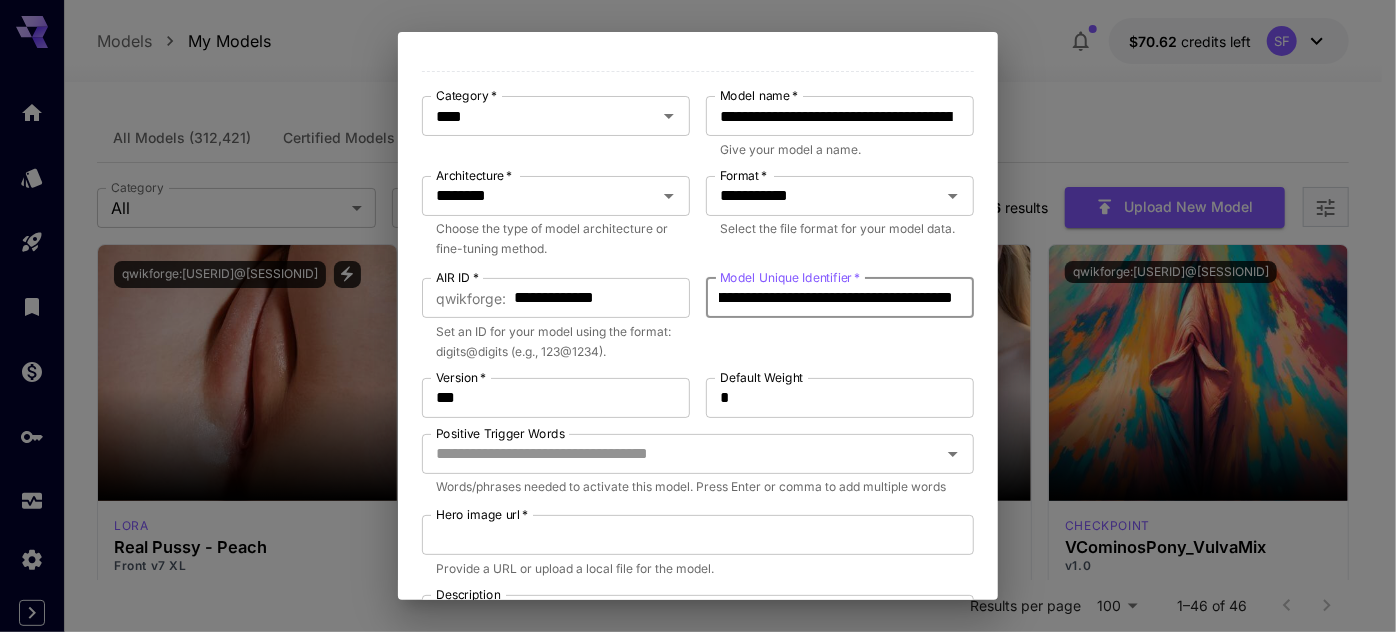 type on "**********" 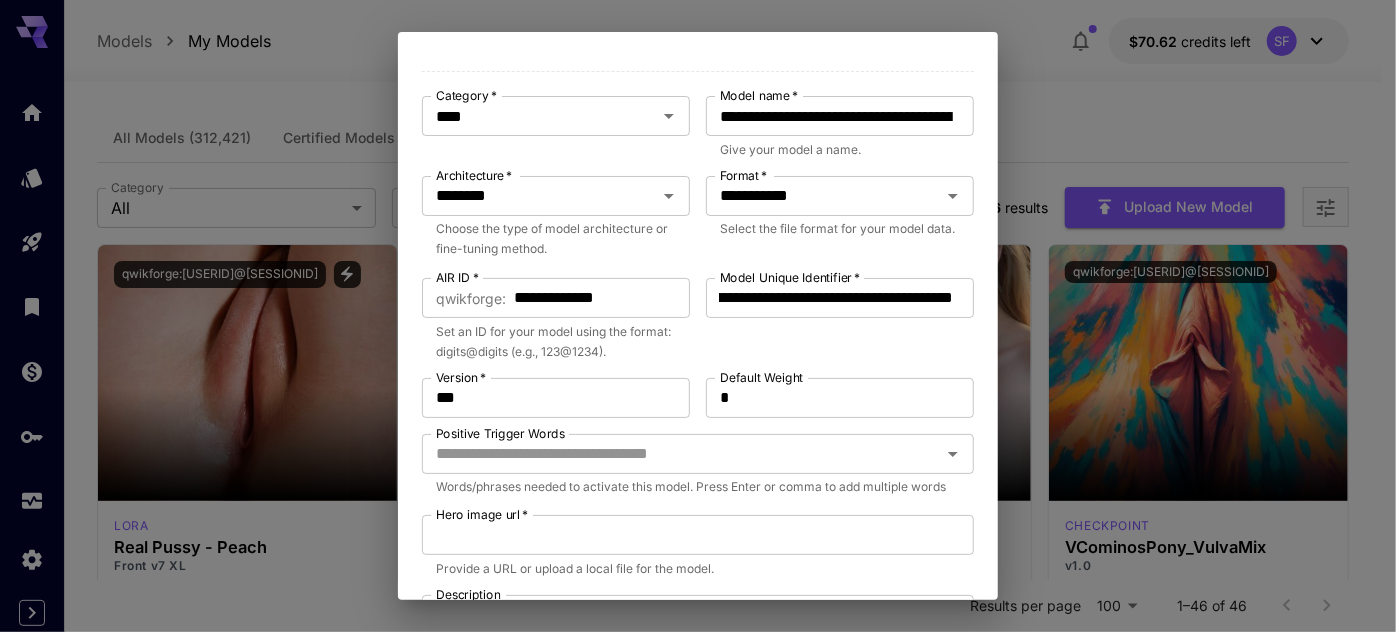 scroll, scrollTop: 0, scrollLeft: 0, axis: both 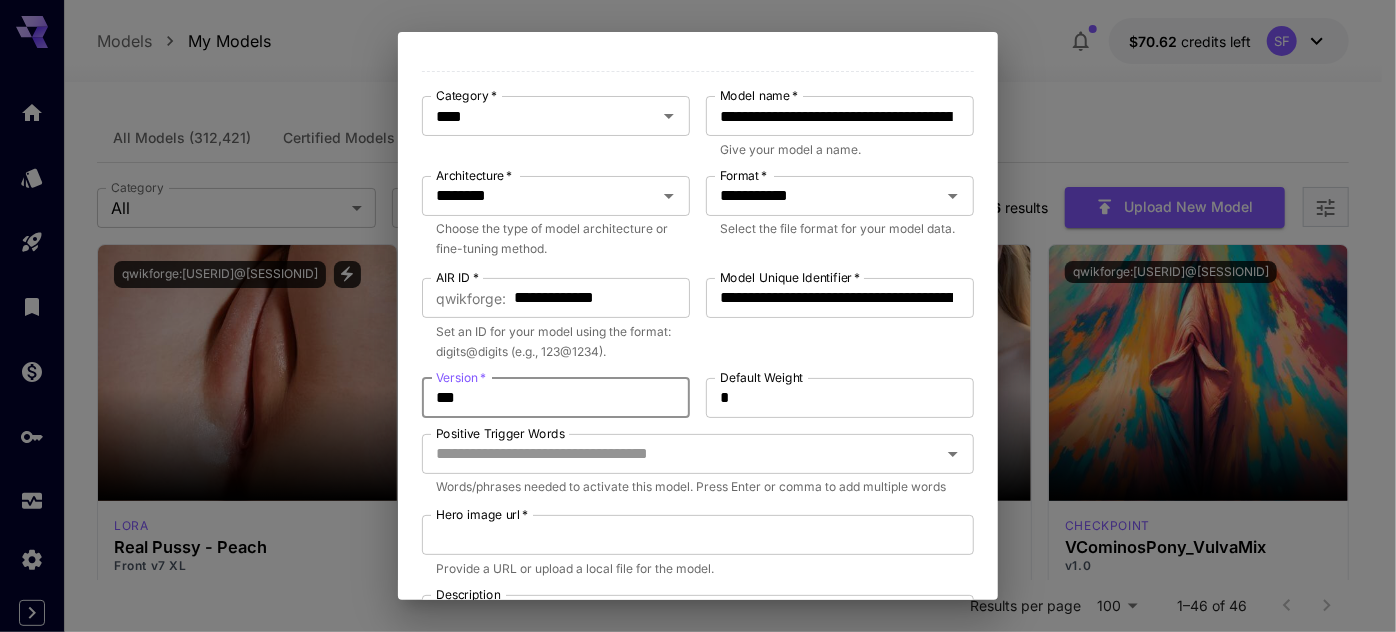 drag, startPoint x: 520, startPoint y: 412, endPoint x: 394, endPoint y: 402, distance: 126.3962 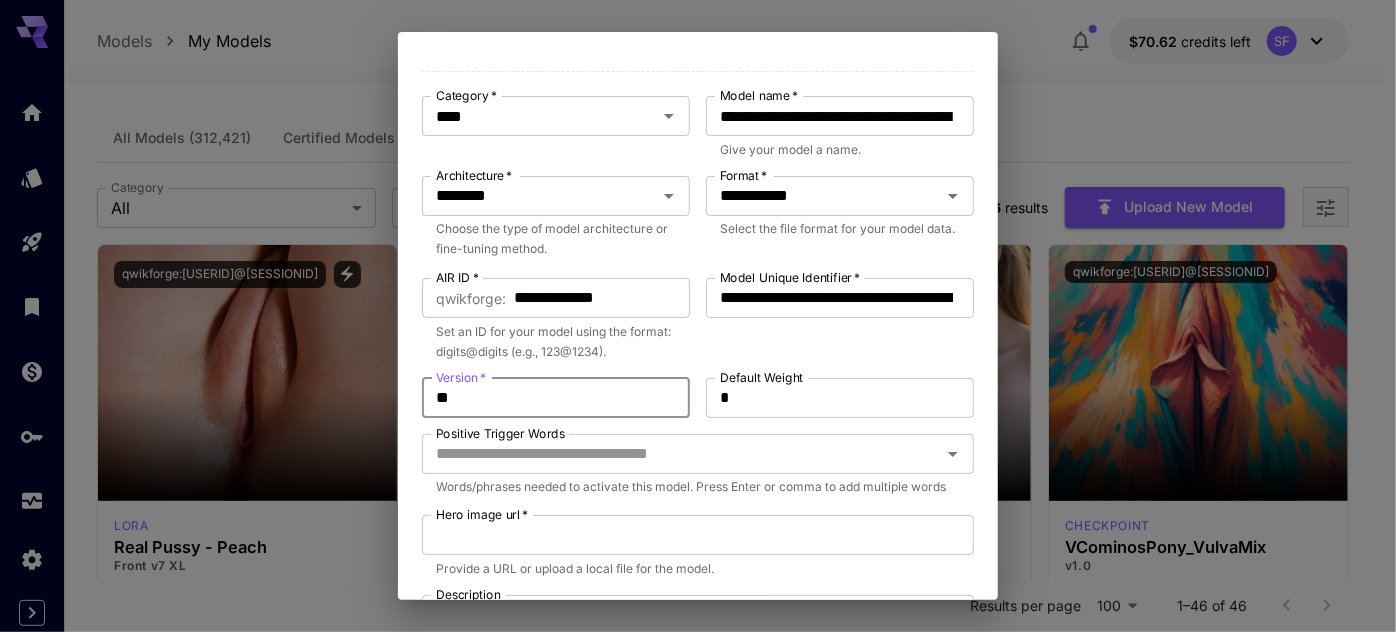 type on "**" 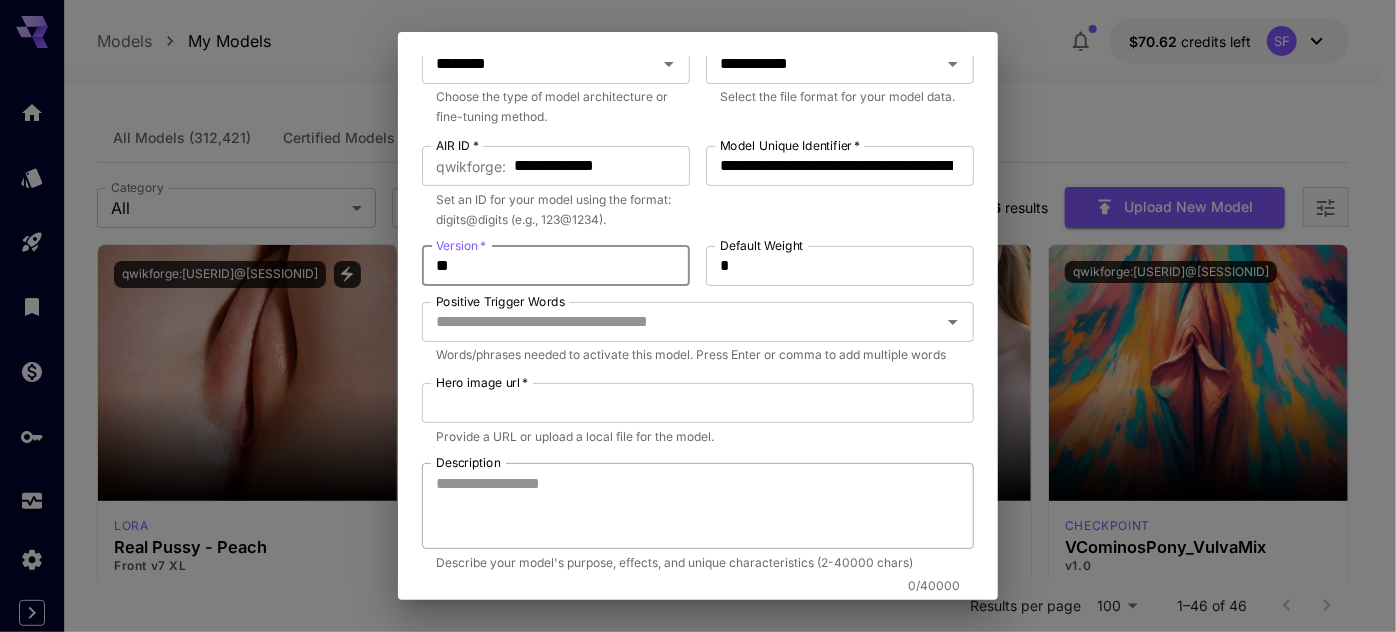 scroll, scrollTop: 303, scrollLeft: 0, axis: vertical 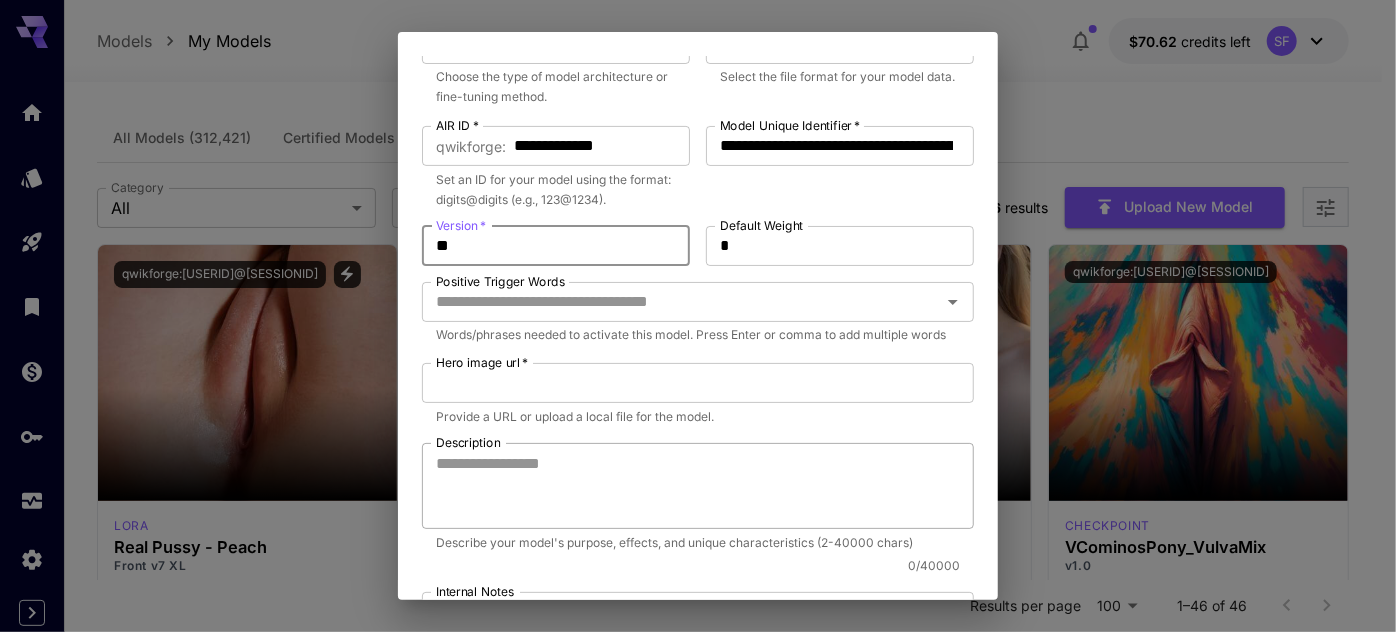 click on "Description" at bounding box center [698, 486] 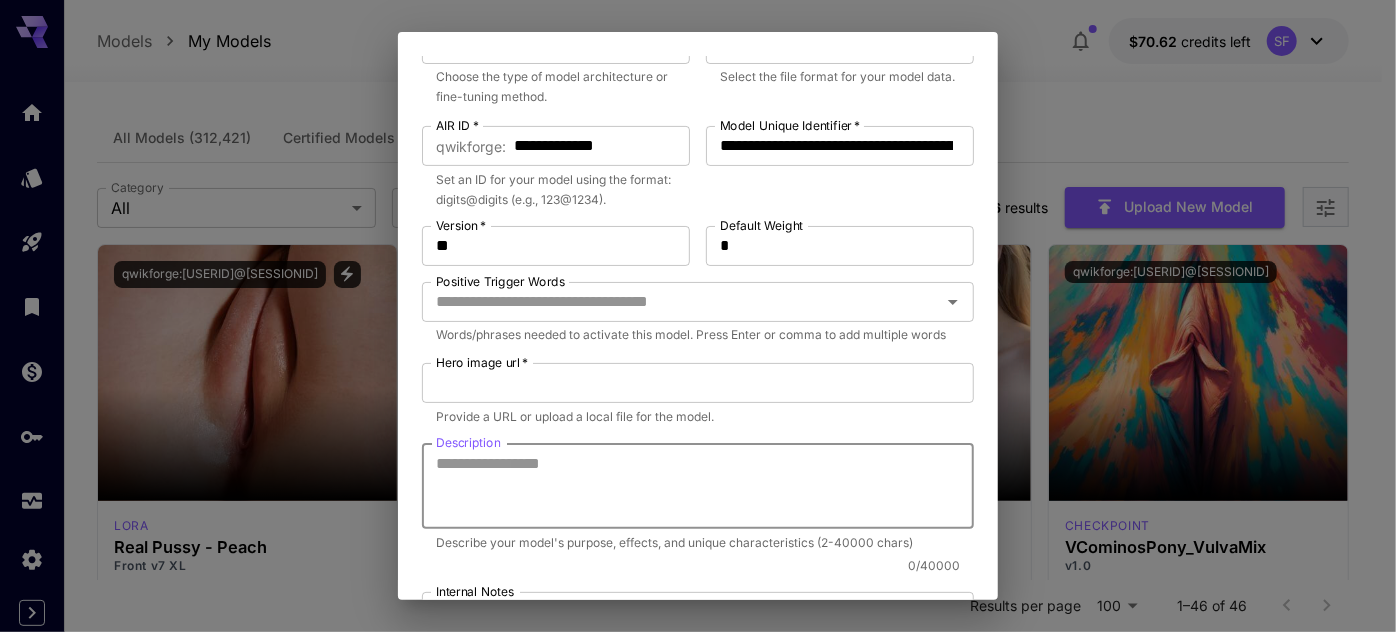 paste on "**********" 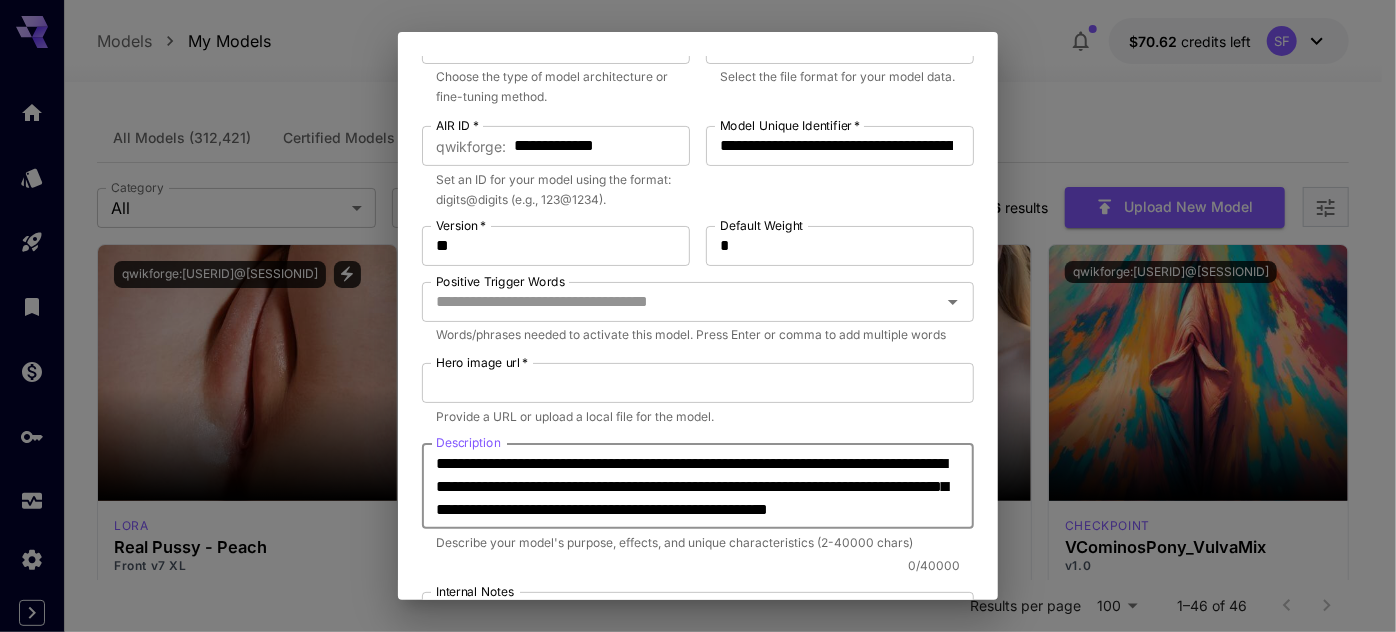 scroll, scrollTop: 227, scrollLeft: 0, axis: vertical 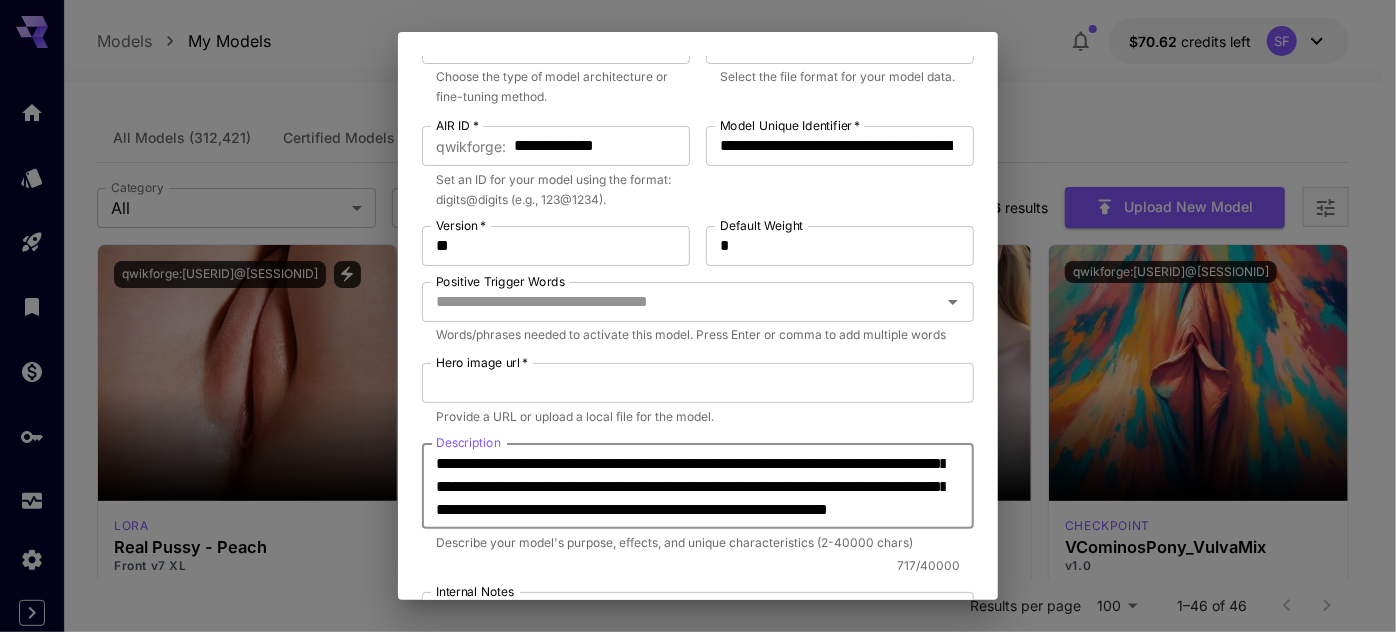 type on "**********" 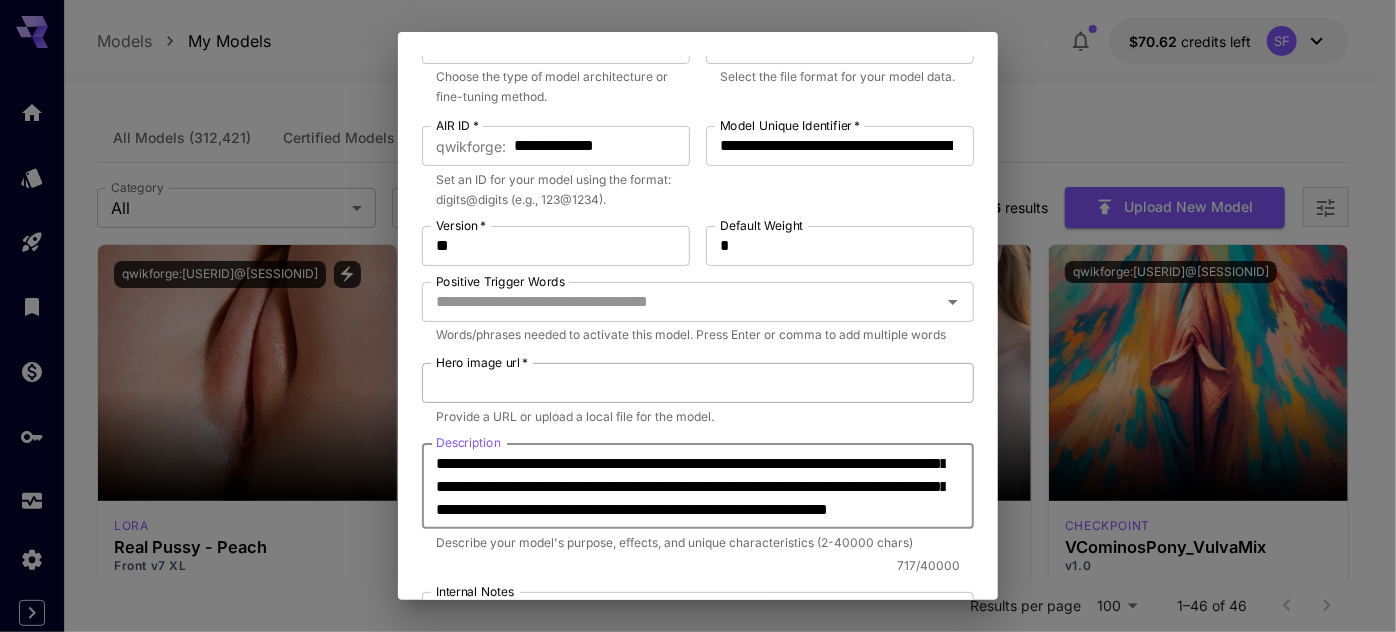 click on "Hero image url   *" at bounding box center [698, 383] 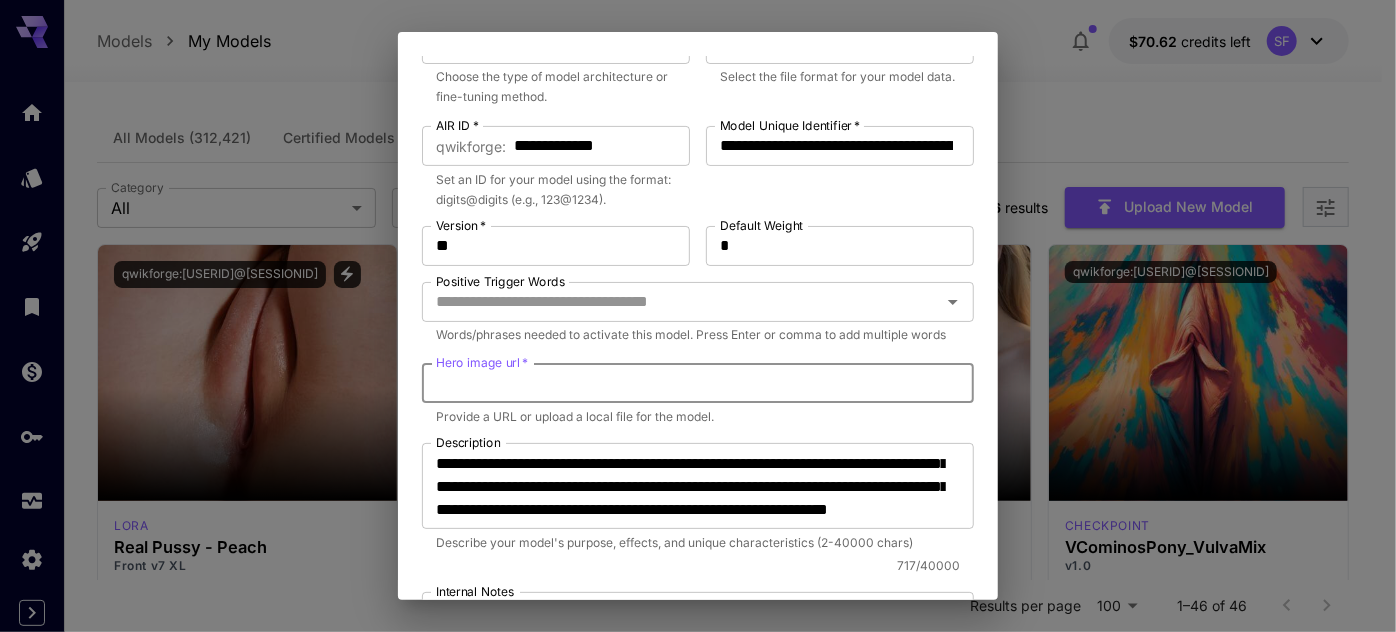 paste on "**********" 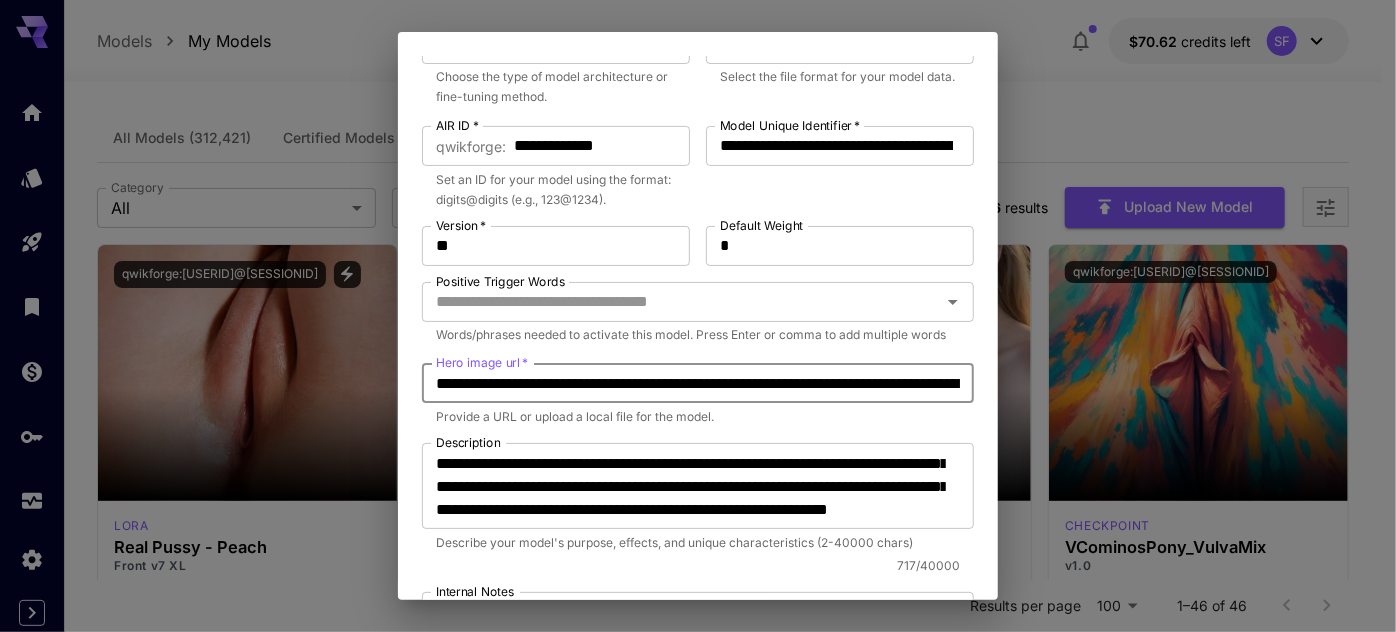 scroll, scrollTop: 0, scrollLeft: 640, axis: horizontal 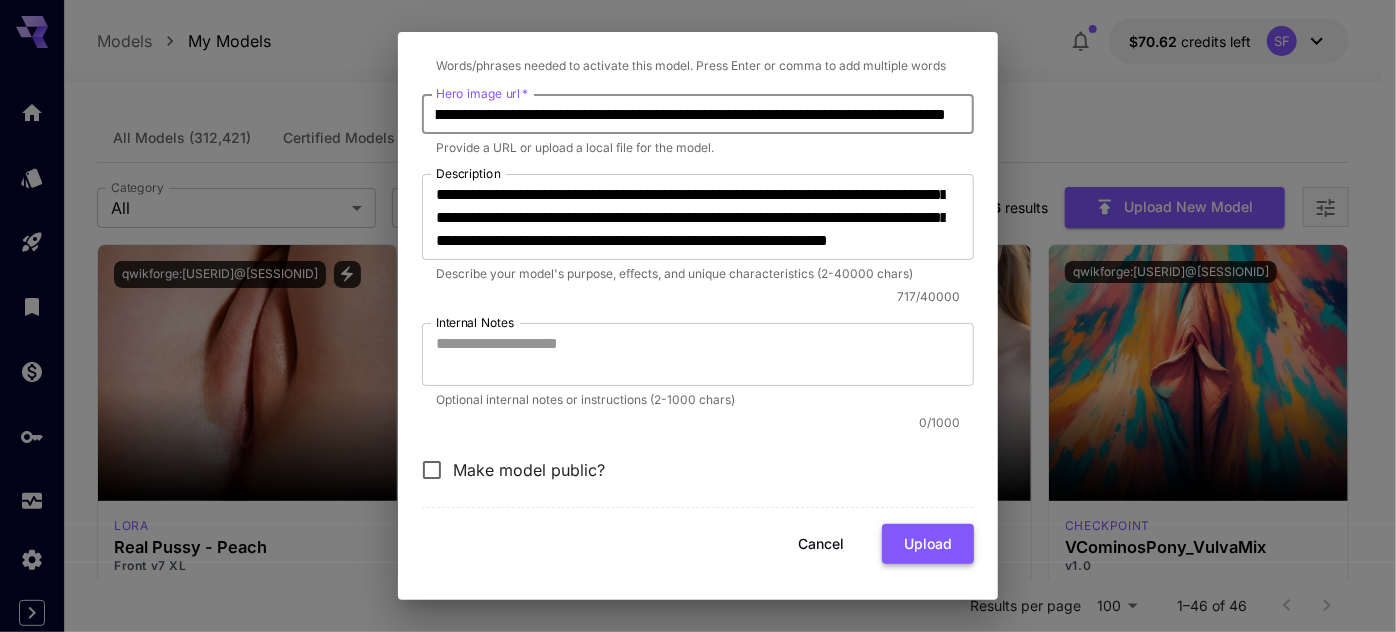 type on "**********" 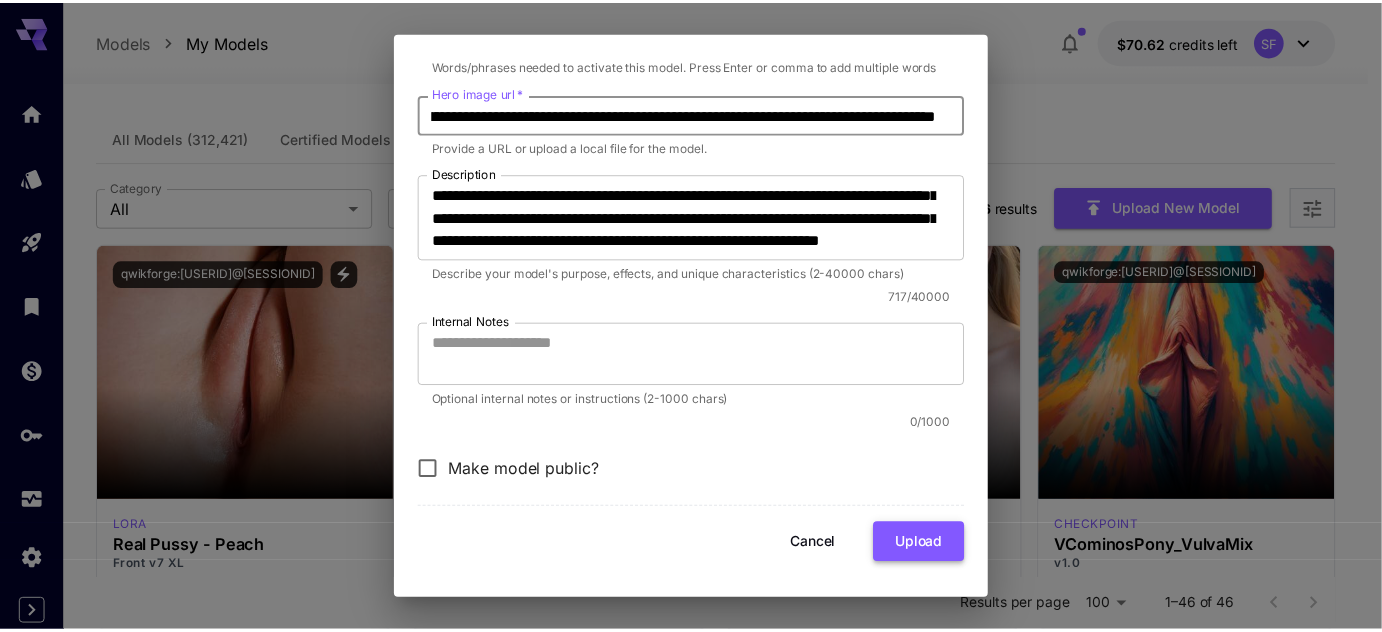scroll, scrollTop: 0, scrollLeft: 0, axis: both 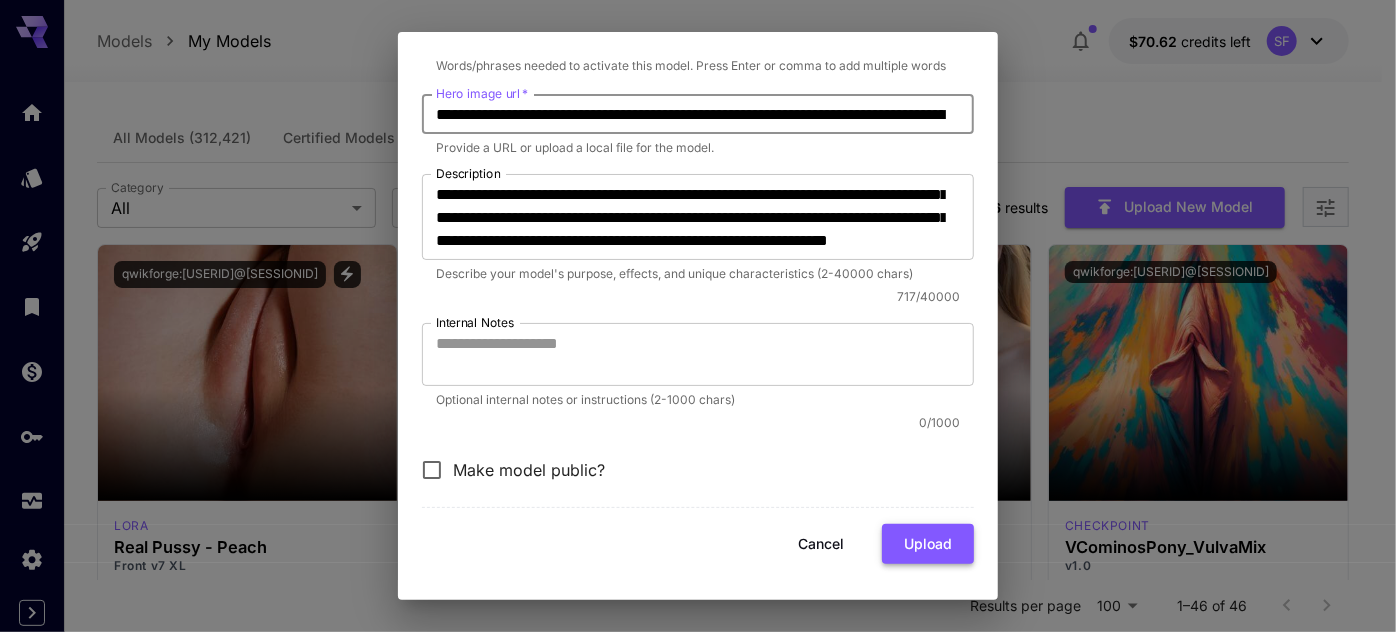 click on "Upload" at bounding box center (928, 544) 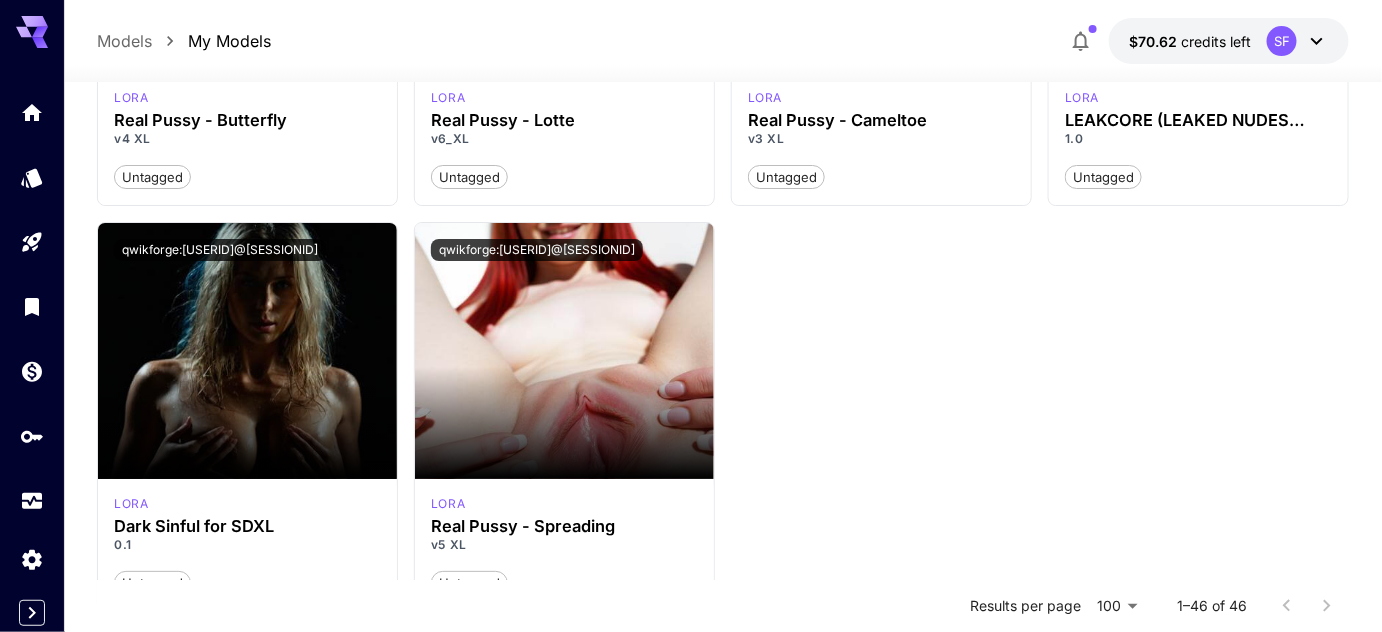 scroll, scrollTop: 4977, scrollLeft: 0, axis: vertical 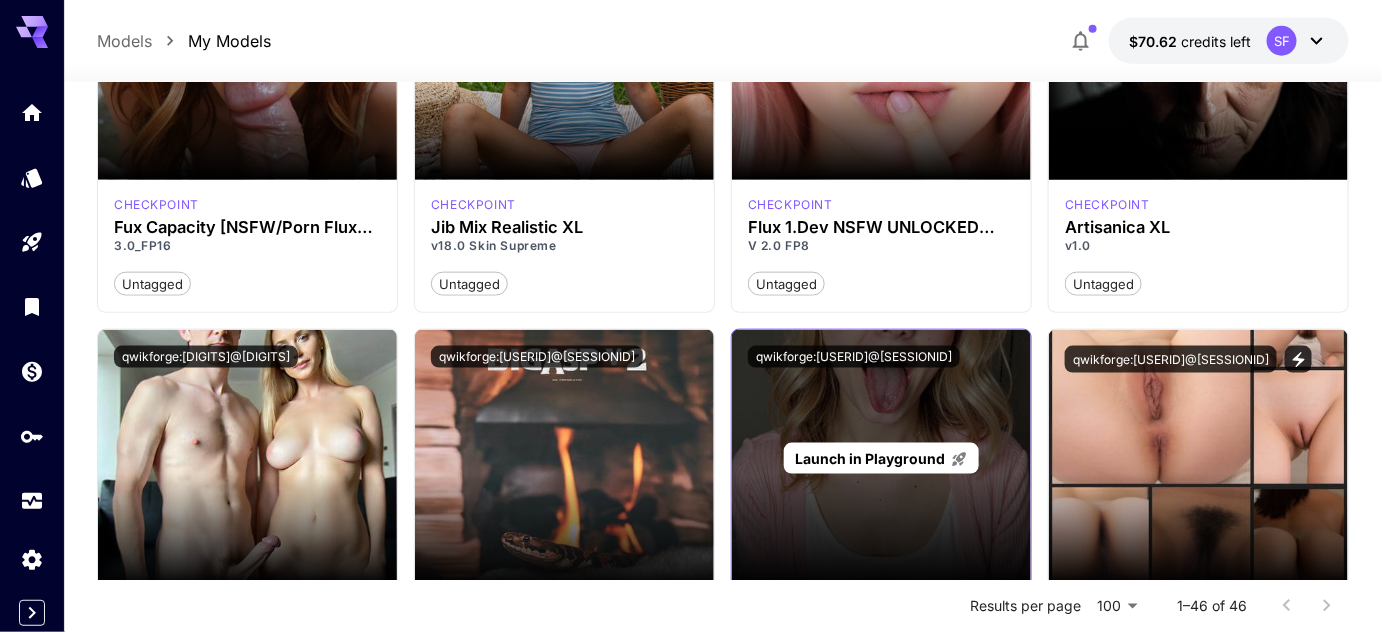 type 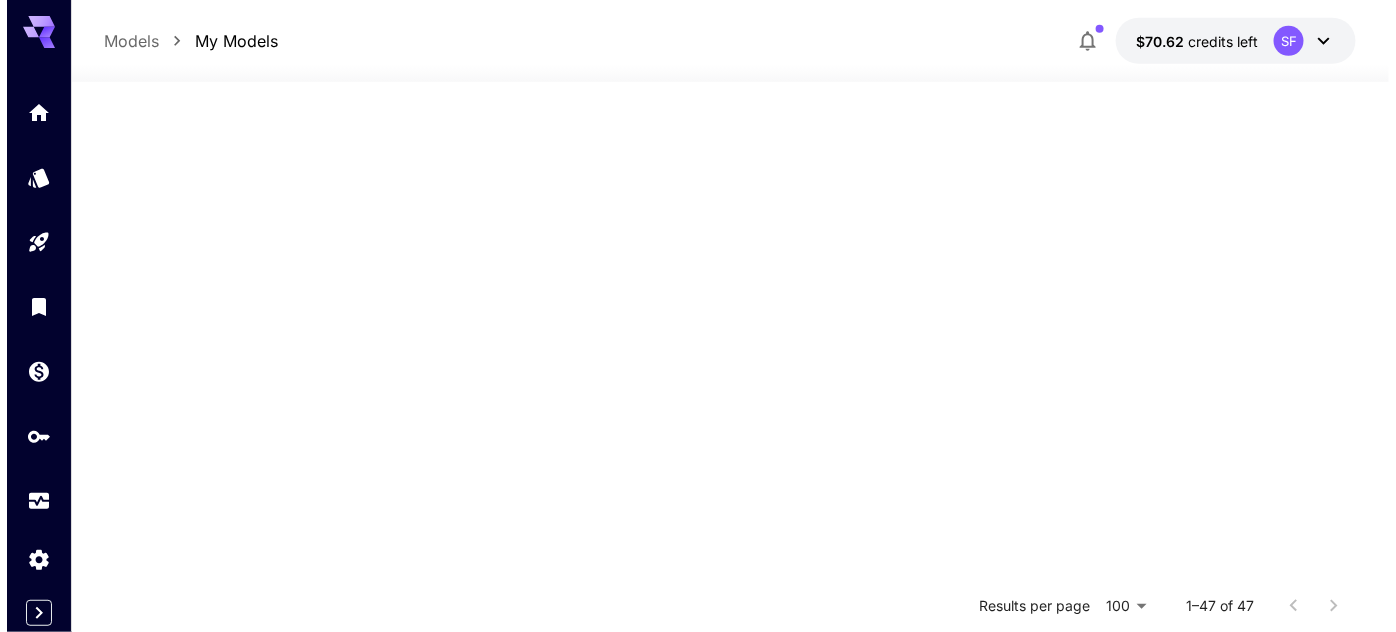 scroll, scrollTop: 0, scrollLeft: 0, axis: both 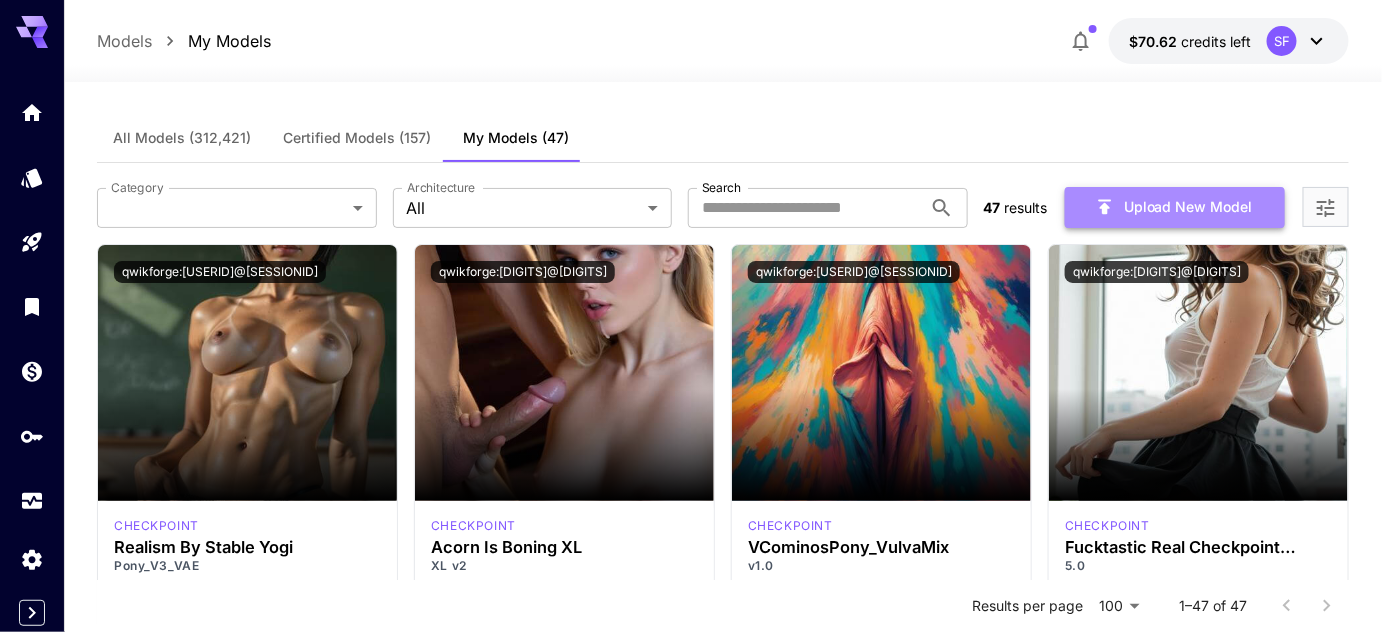 click on "Upload New Model" at bounding box center (1175, 207) 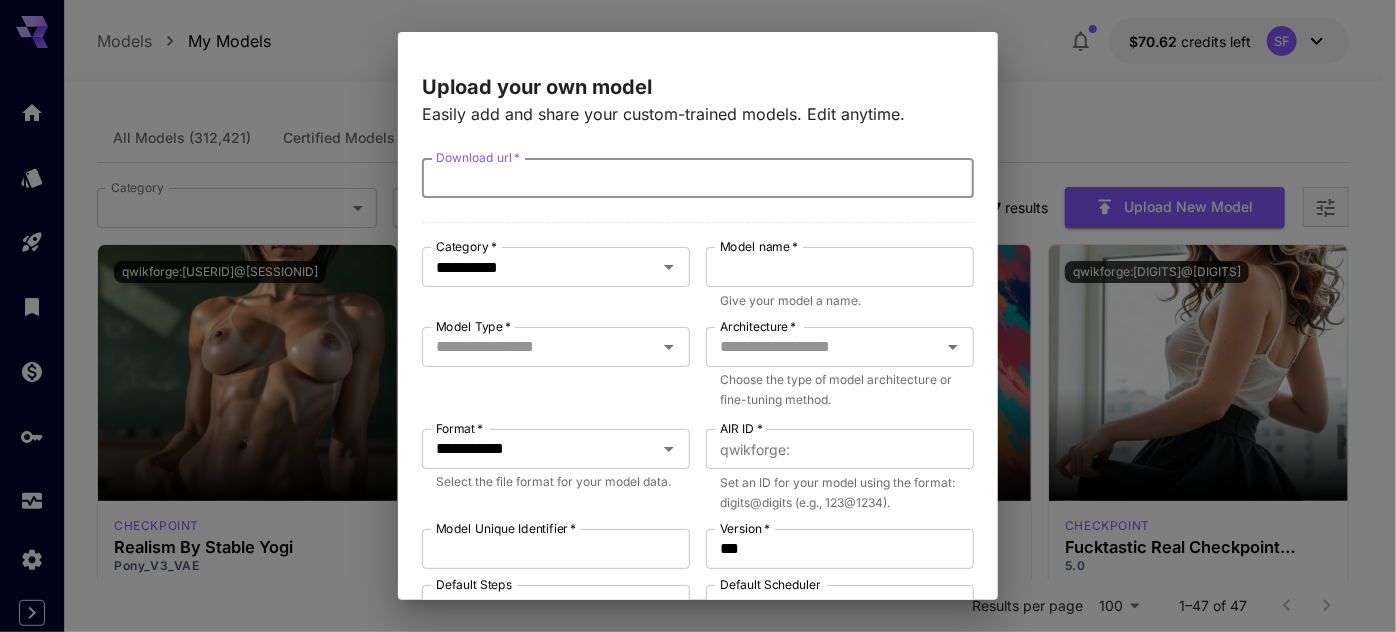click on "Download url   *" at bounding box center [698, 178] 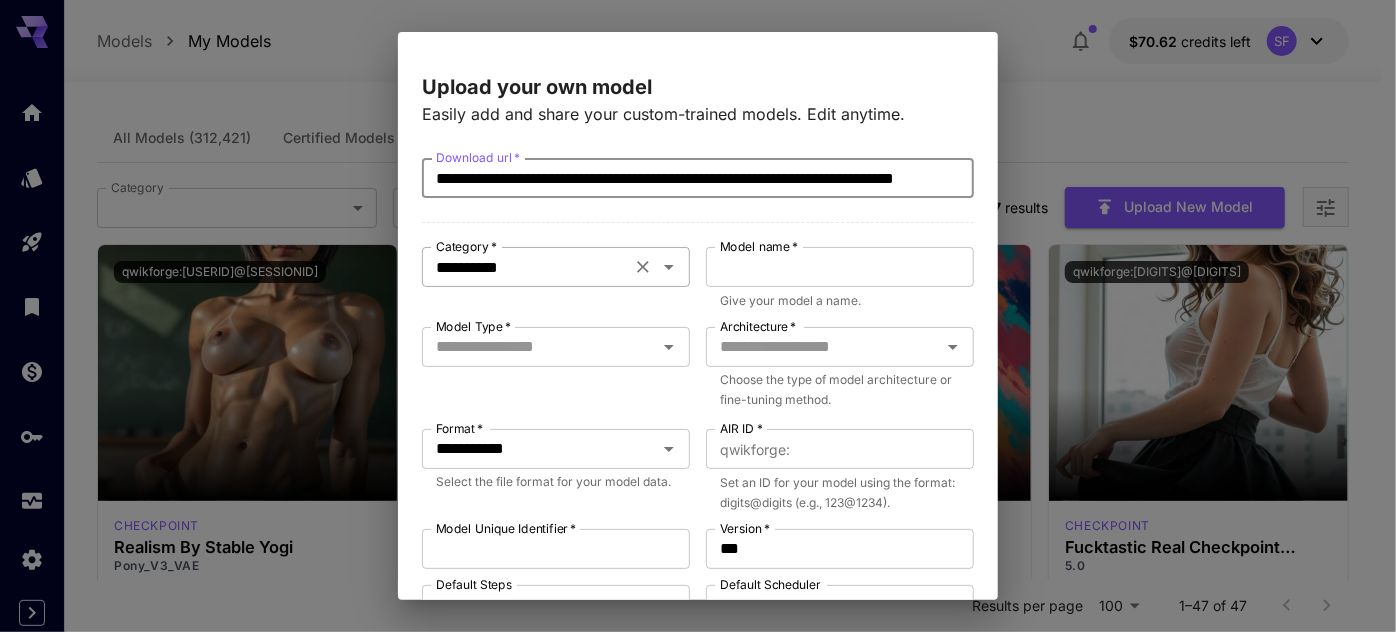 scroll, scrollTop: 0, scrollLeft: 122, axis: horizontal 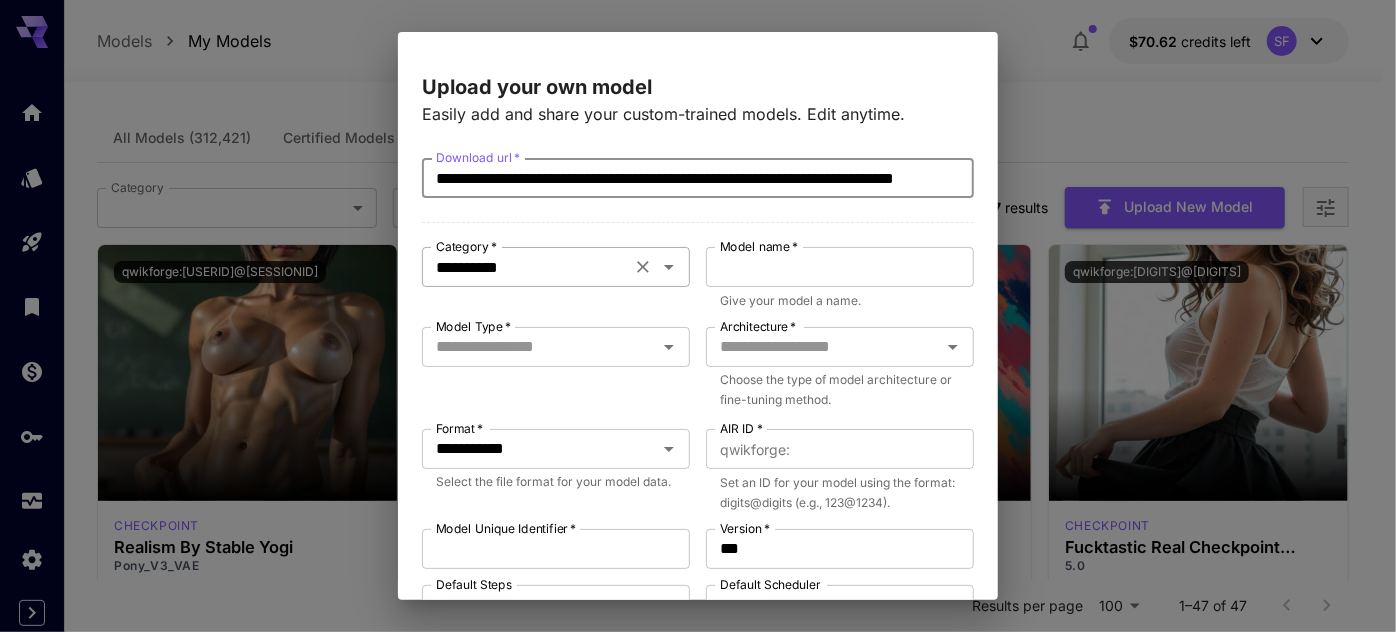 click at bounding box center [655, 267] 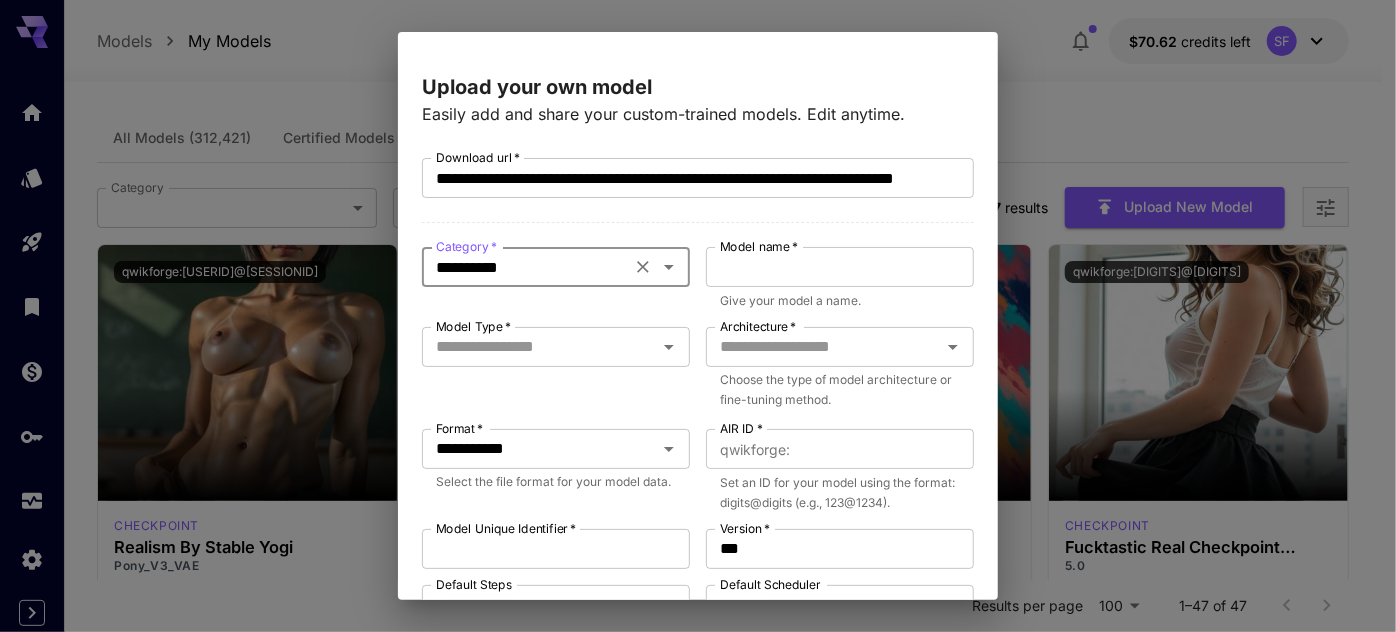 click on "**********" at bounding box center [556, 267] 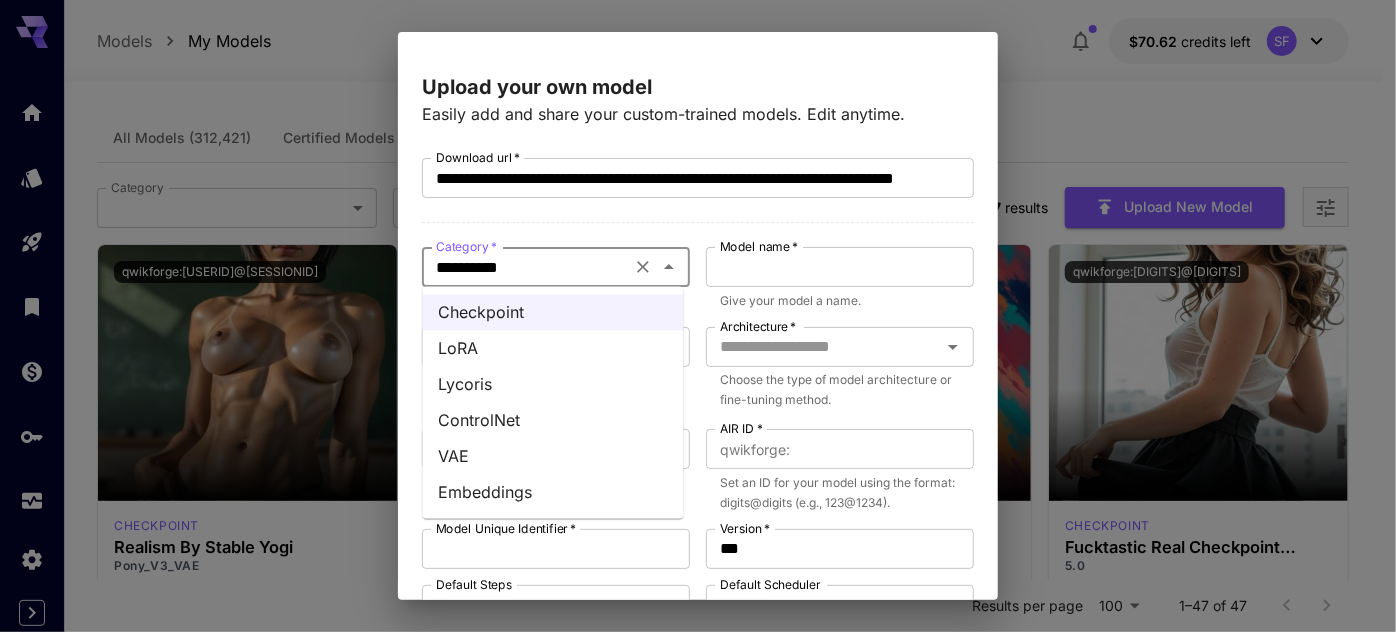 click on "LoRA" at bounding box center [553, 349] 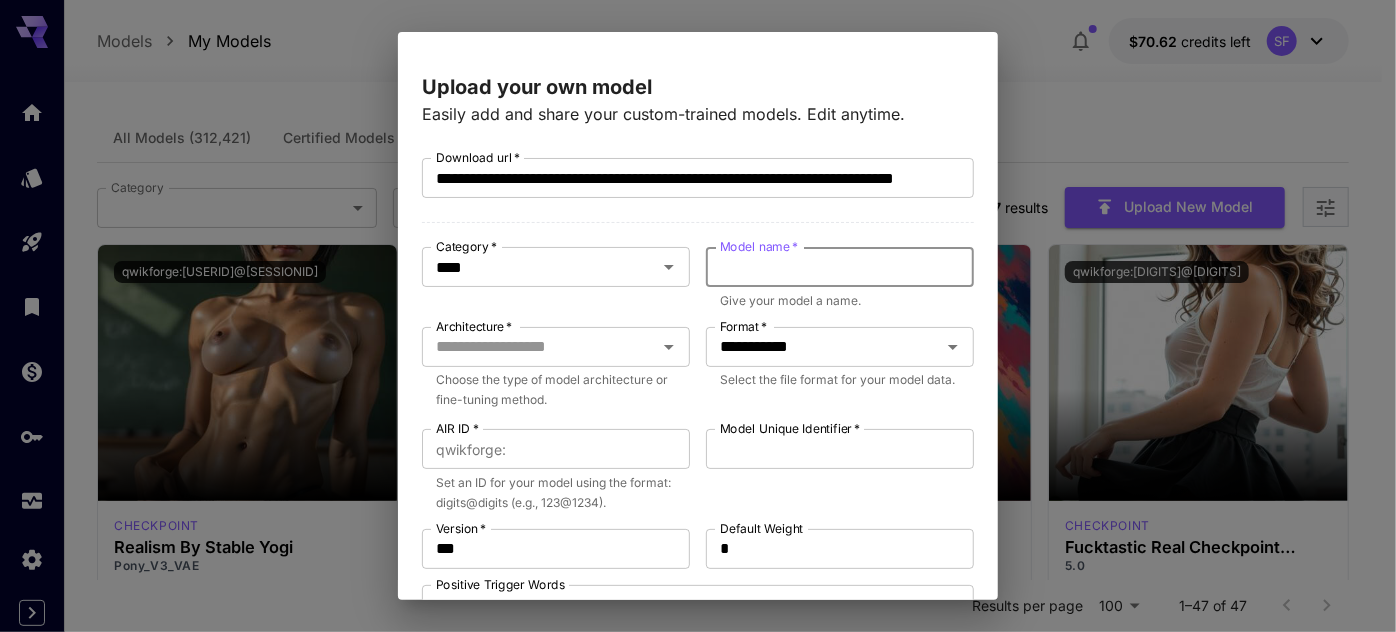 click on "Model name   *" at bounding box center [840, 267] 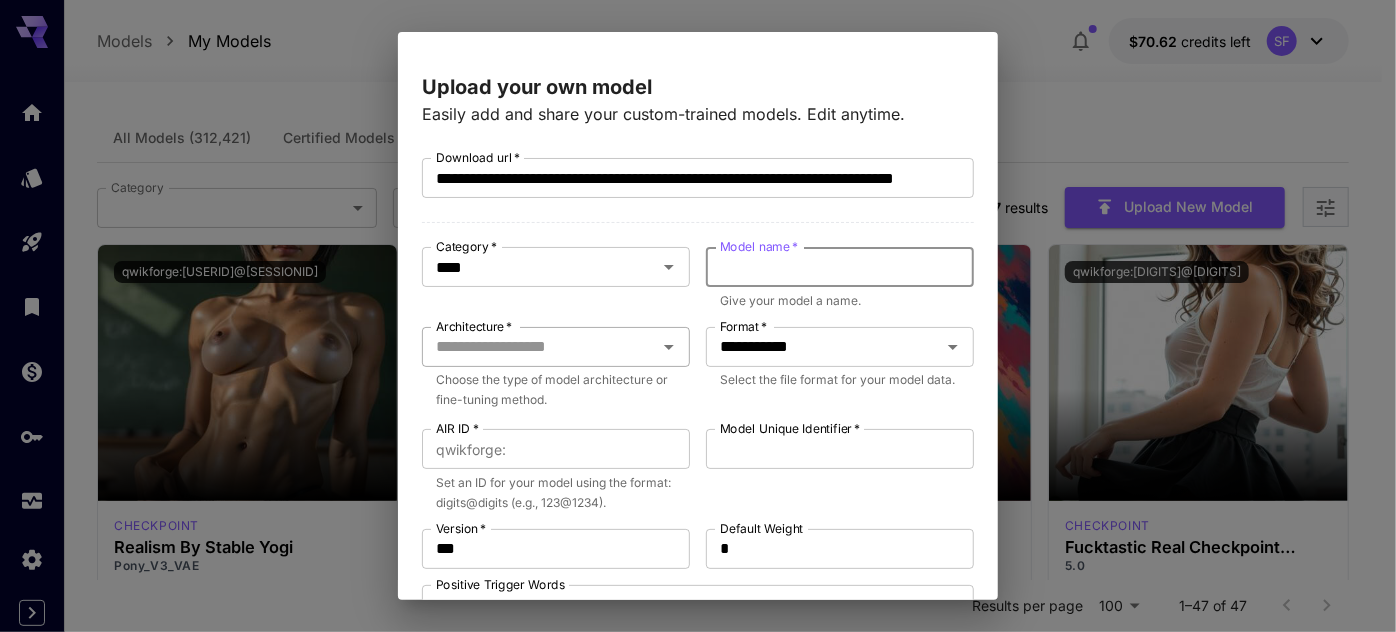 paste on "**********" 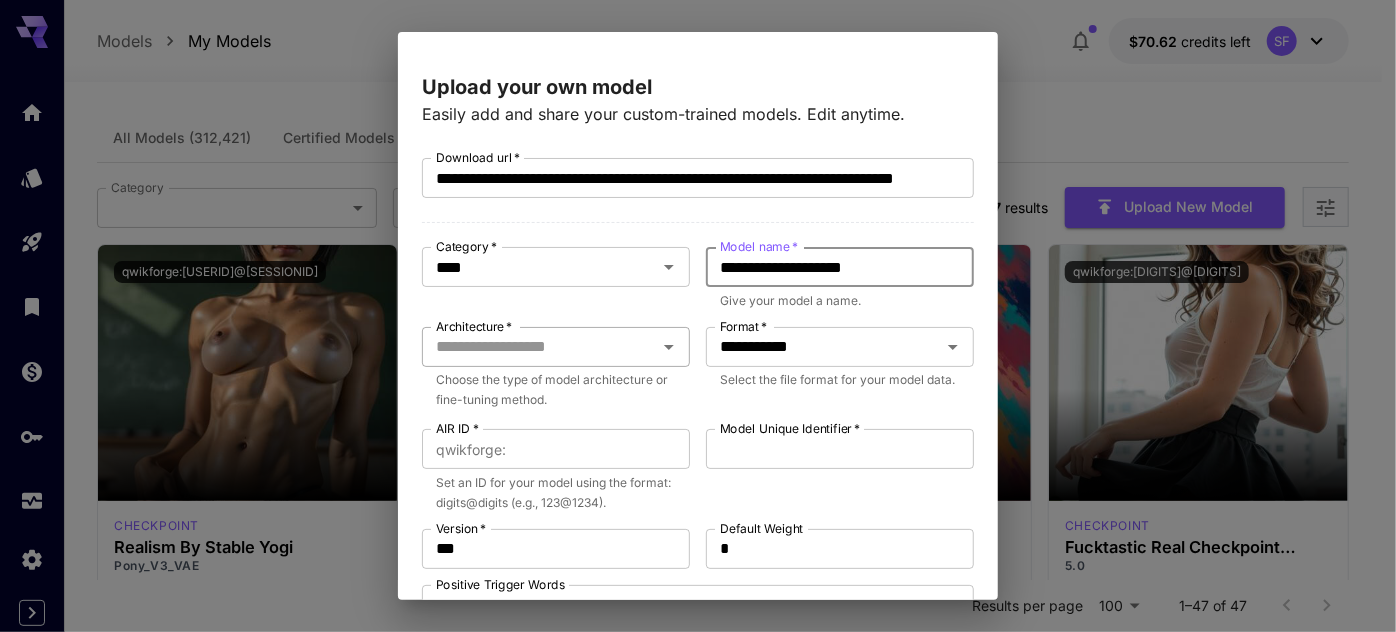 type on "**********" 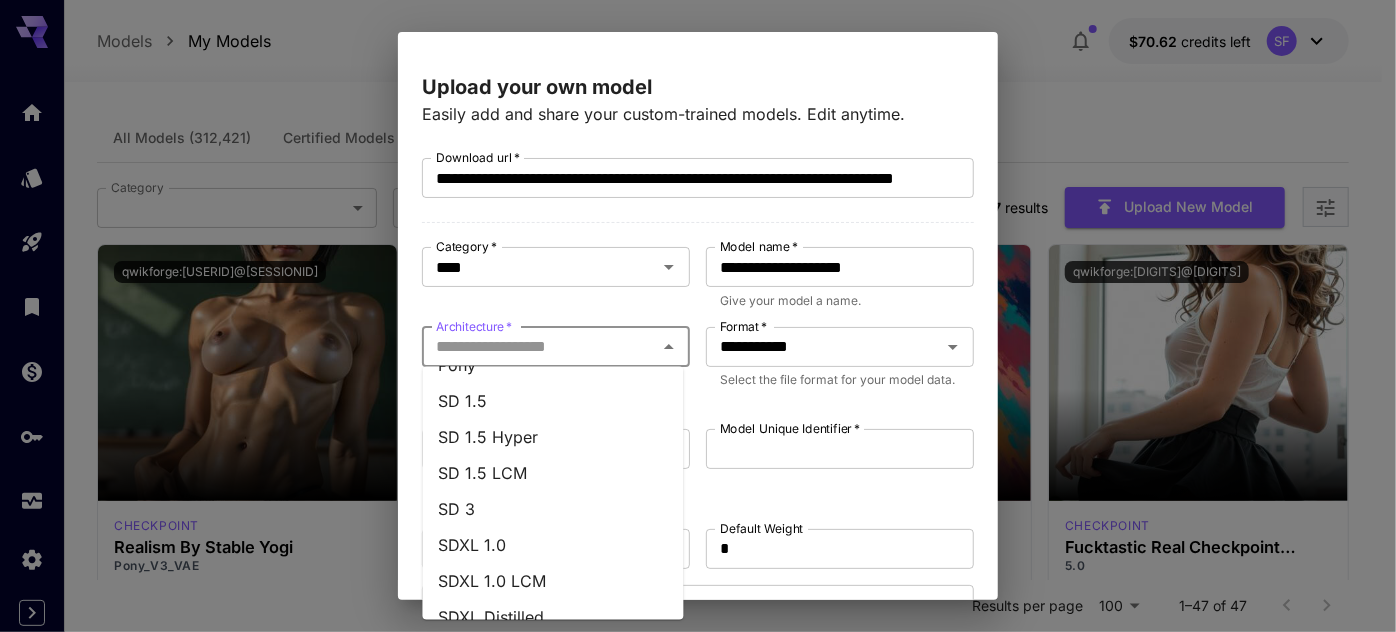 scroll, scrollTop: 296, scrollLeft: 0, axis: vertical 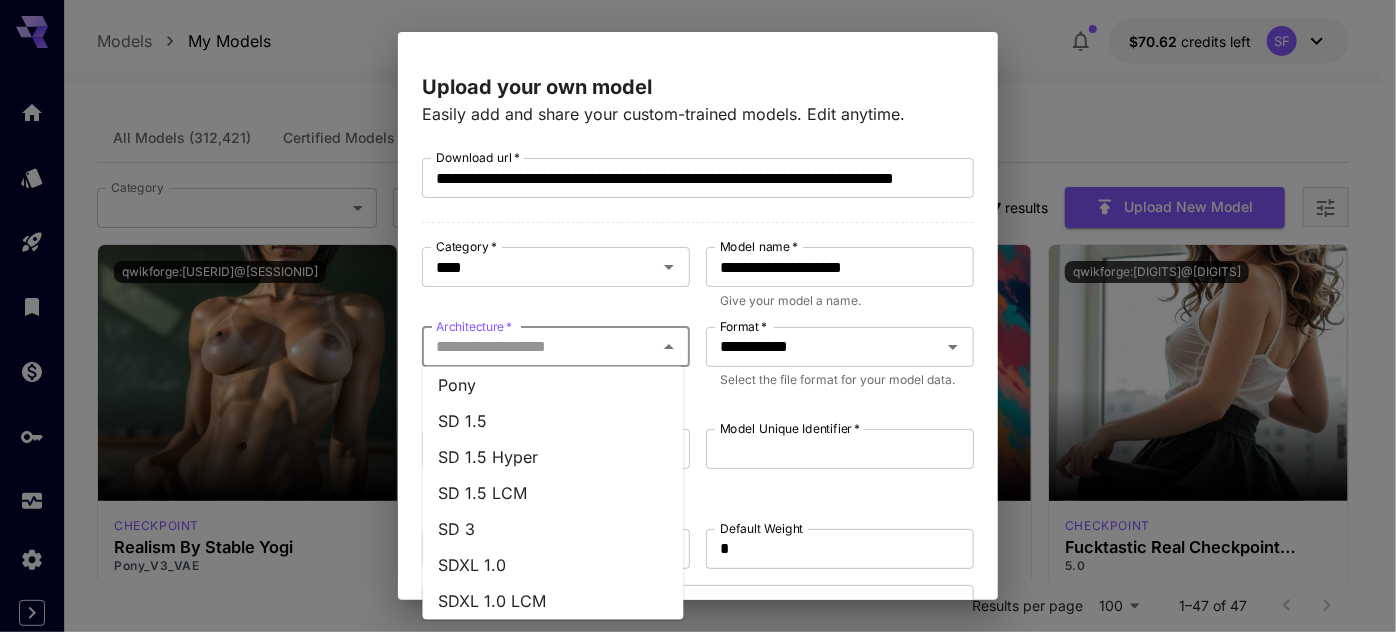 click on "Pony" at bounding box center (553, 385) 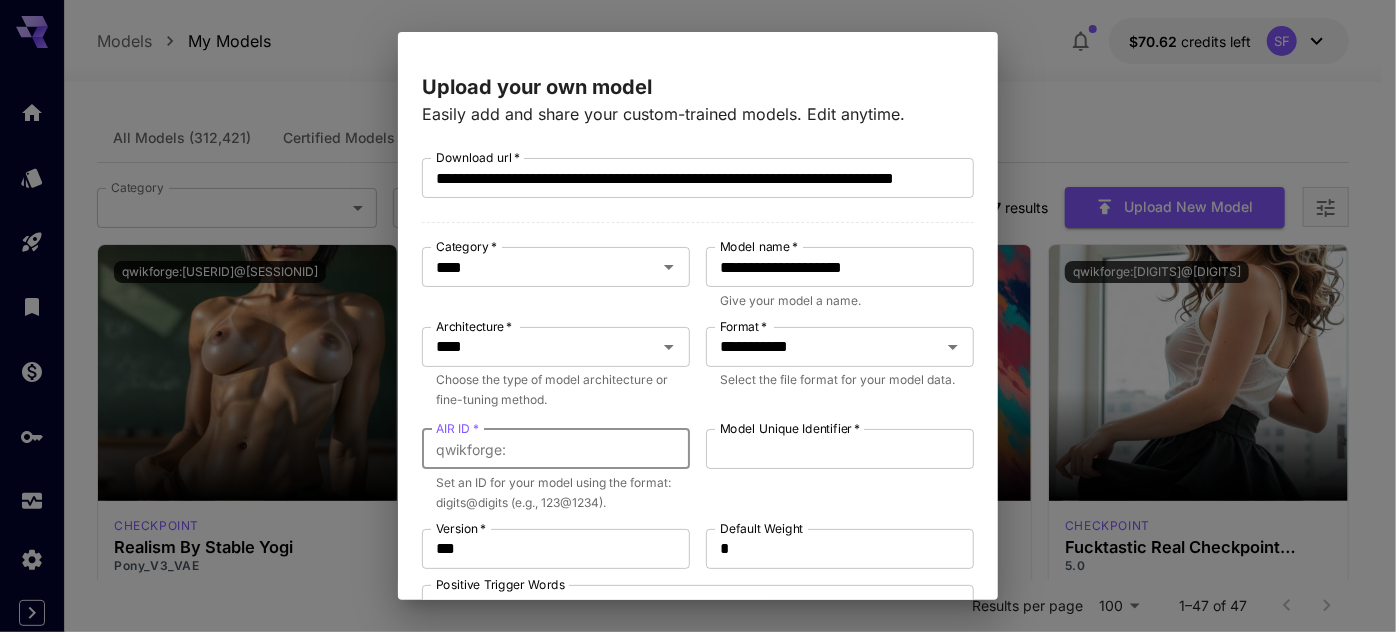 click on "AIR ID   *" at bounding box center [602, 449] 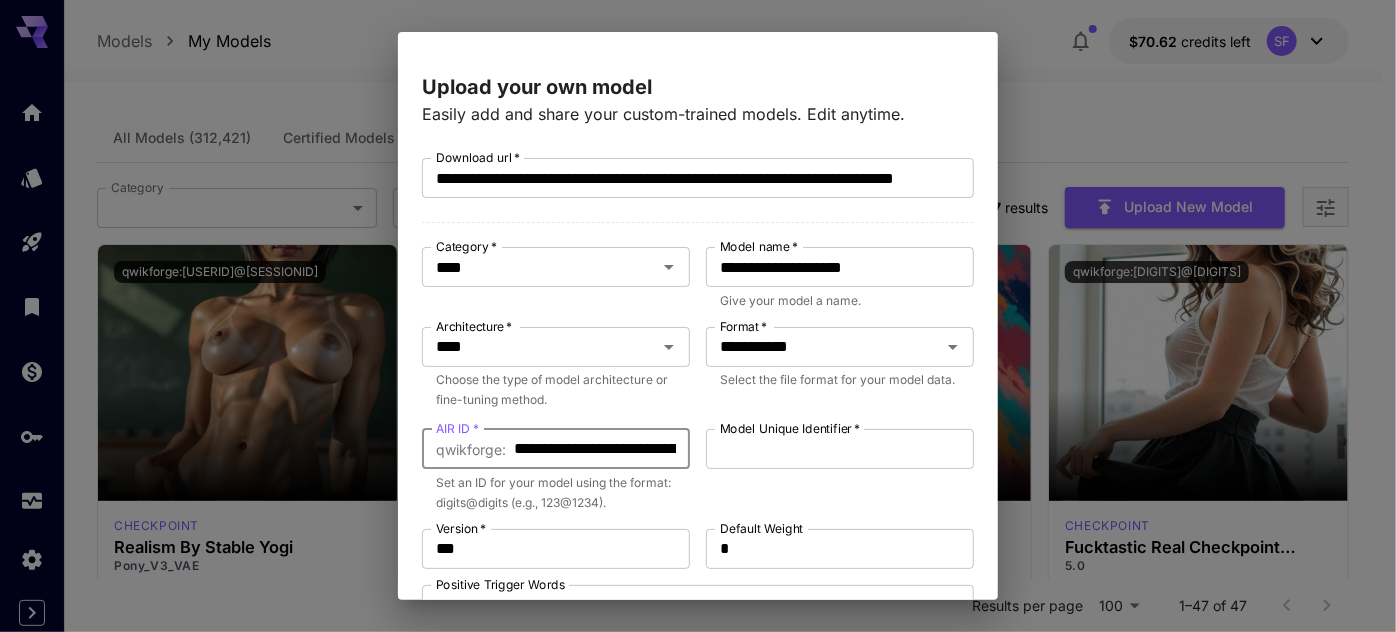 scroll, scrollTop: 0, scrollLeft: 160, axis: horizontal 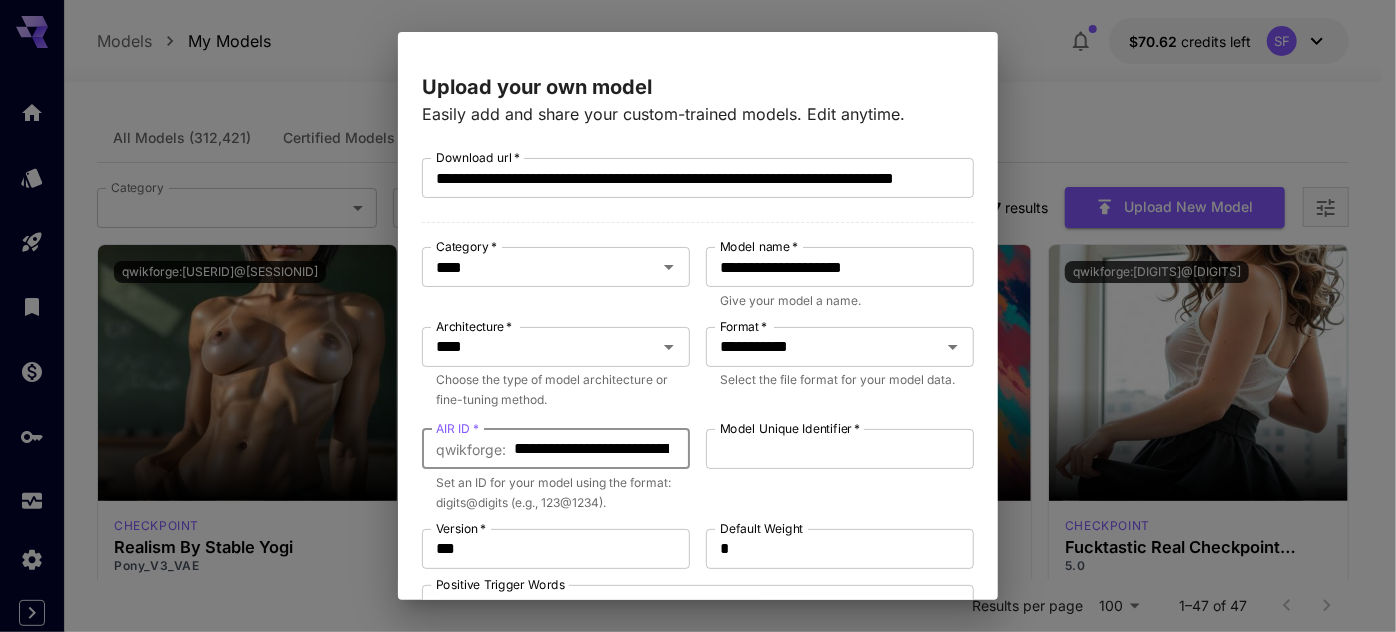 drag, startPoint x: 527, startPoint y: 446, endPoint x: 466, endPoint y: 439, distance: 61.400326 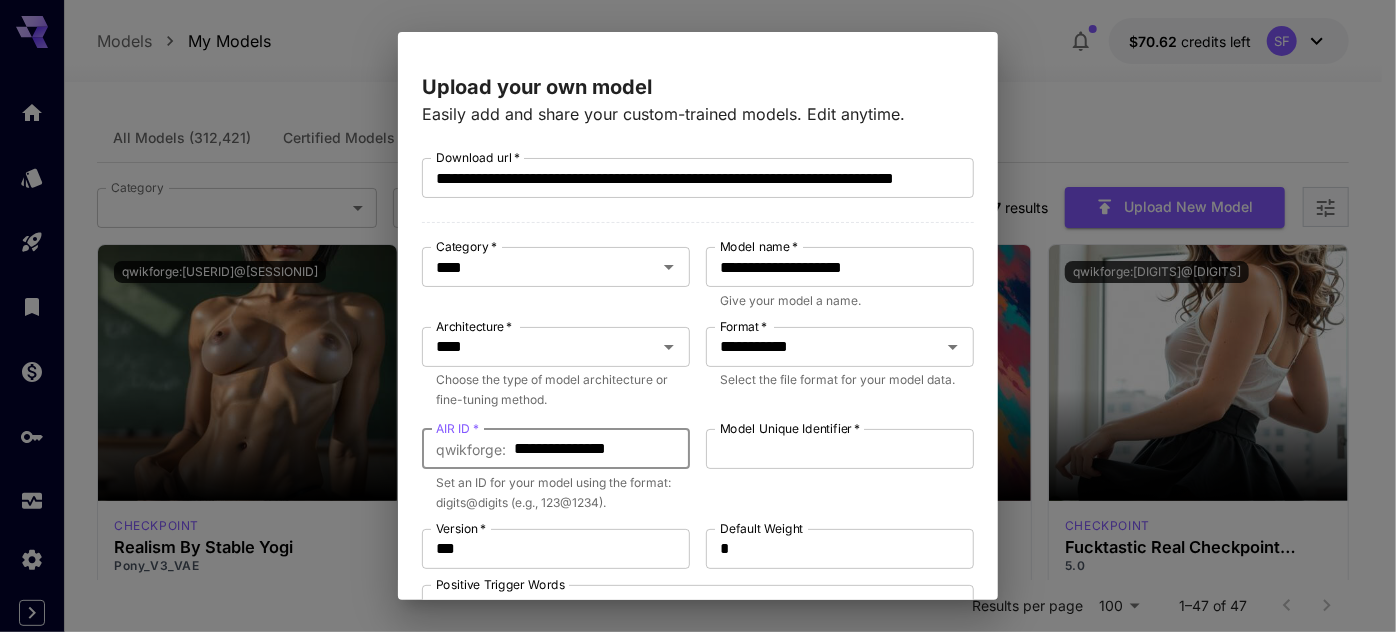 type on "**********" 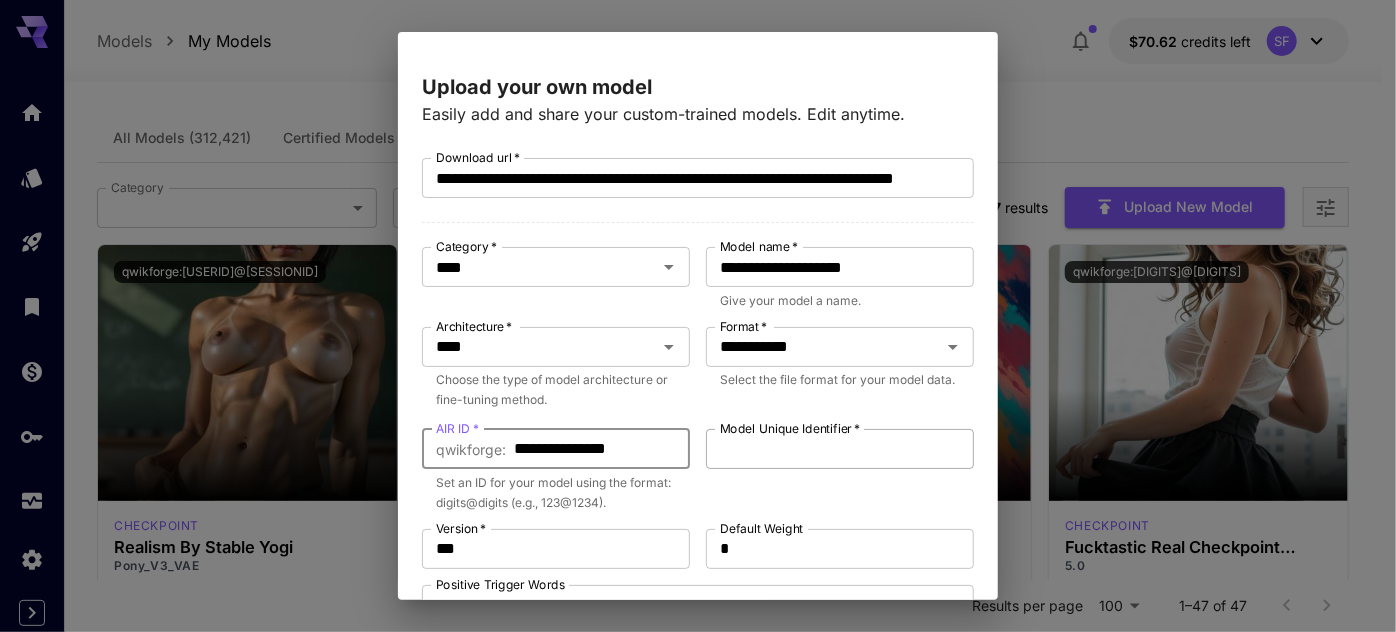 click on "Model Unique Identifier   *" at bounding box center (840, 449) 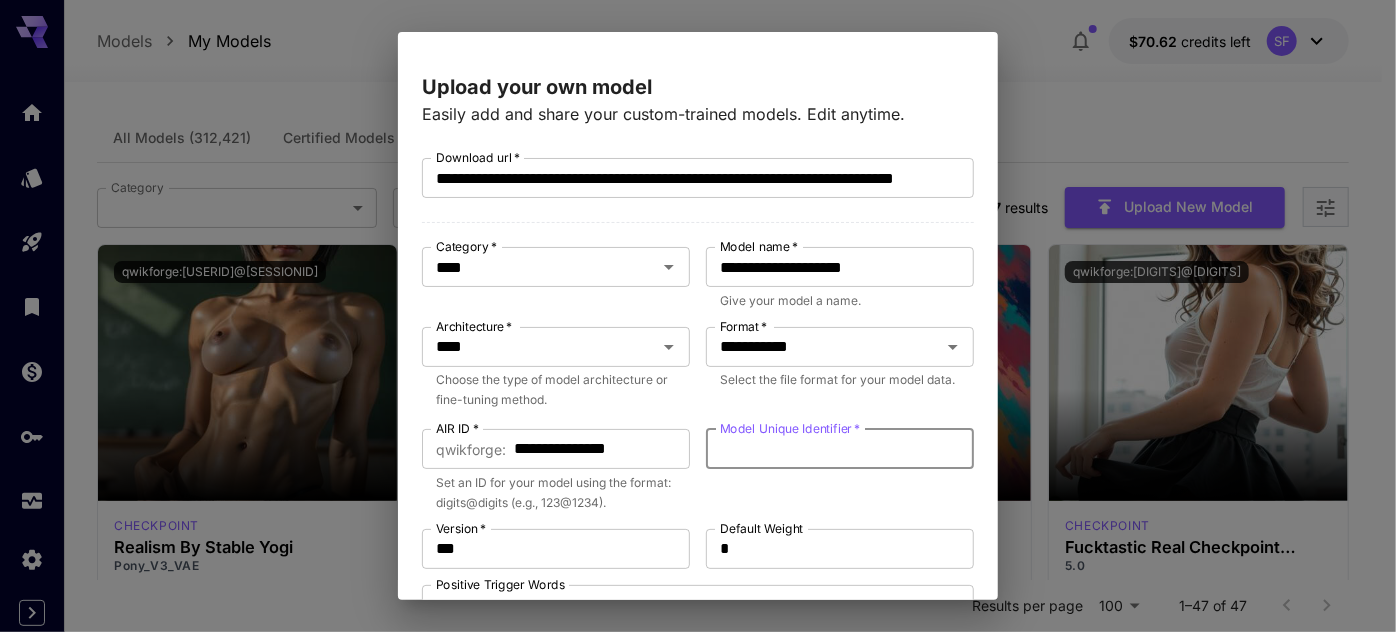 paste on "**********" 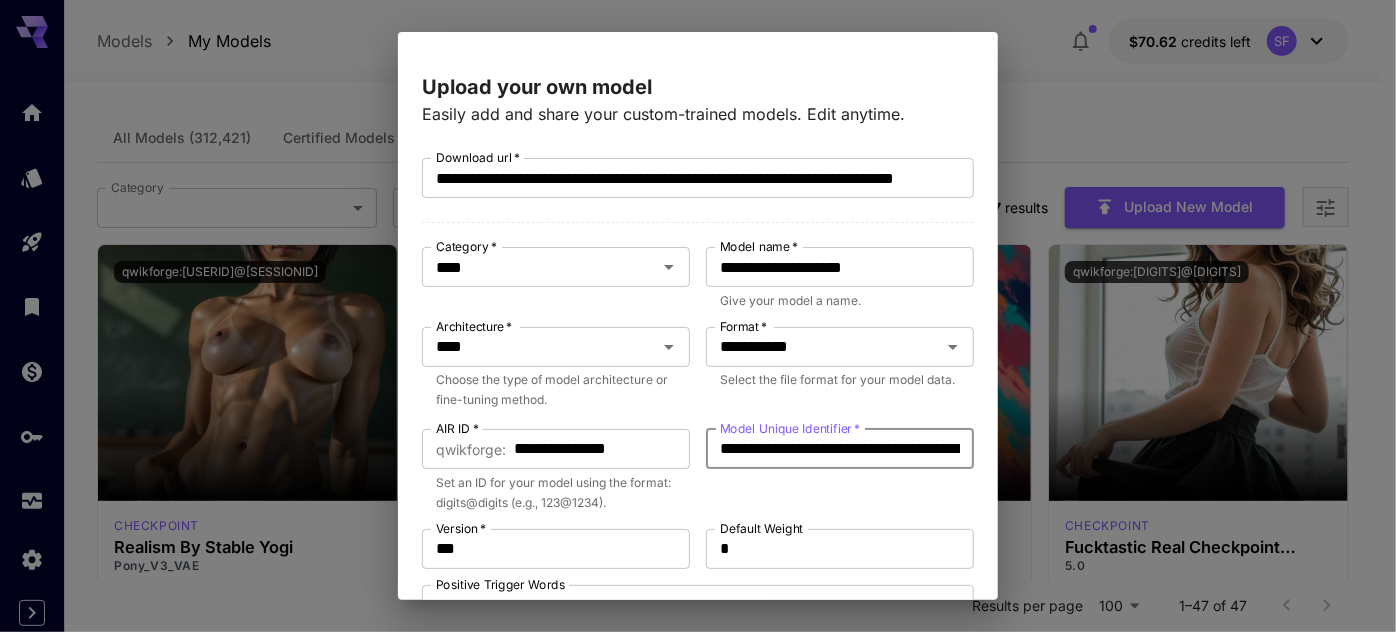 scroll, scrollTop: 0, scrollLeft: 407, axis: horizontal 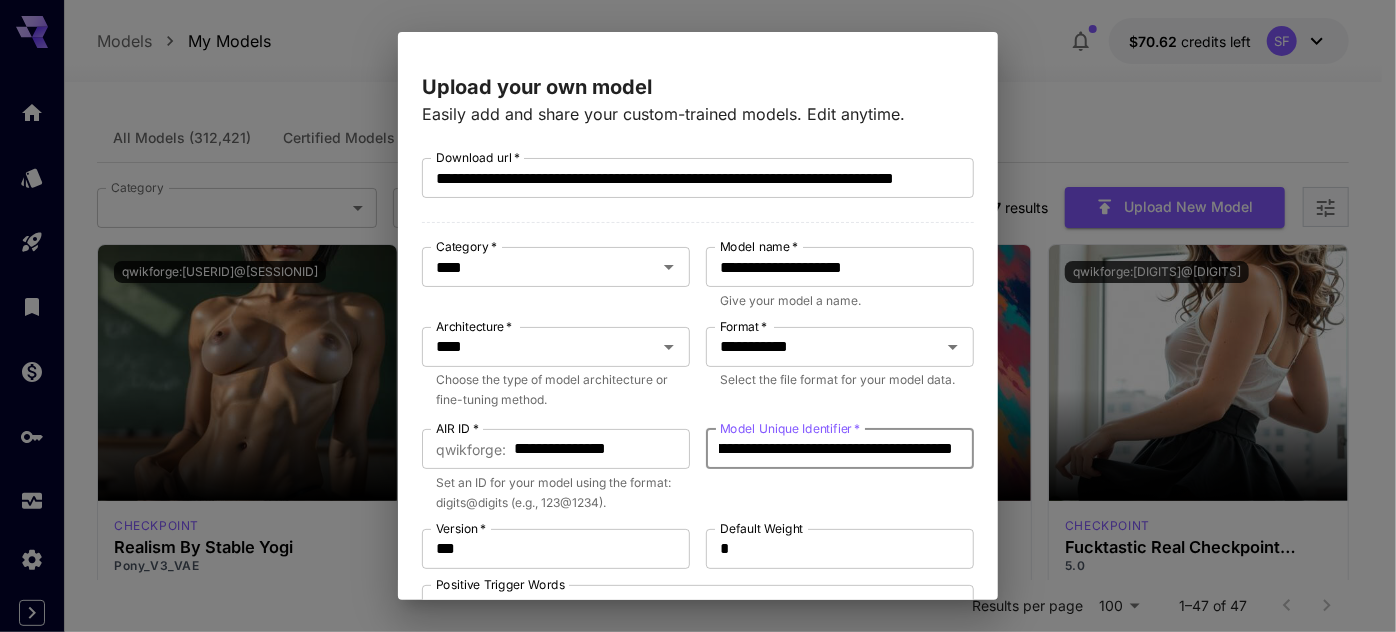 type on "**********" 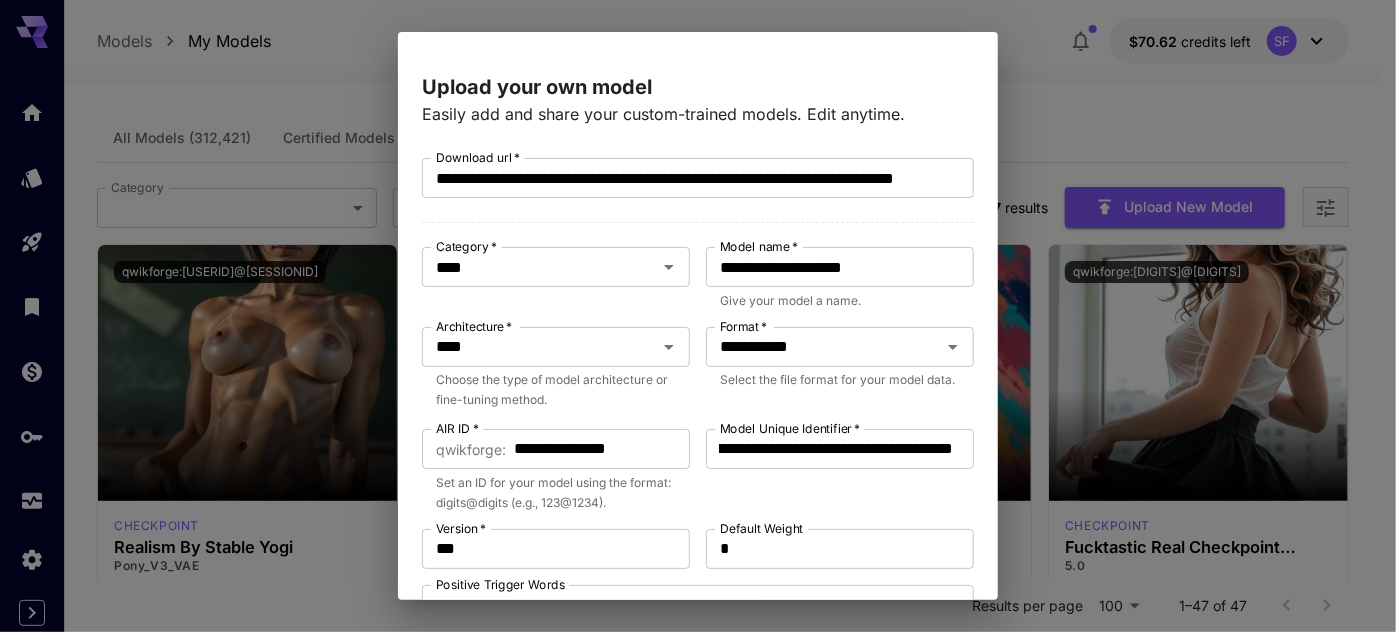 scroll, scrollTop: 0, scrollLeft: 0, axis: both 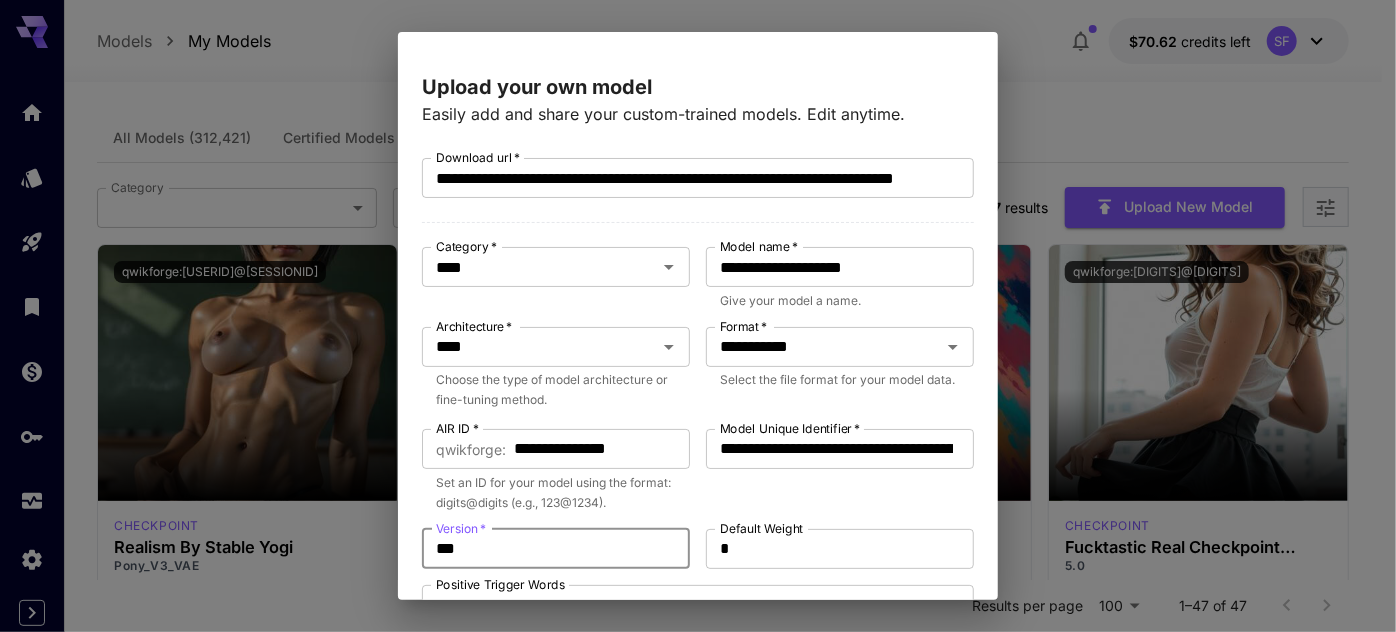 drag, startPoint x: 544, startPoint y: 554, endPoint x: 389, endPoint y: 535, distance: 156.16017 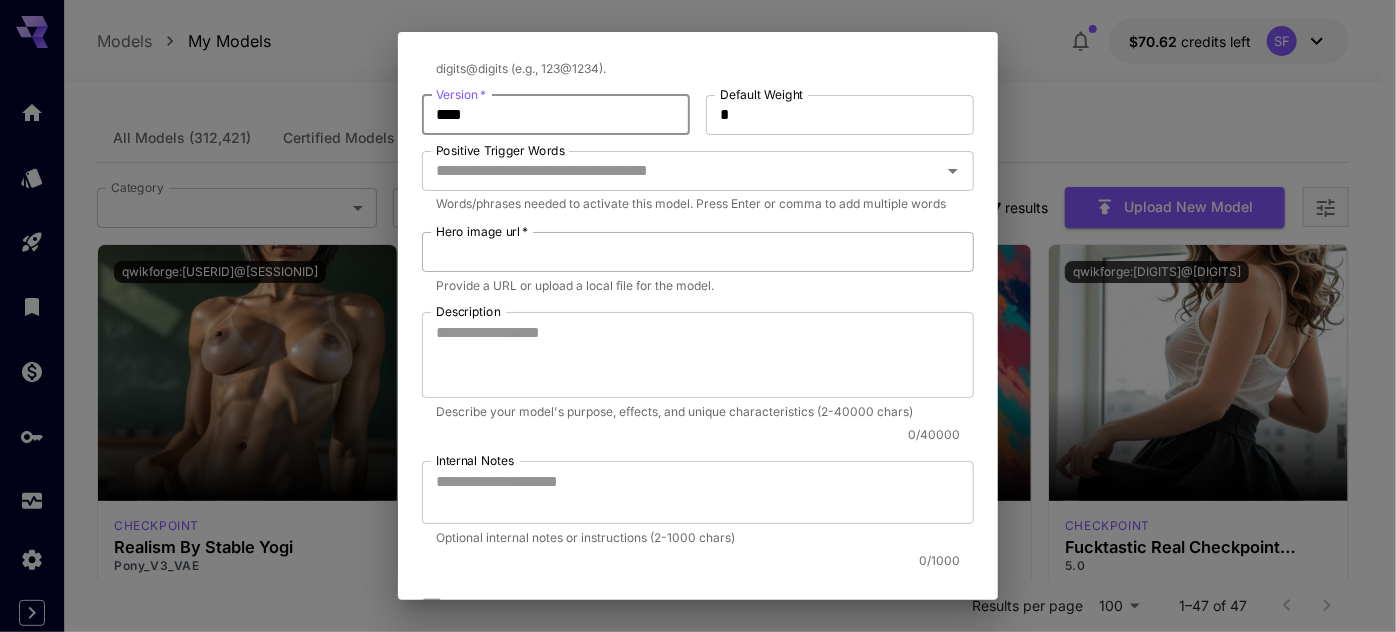 scroll, scrollTop: 454, scrollLeft: 0, axis: vertical 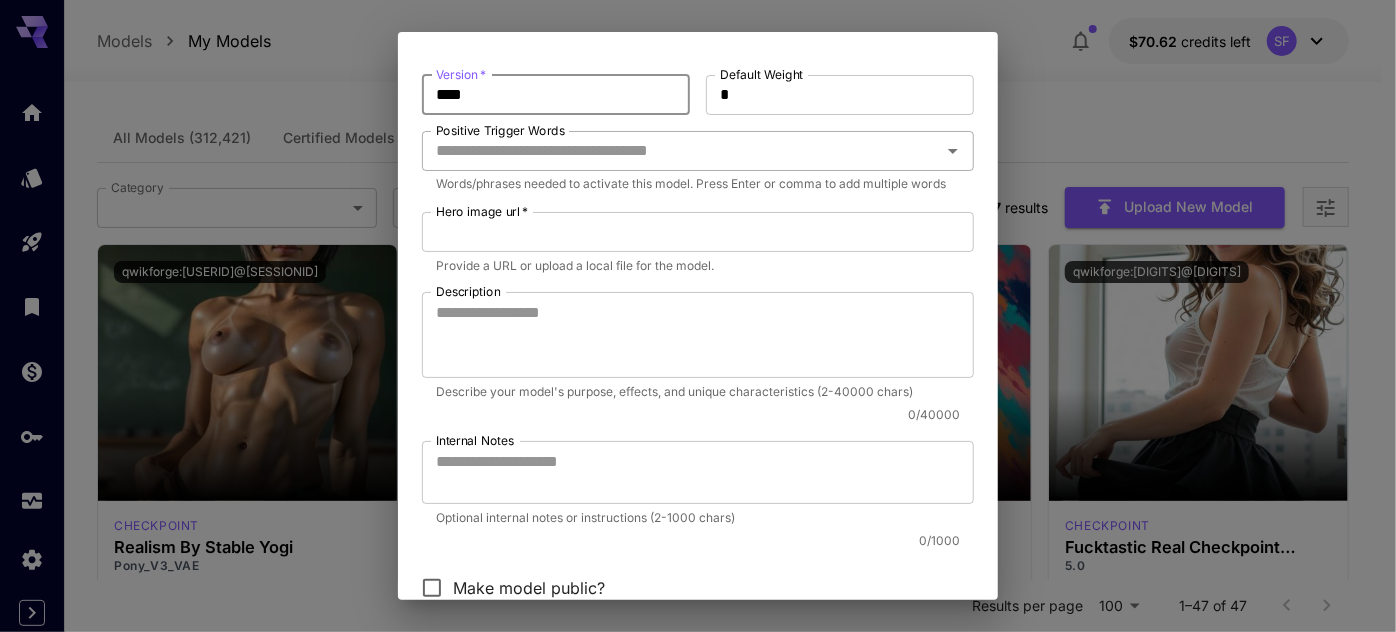type on "****" 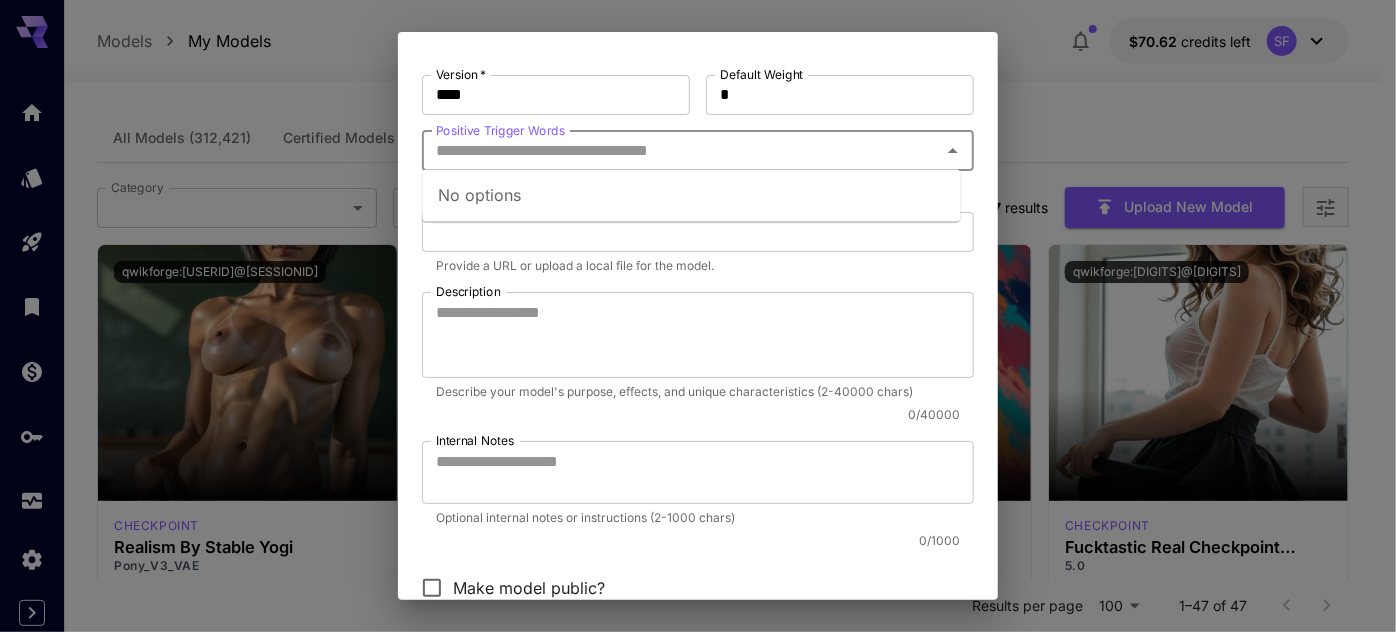 click on "Positive Trigger Words" at bounding box center [681, 151] 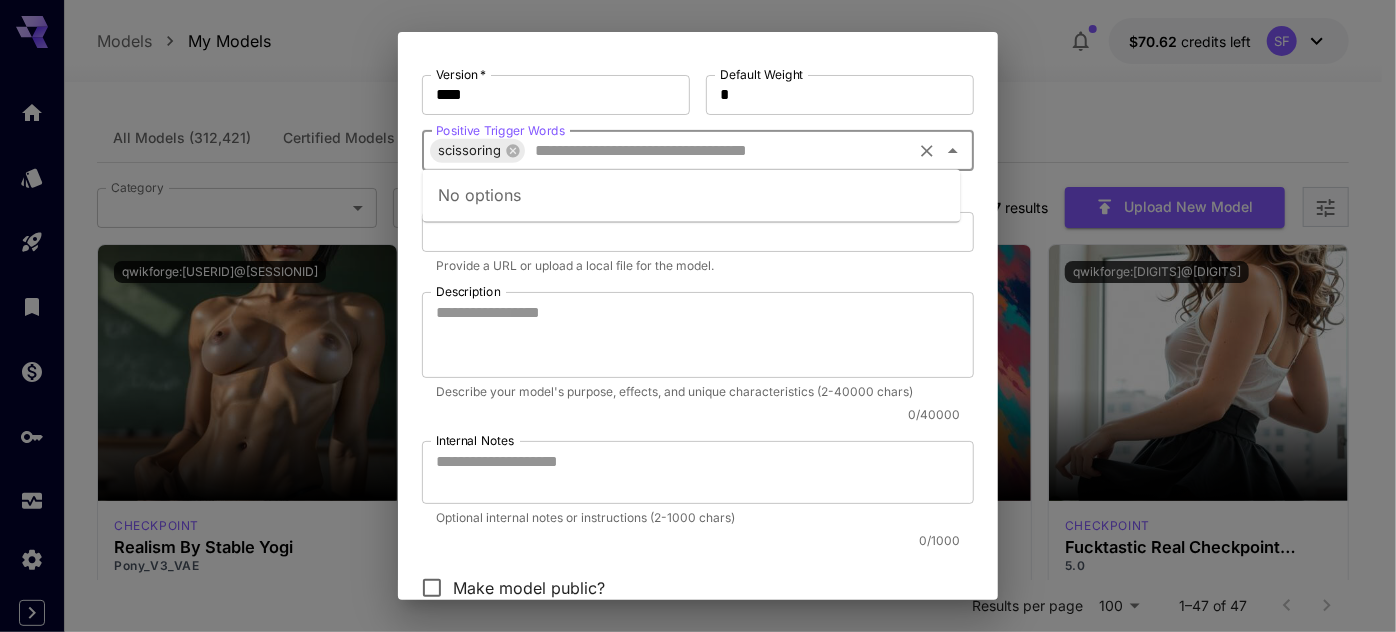 click on "Positive Trigger Words" at bounding box center [718, 151] 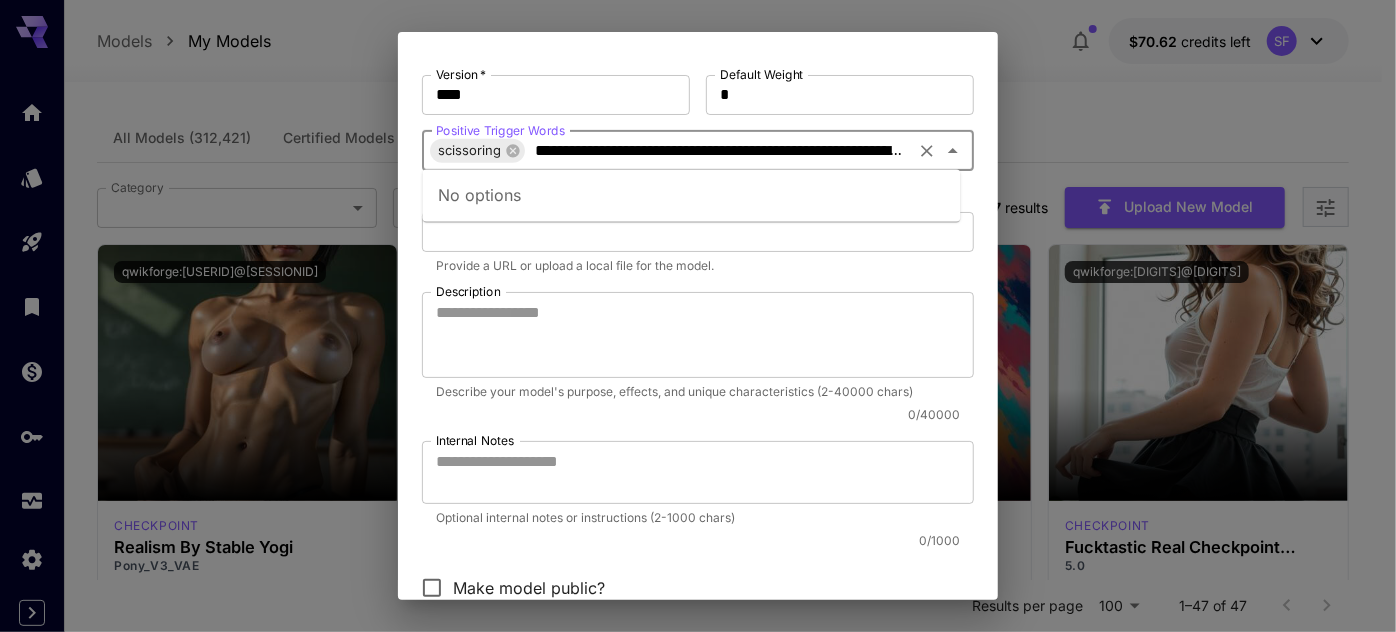 scroll, scrollTop: 0, scrollLeft: 98, axis: horizontal 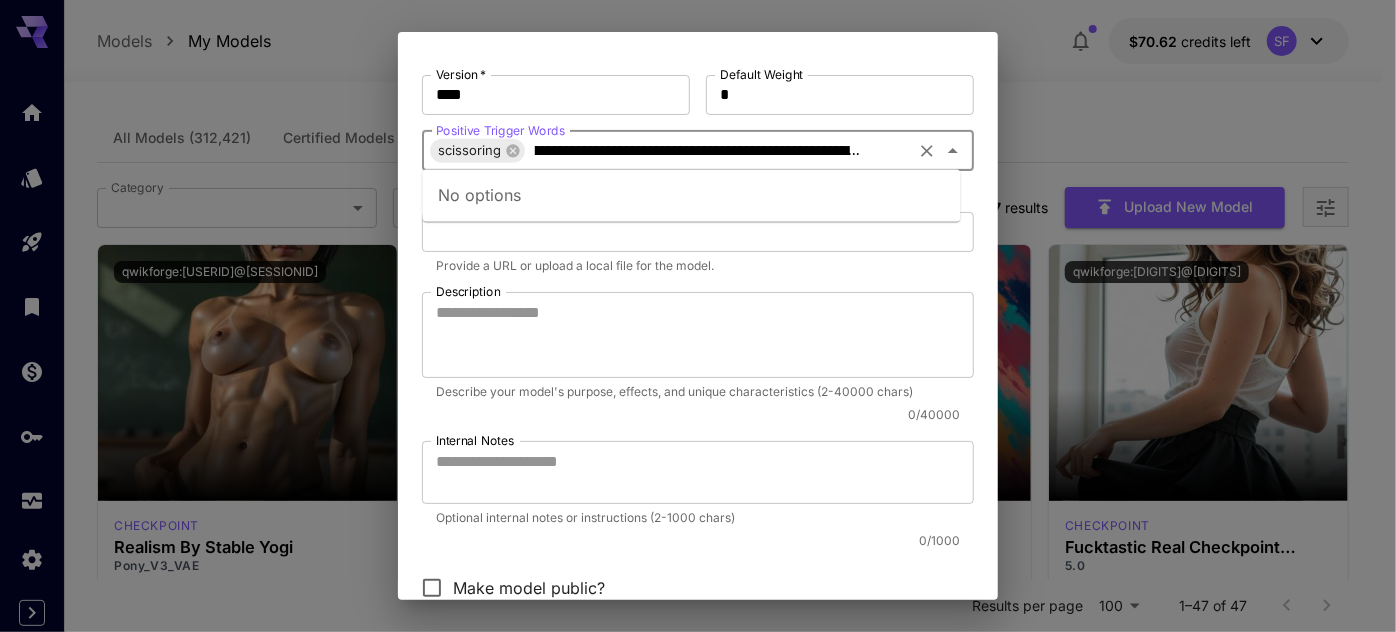 click on "**********" at bounding box center [711, 151] 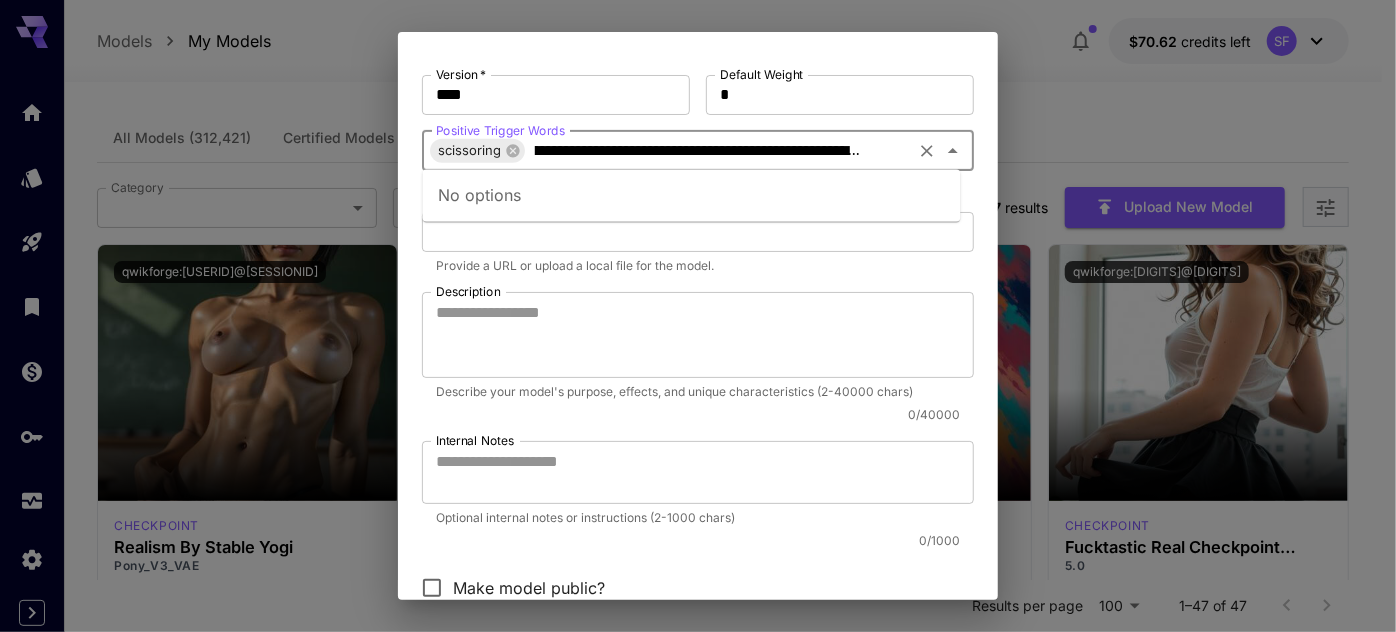 drag, startPoint x: 573, startPoint y: 154, endPoint x: 910, endPoint y: 159, distance: 337.03708 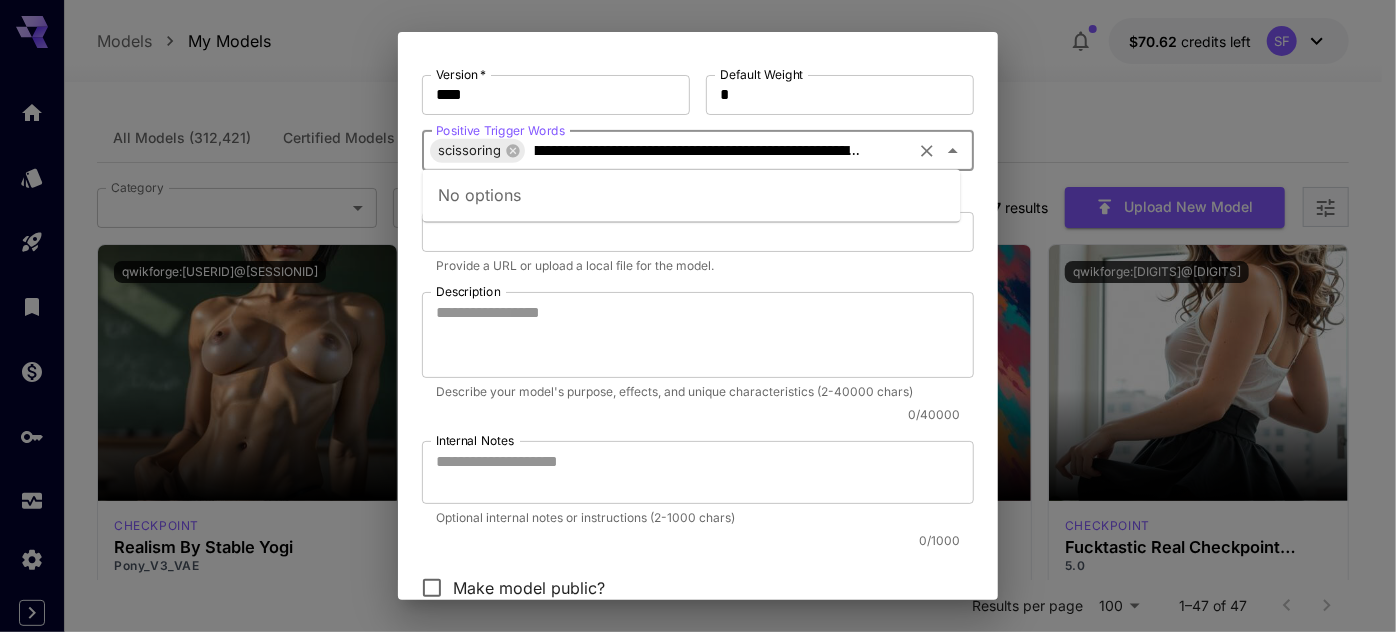 click on "**********" at bounding box center [698, 151] 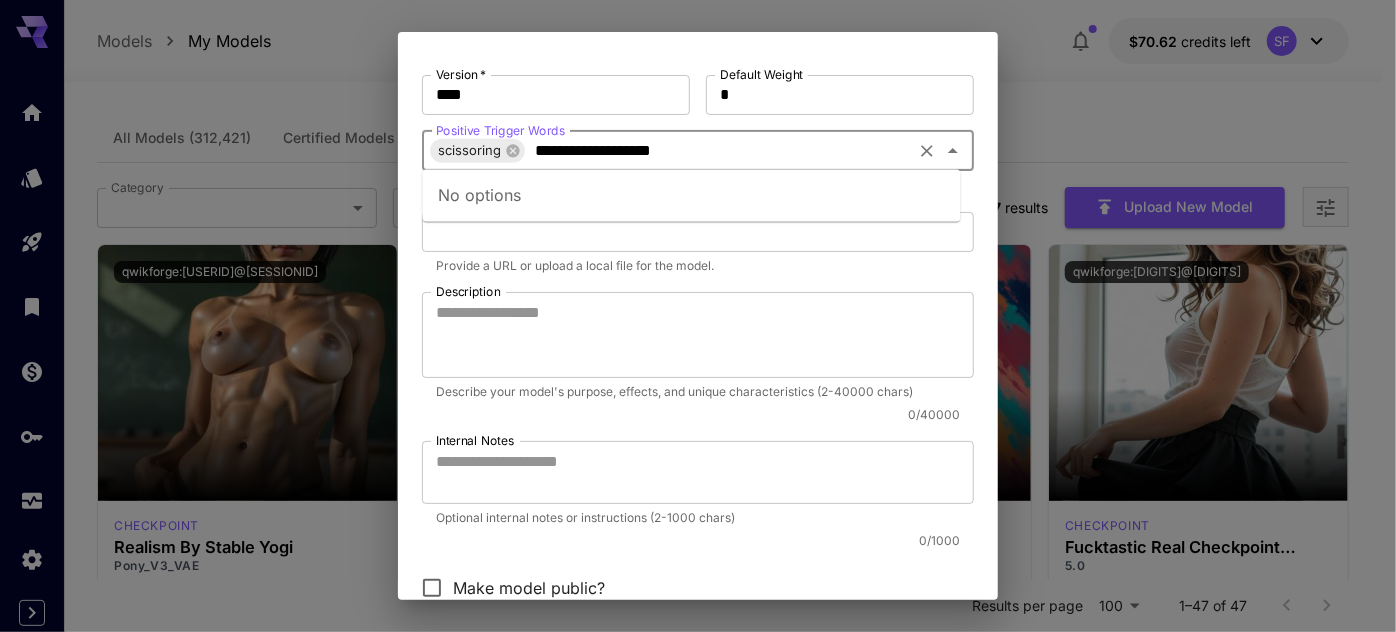scroll, scrollTop: 0, scrollLeft: 0, axis: both 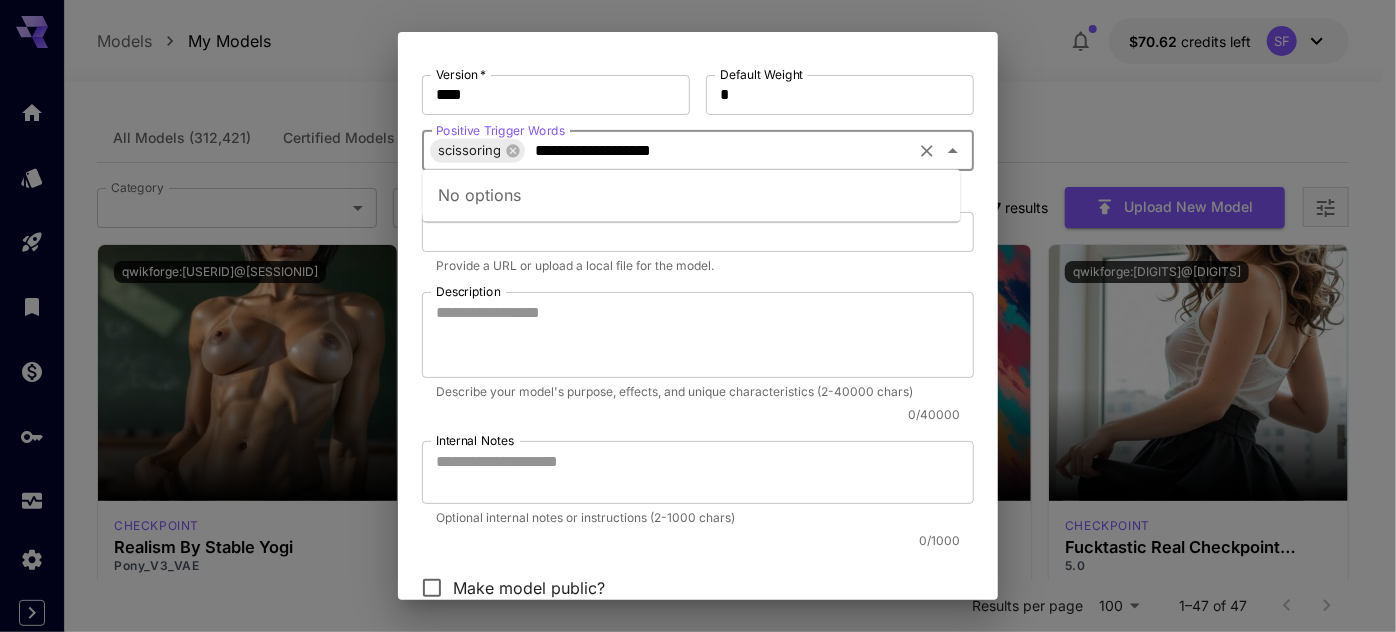 type on "**********" 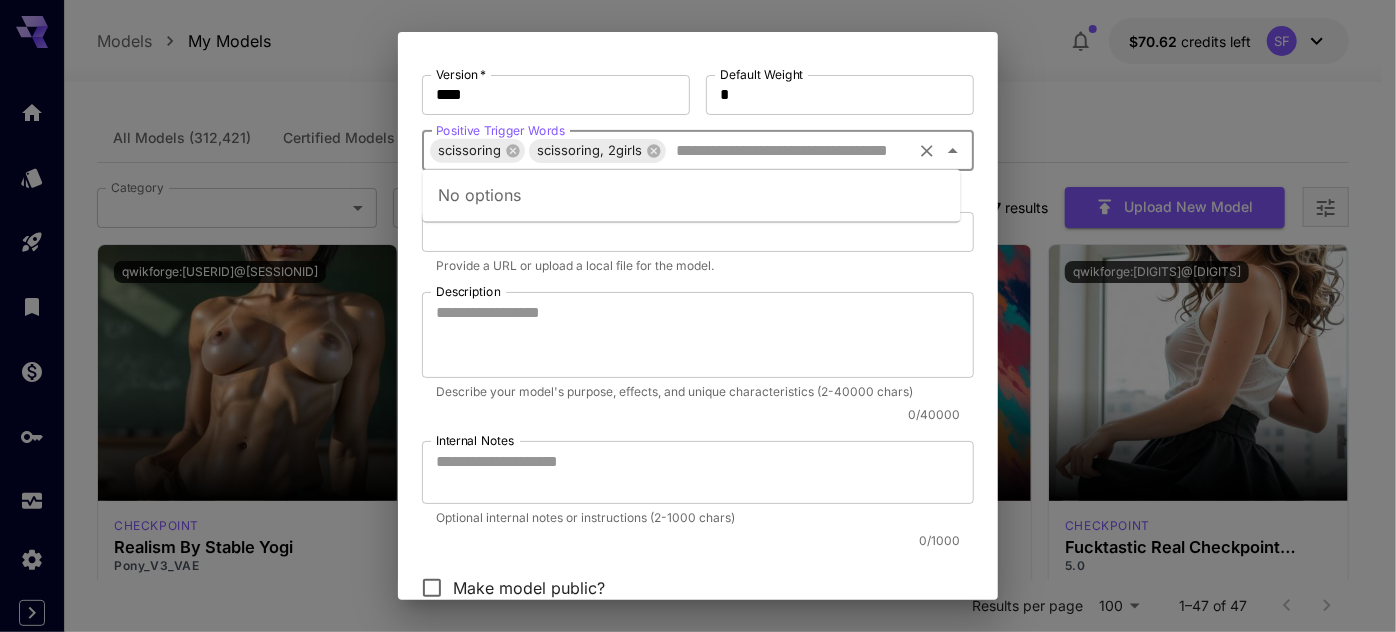click on "Positive Trigger Words" at bounding box center [788, 151] 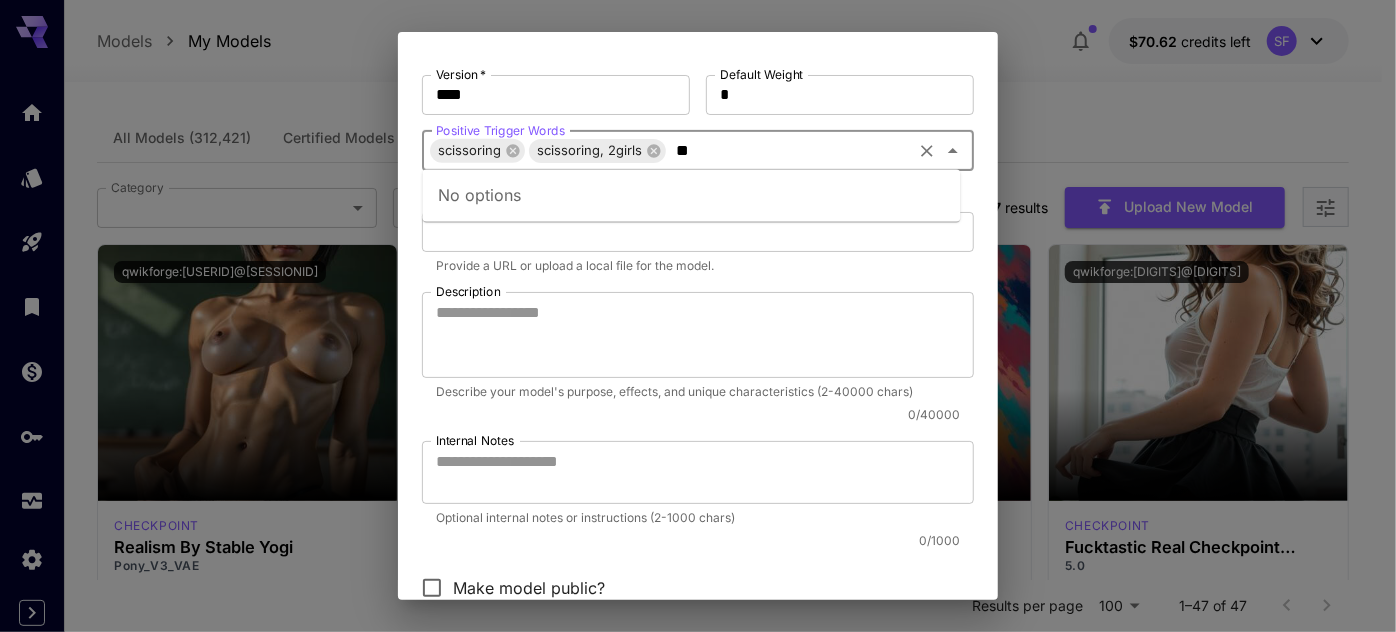 type on "*" 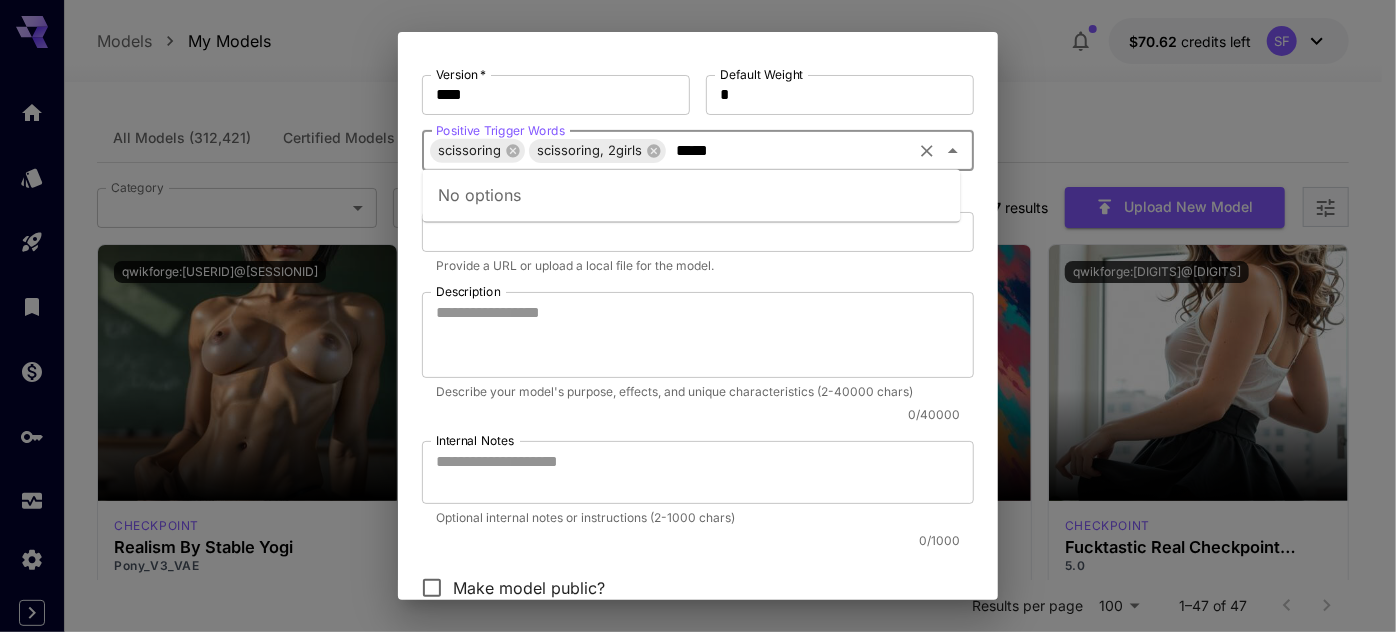 type on "******" 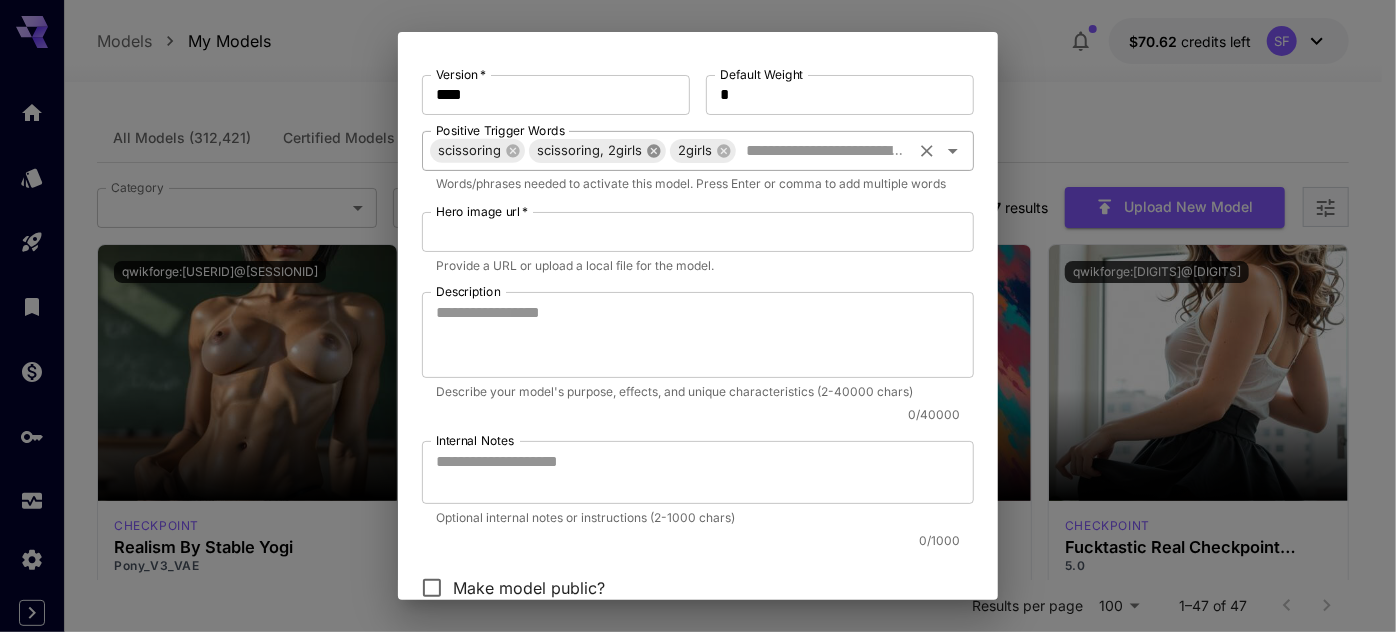 click 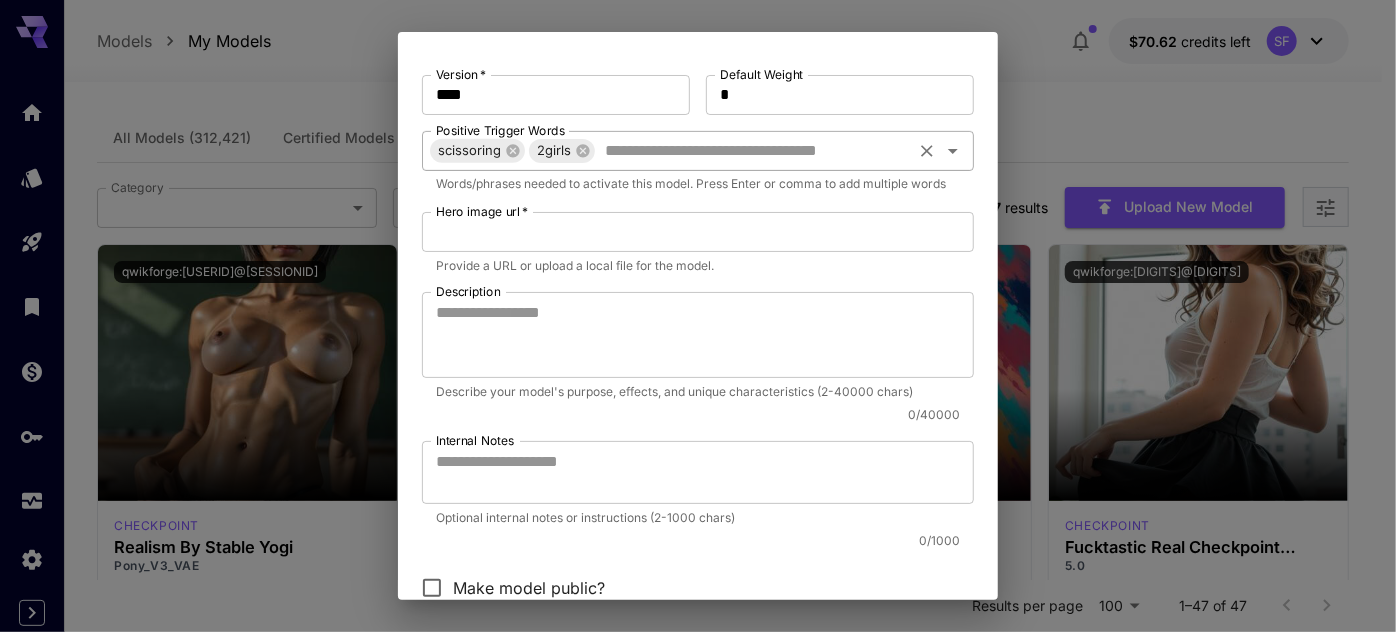 click on "Positive Trigger Words" at bounding box center [753, 151] 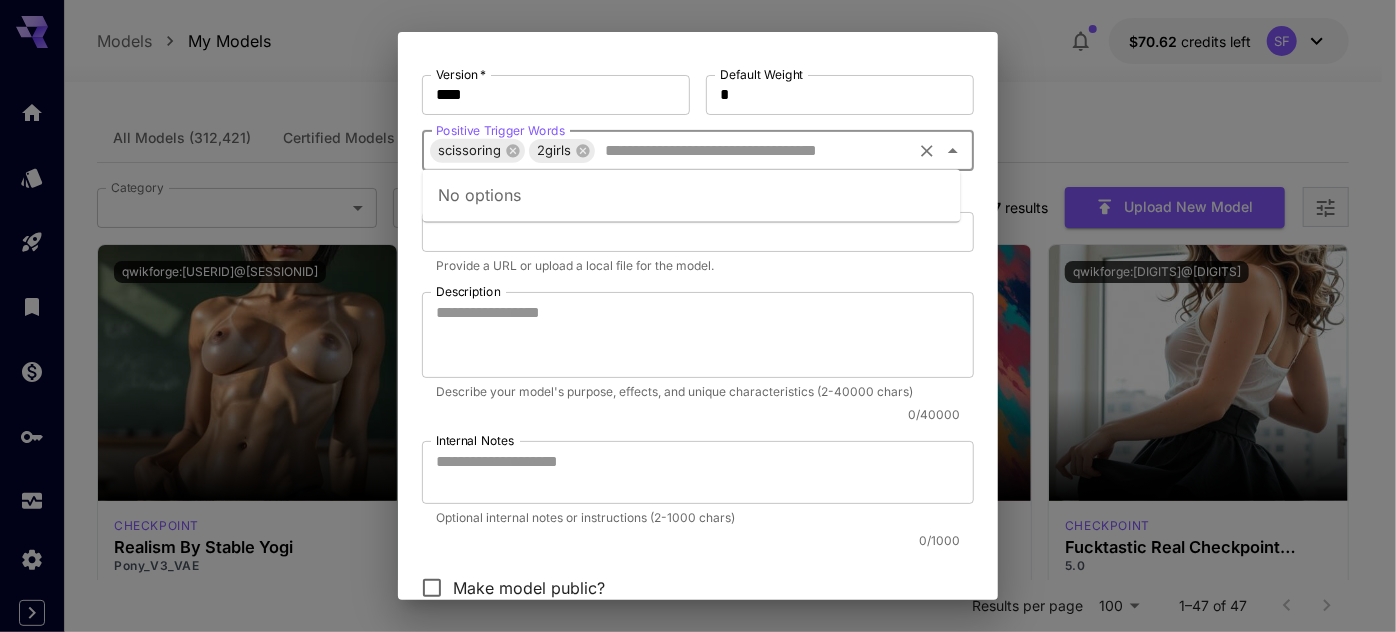paste on "**********" 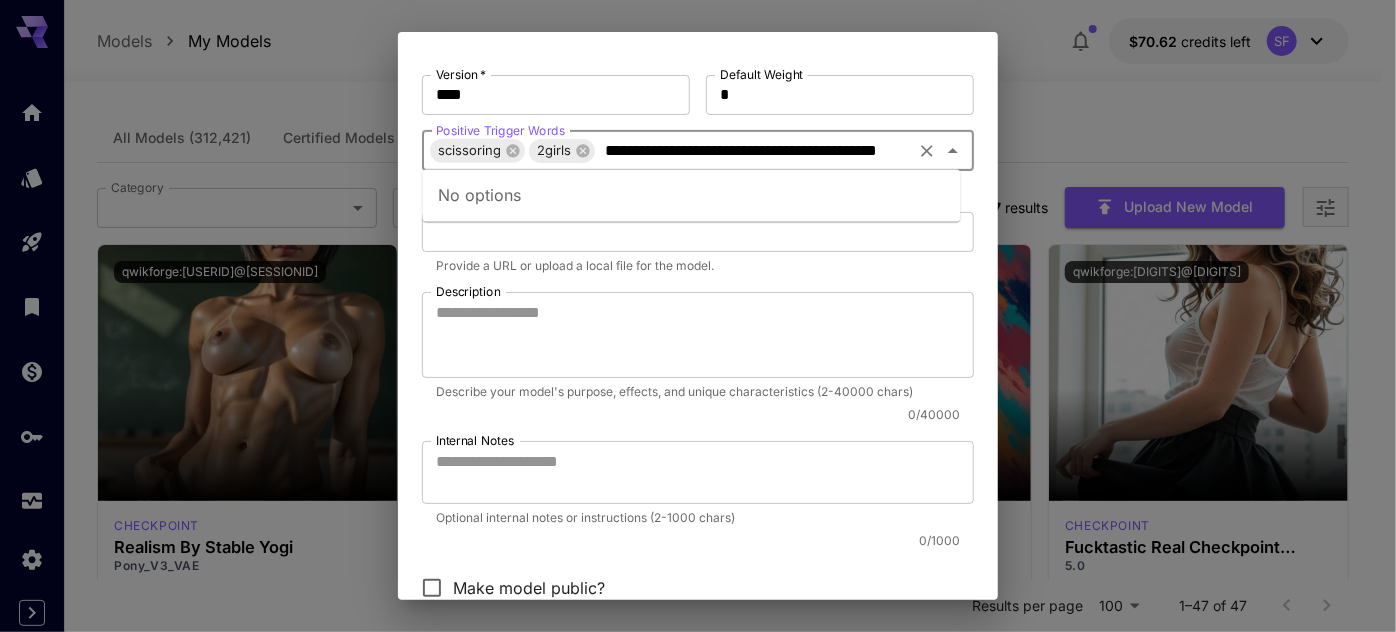 scroll, scrollTop: 0, scrollLeft: 32, axis: horizontal 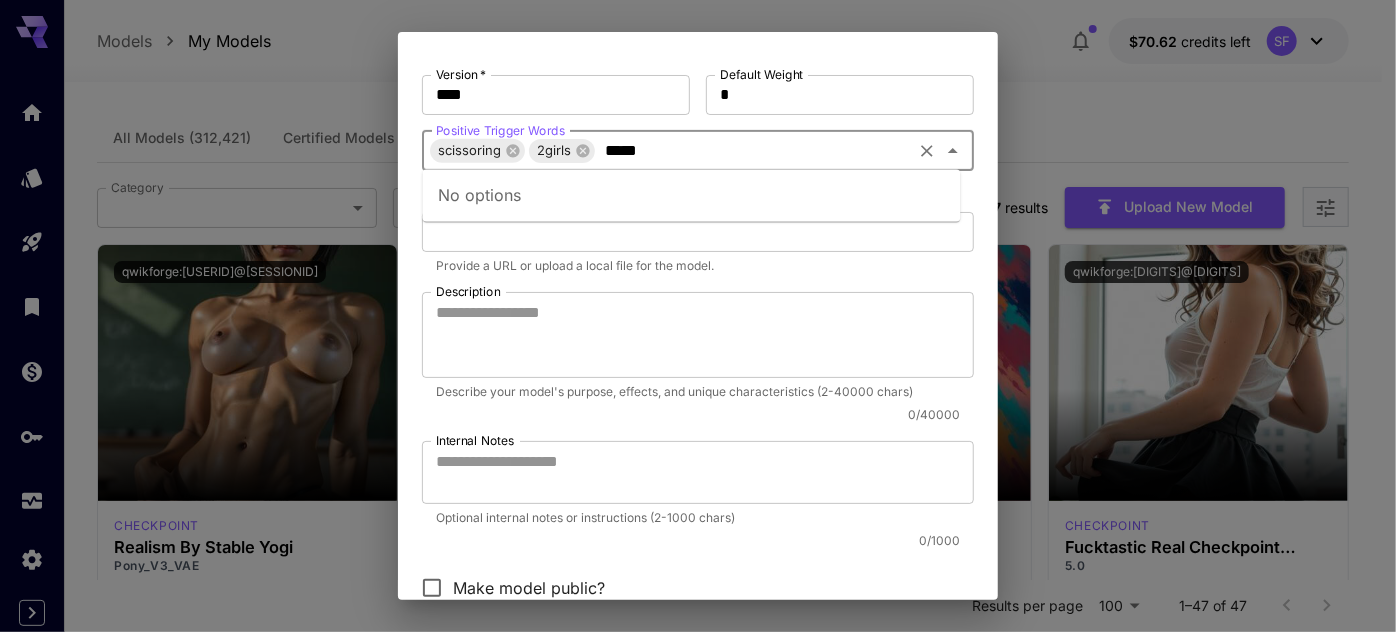 type on "****" 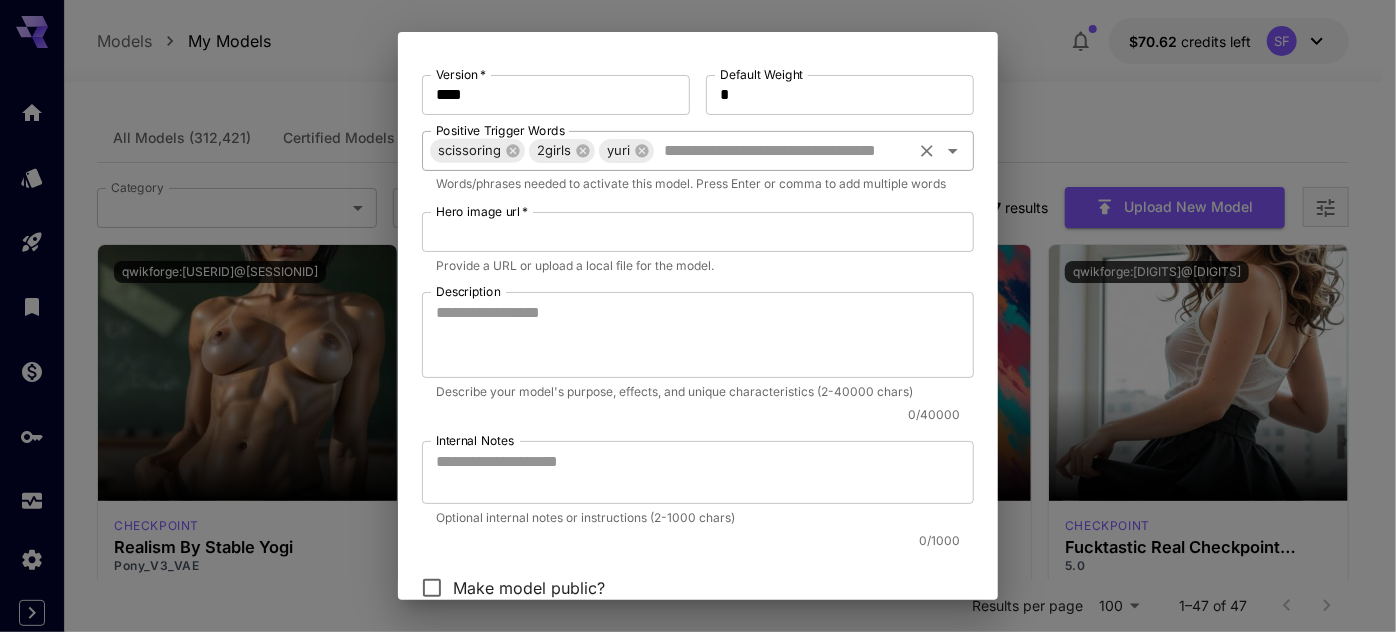 click on "Positive Trigger Words" at bounding box center [782, 151] 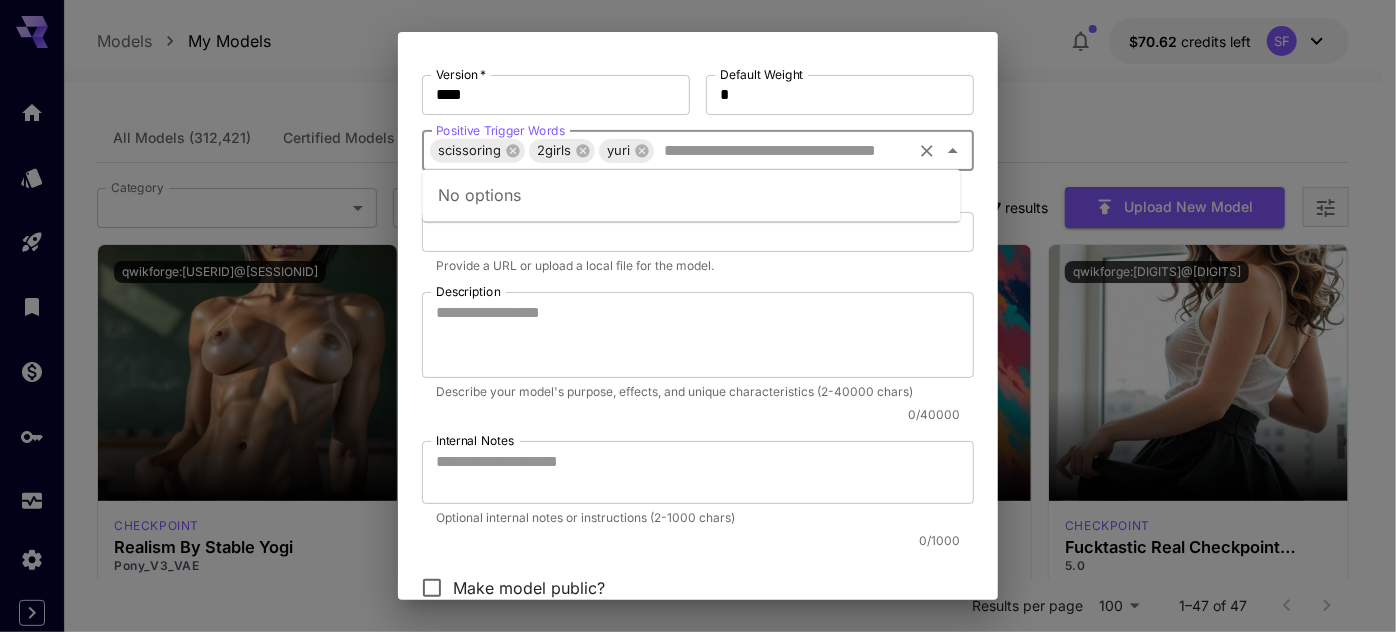 paste on "**********" 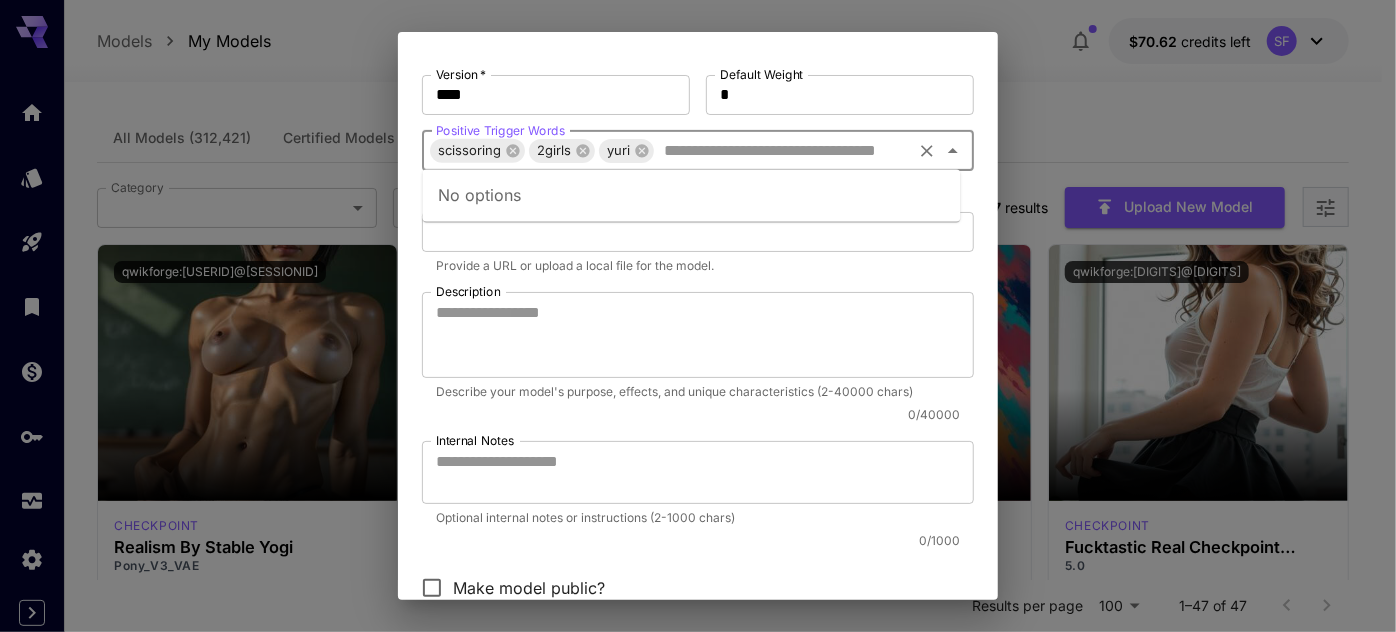 type on "**********" 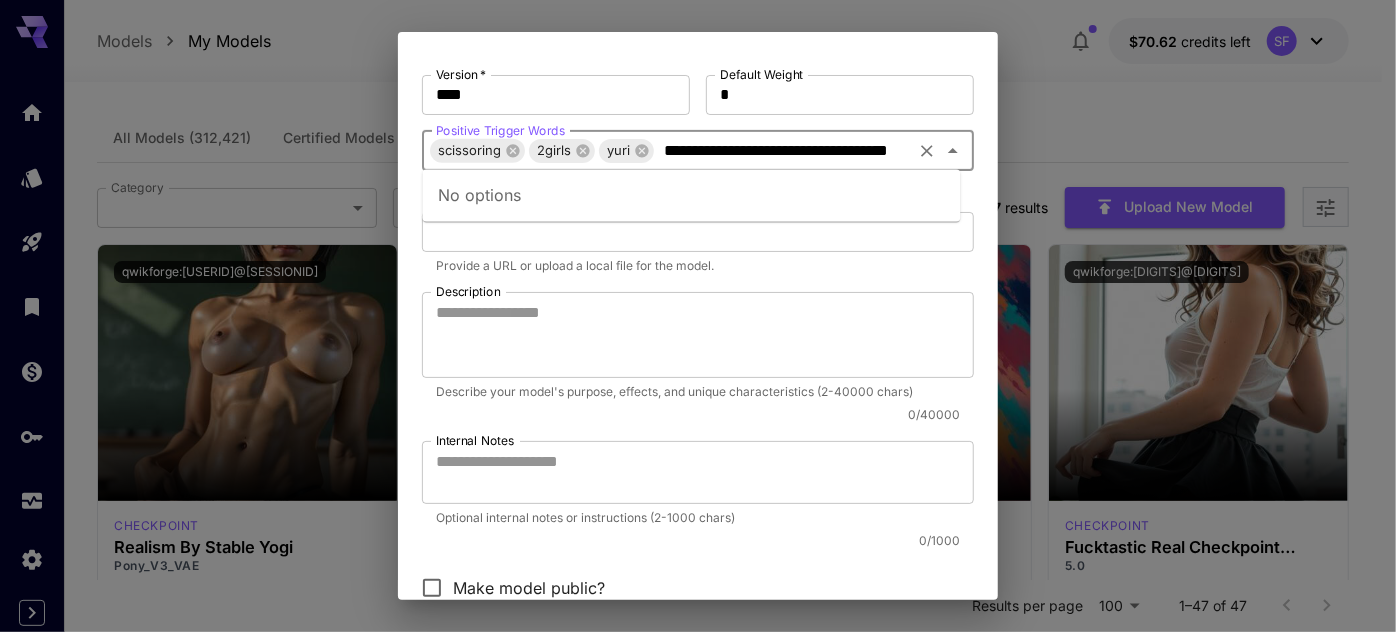 scroll, scrollTop: 0, scrollLeft: 45, axis: horizontal 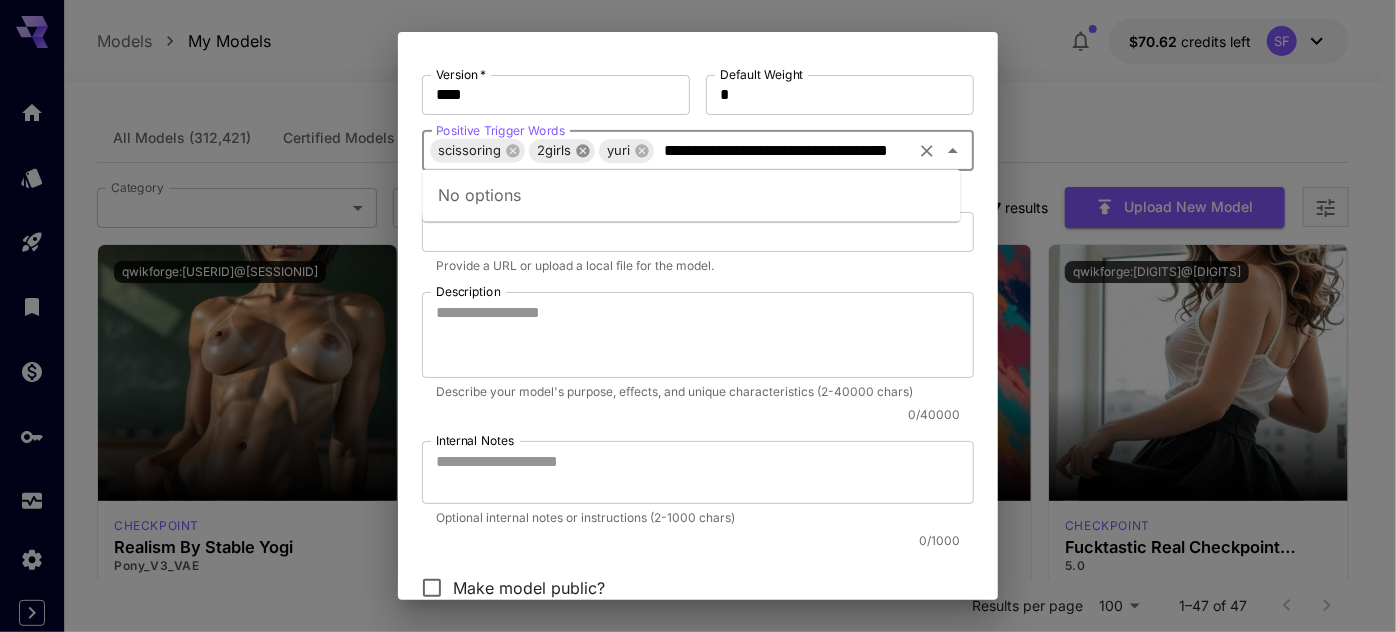 click 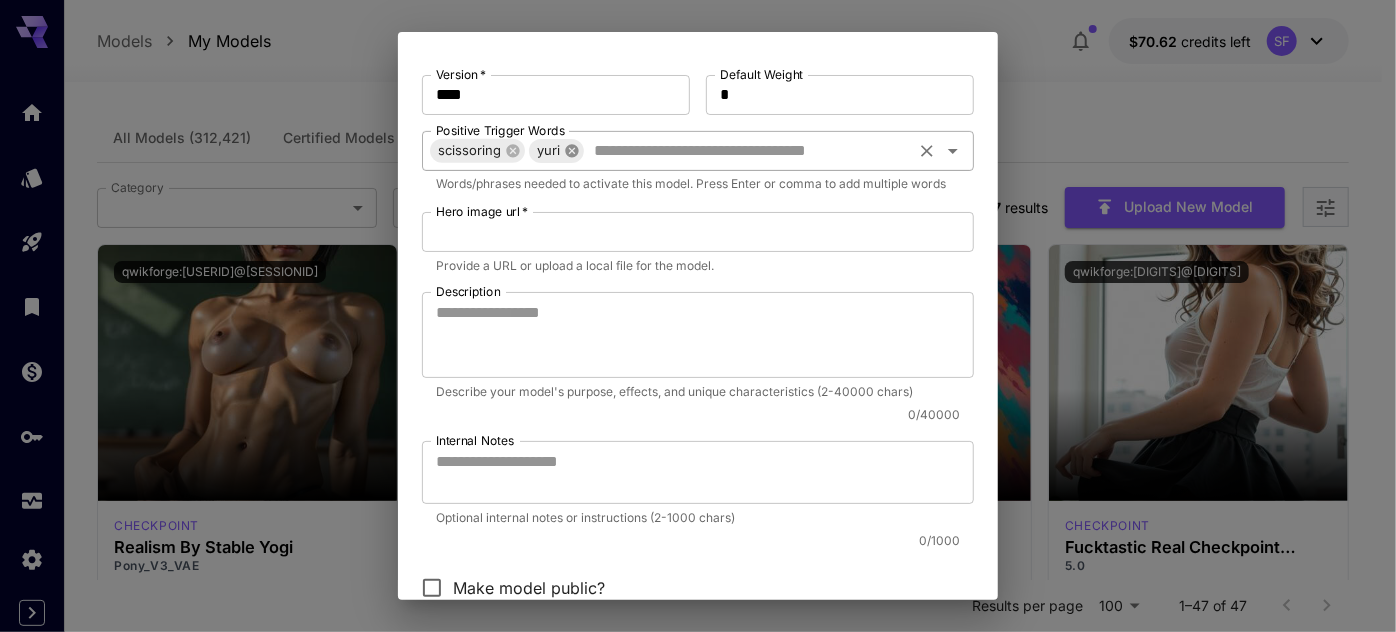 click 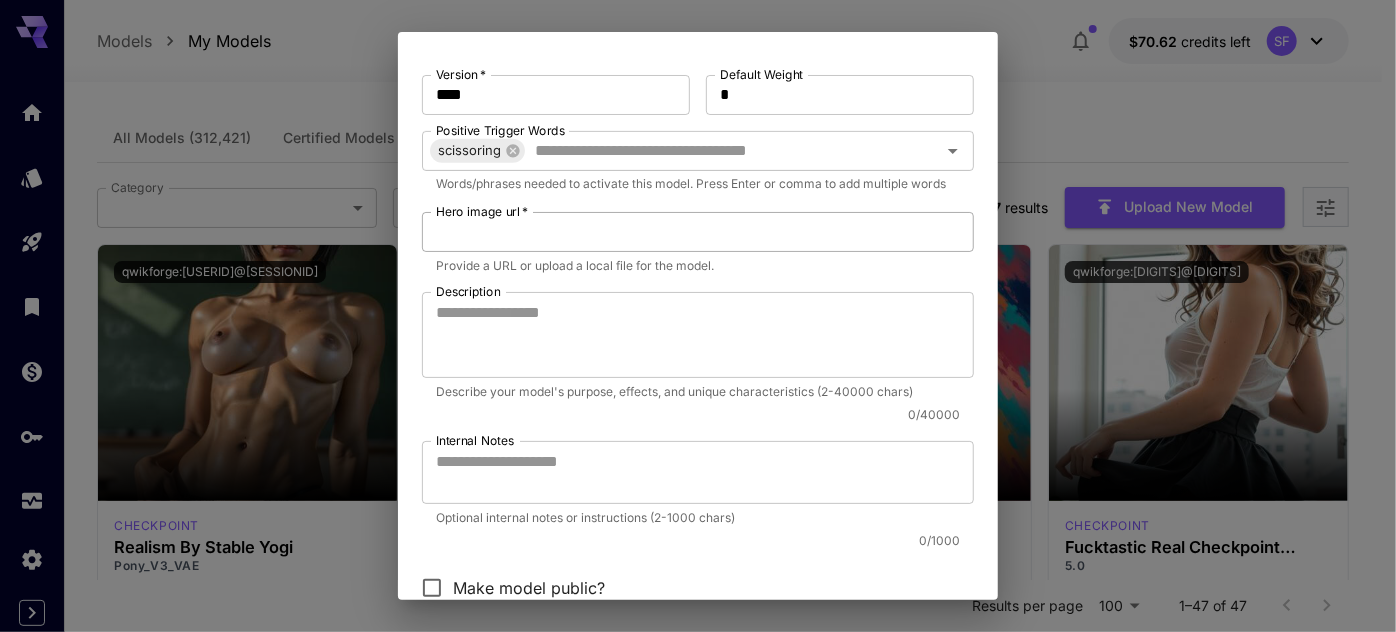 click on "Hero image url   *" at bounding box center (698, 232) 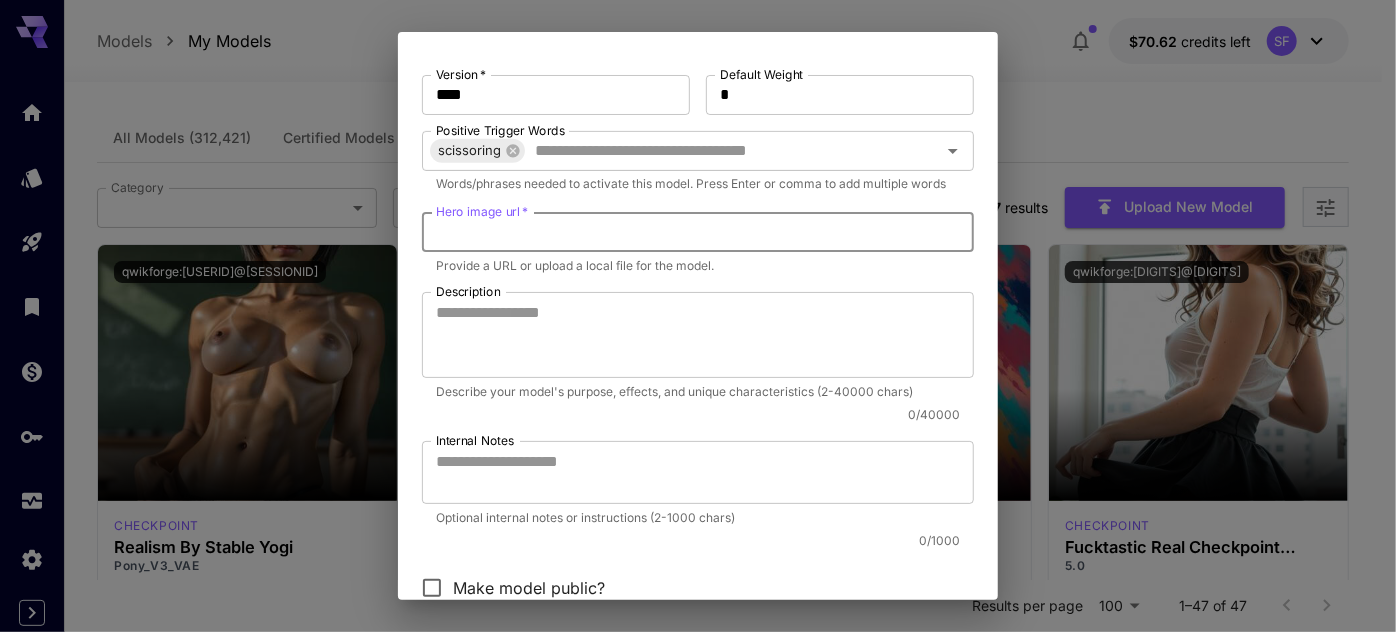 paste on "**********" 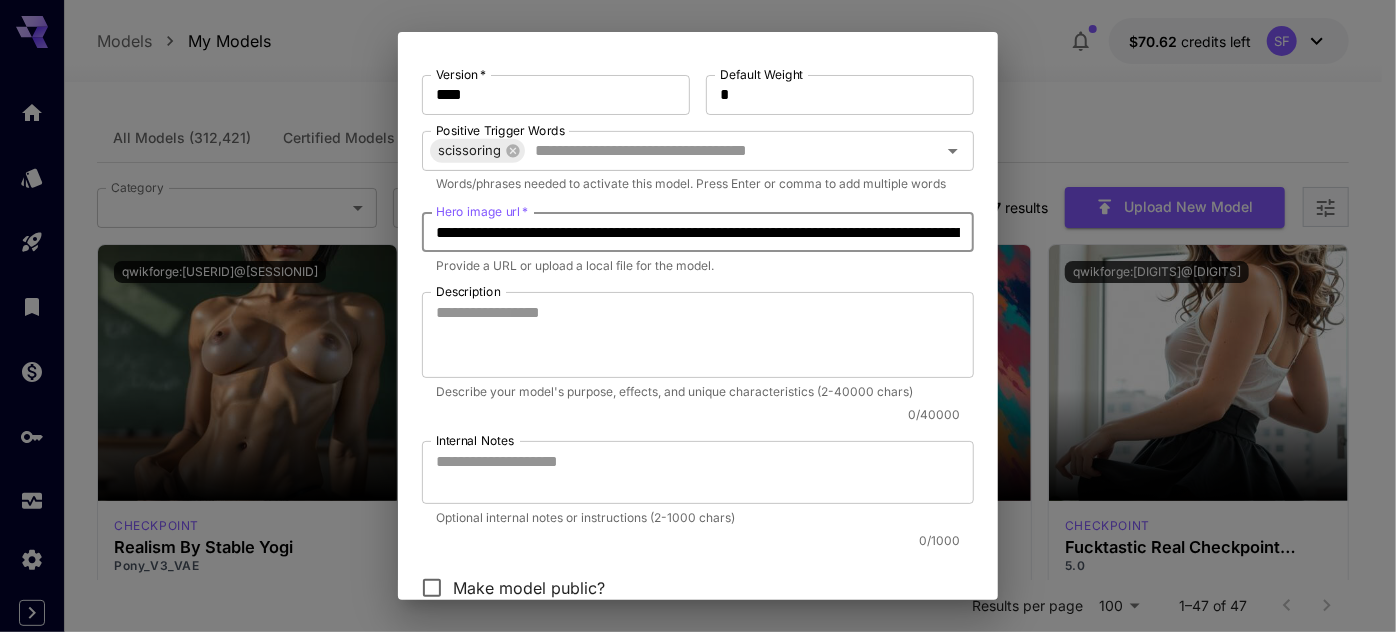 scroll, scrollTop: 0, scrollLeft: 808, axis: horizontal 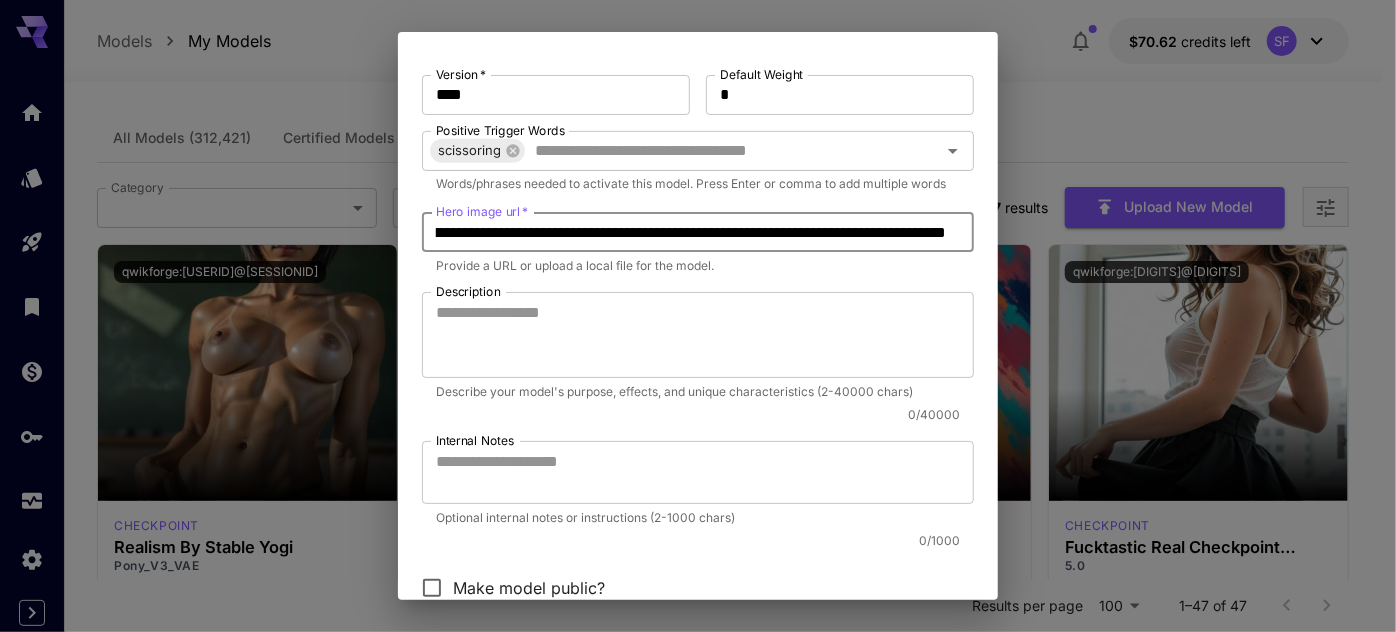 type on "**********" 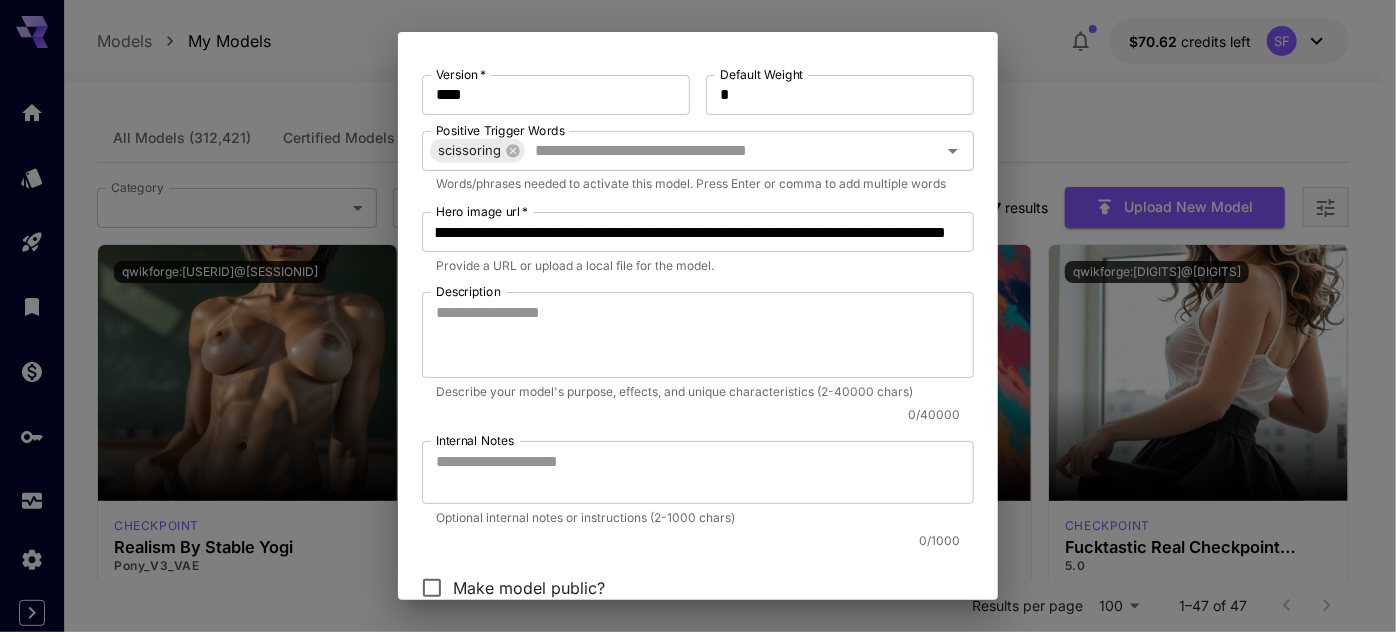scroll, scrollTop: 0, scrollLeft: 0, axis: both 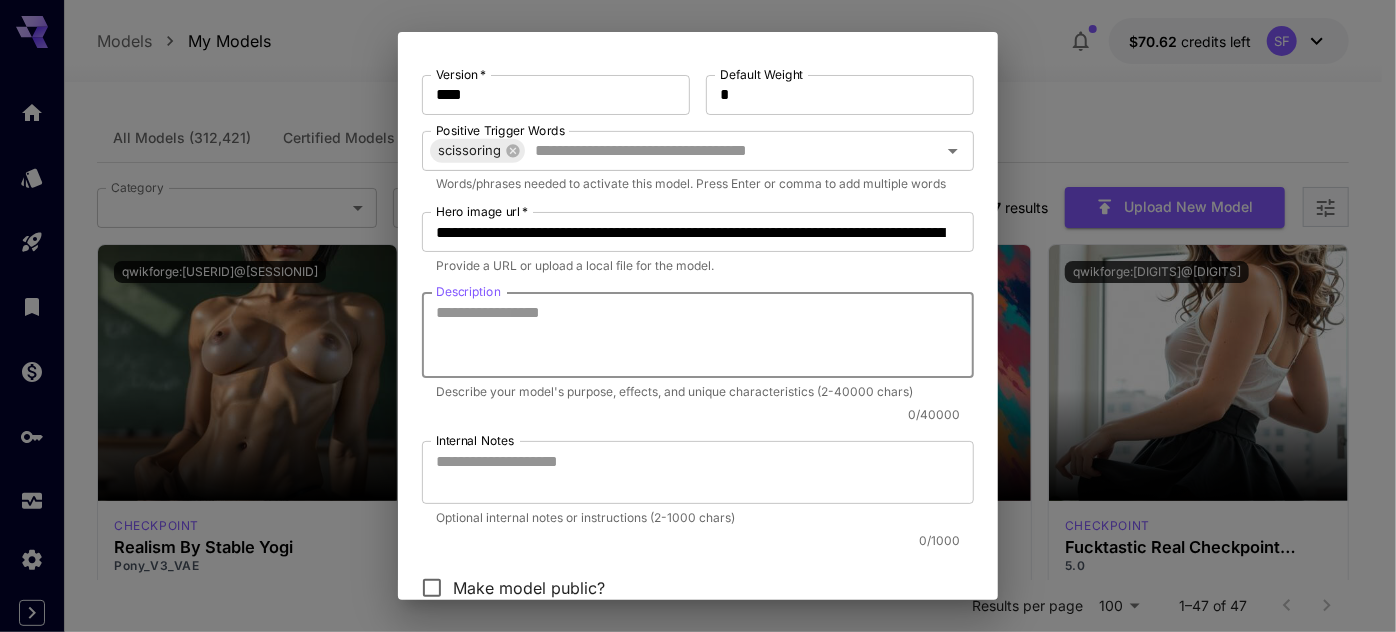 click on "Description" at bounding box center (698, 335) 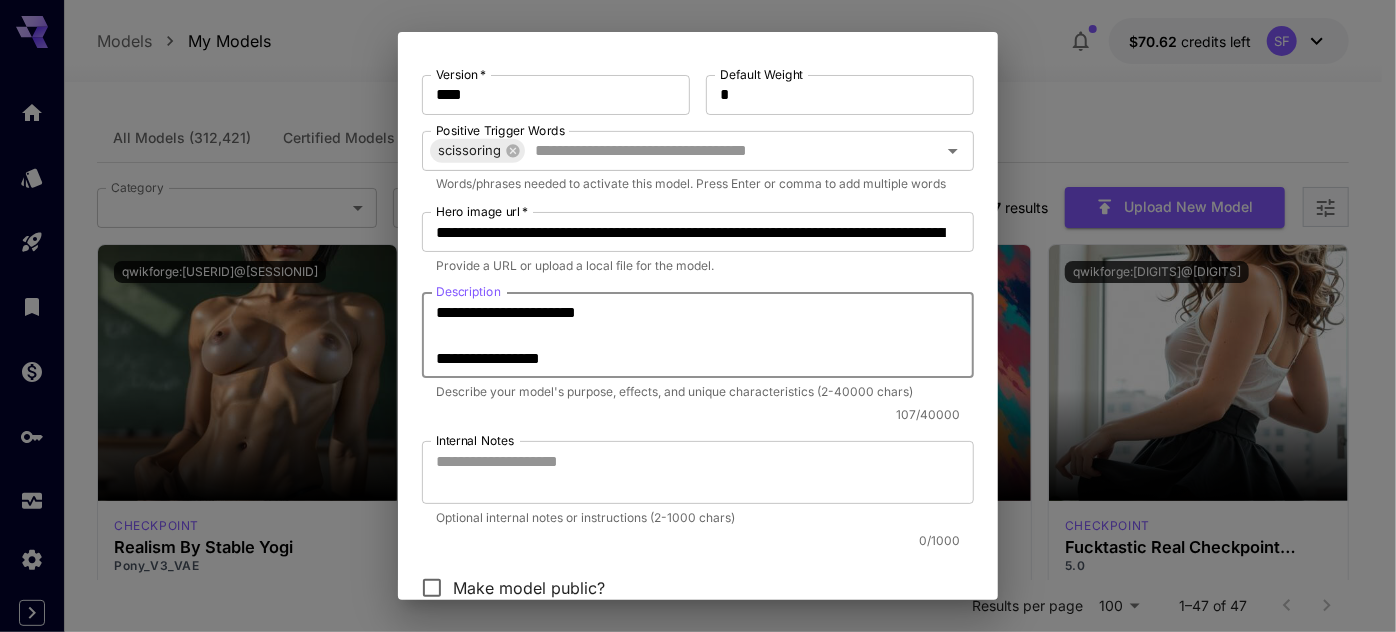 scroll, scrollTop: 20, scrollLeft: 0, axis: vertical 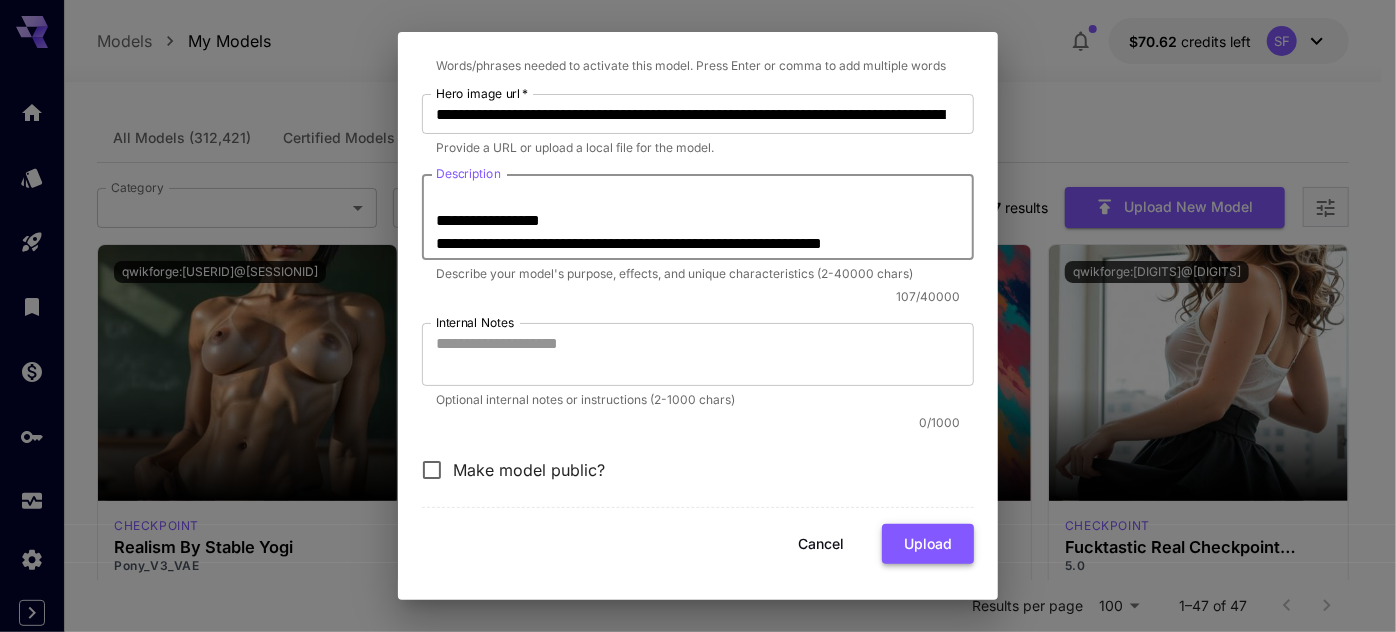 type on "**********" 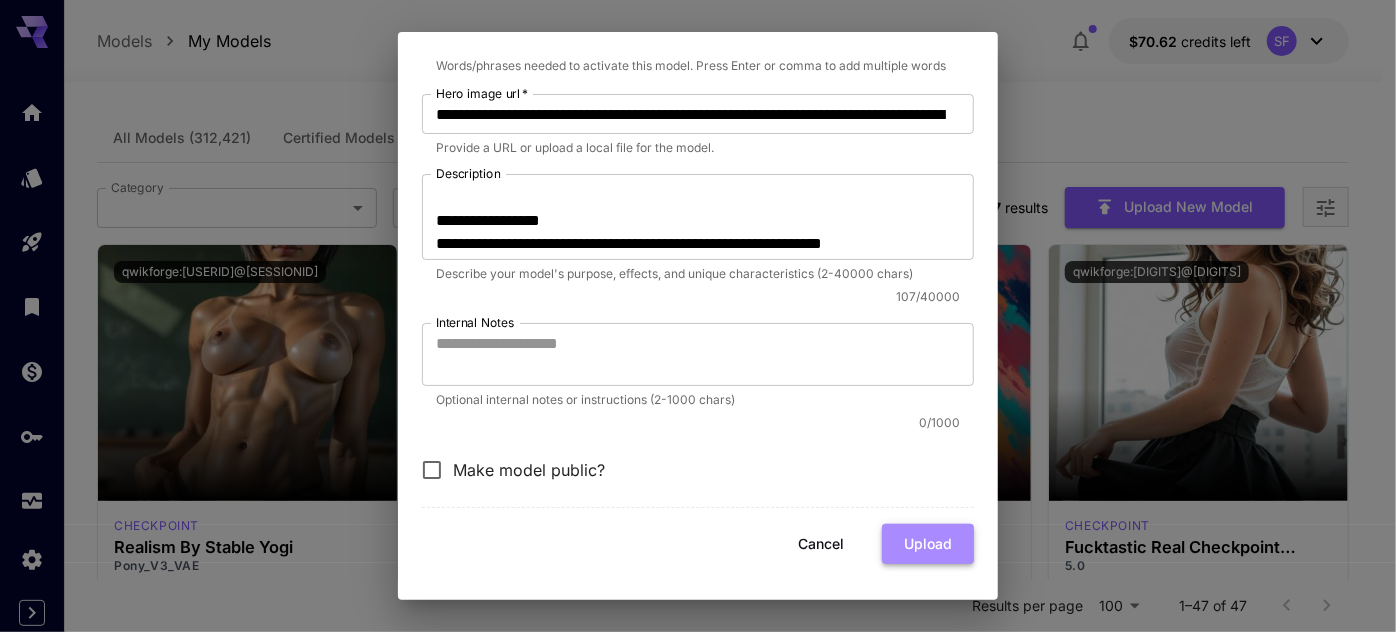 click on "Upload" at bounding box center (928, 544) 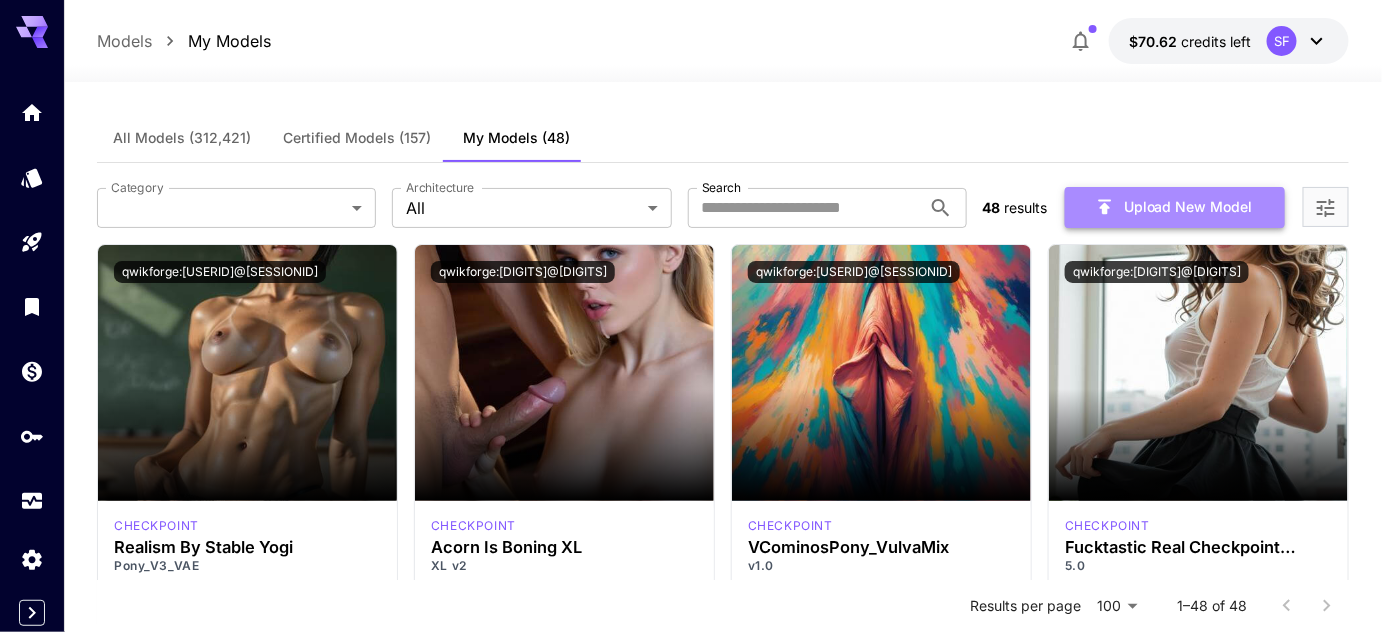 click on "Upload New Model" at bounding box center (1175, 207) 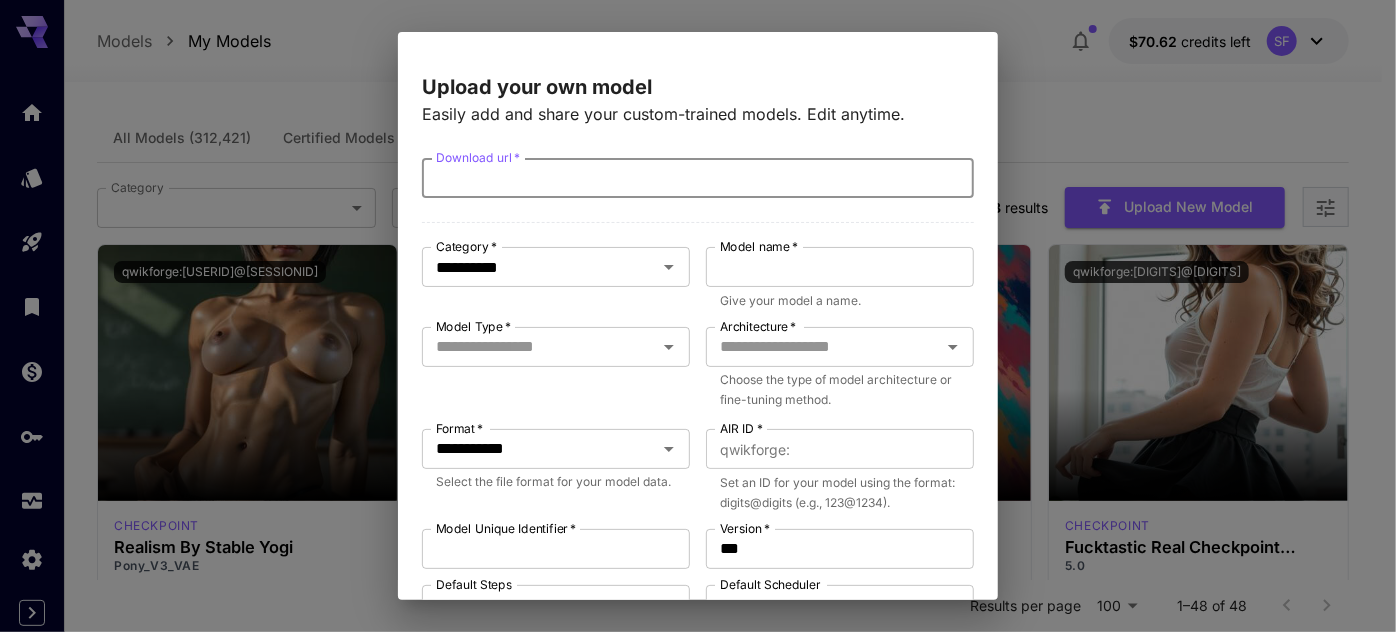 click on "Download url   *" at bounding box center (698, 178) 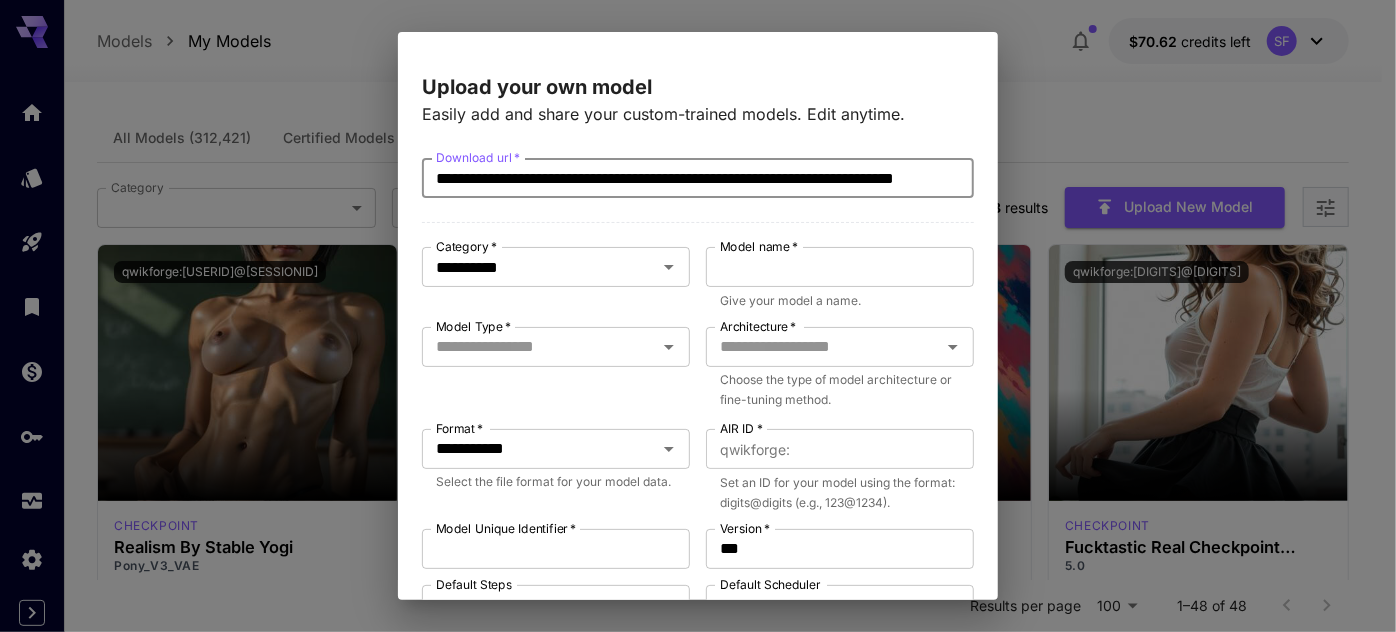 scroll, scrollTop: 0, scrollLeft: 122, axis: horizontal 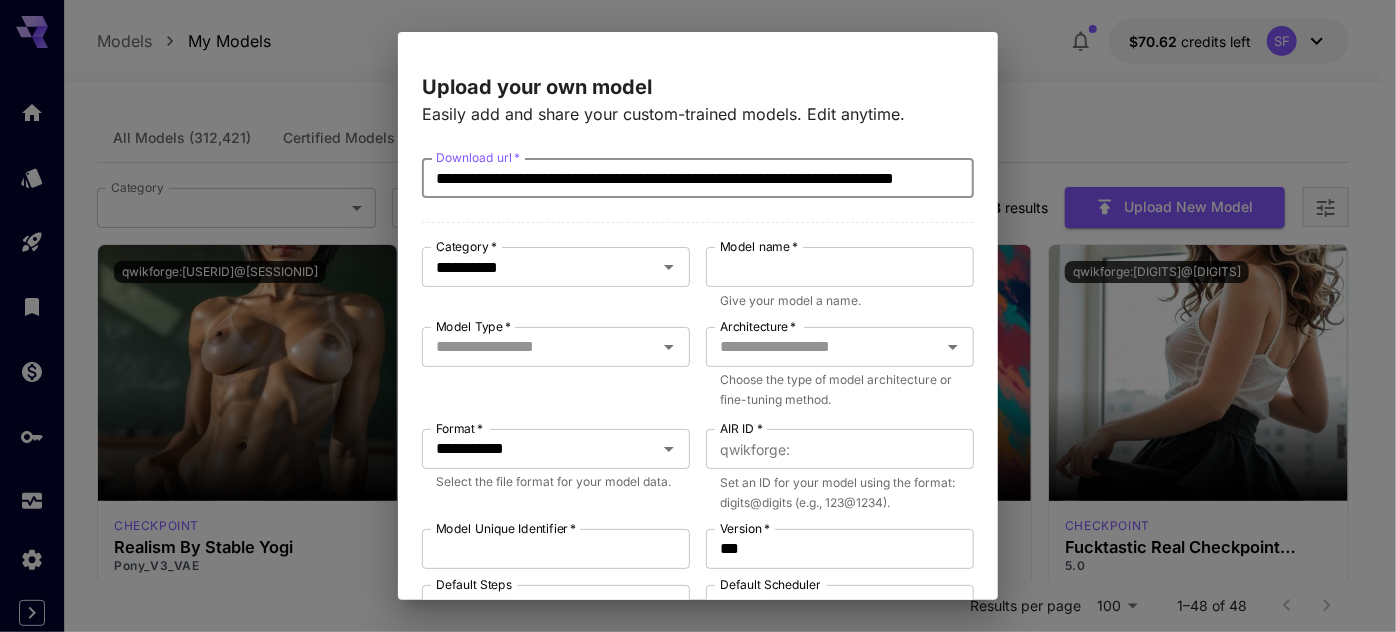type on "**********" 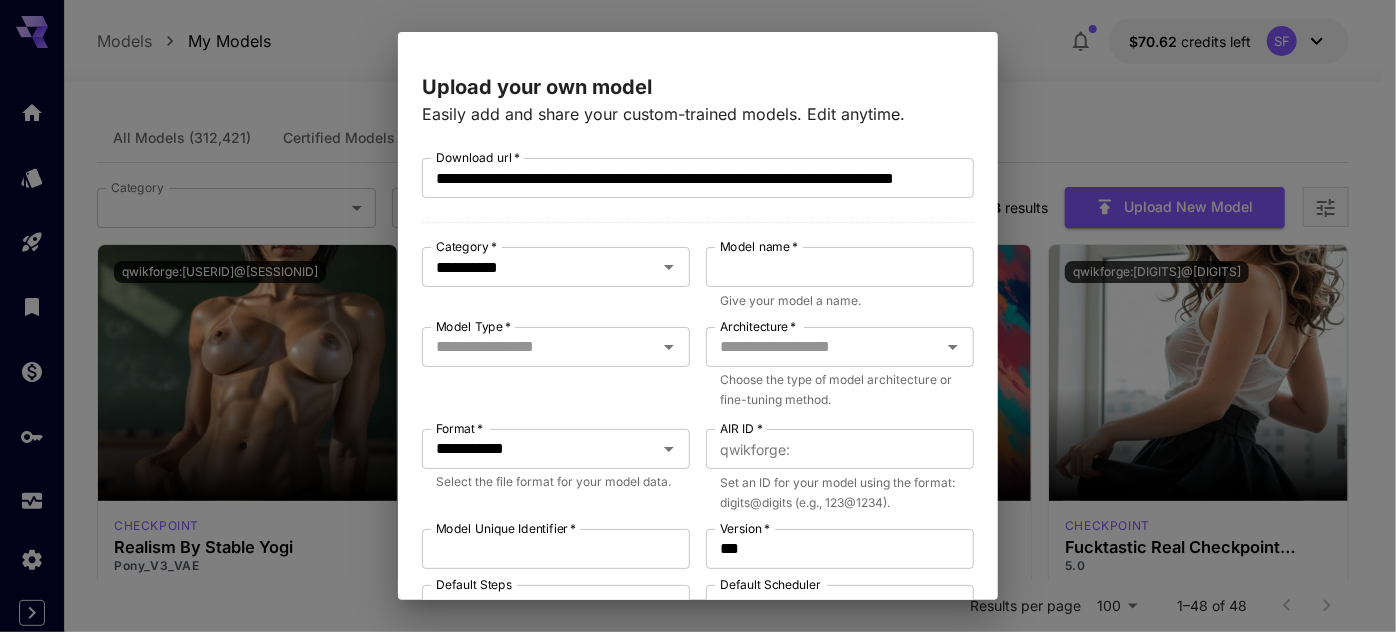 scroll, scrollTop: 0, scrollLeft: 0, axis: both 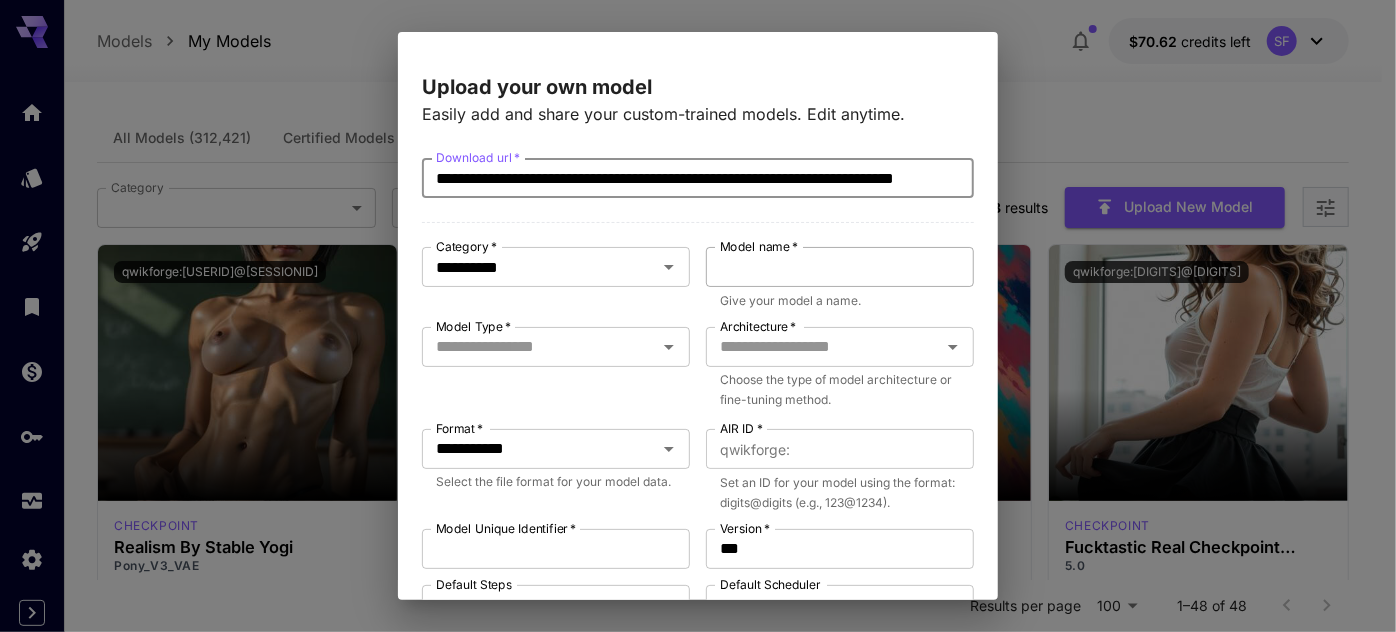 click on "Model name   *" at bounding box center [840, 267] 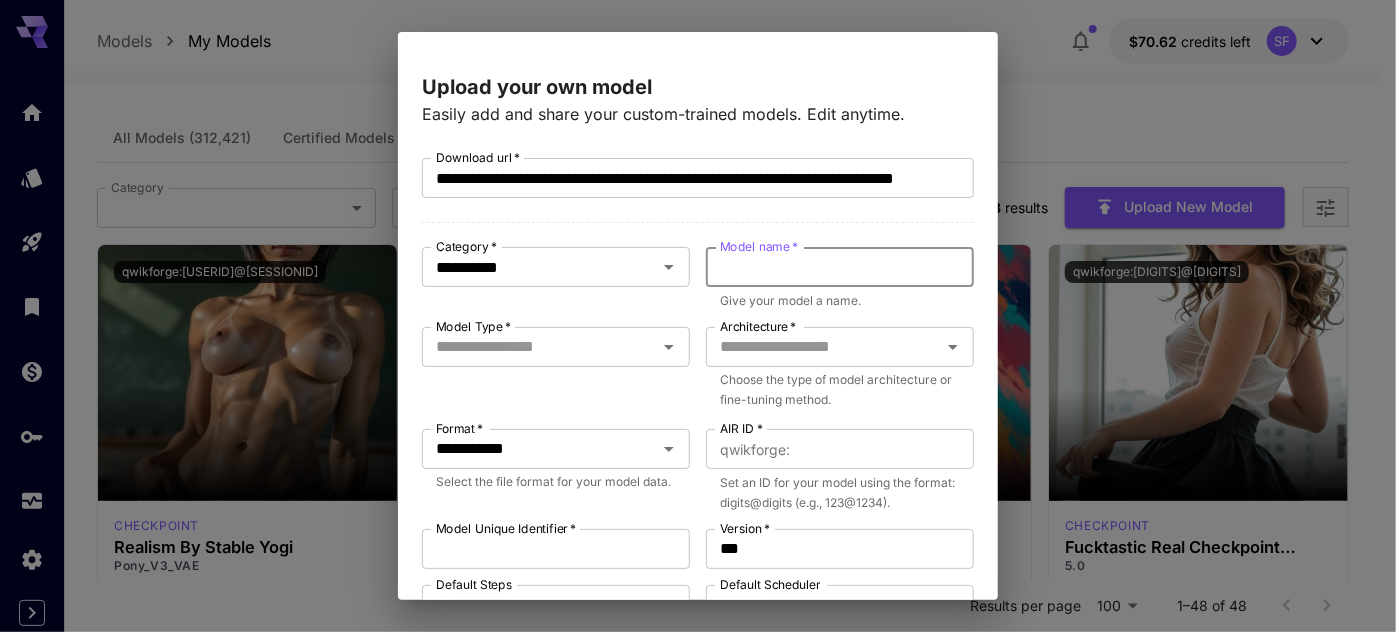 paste on "**********" 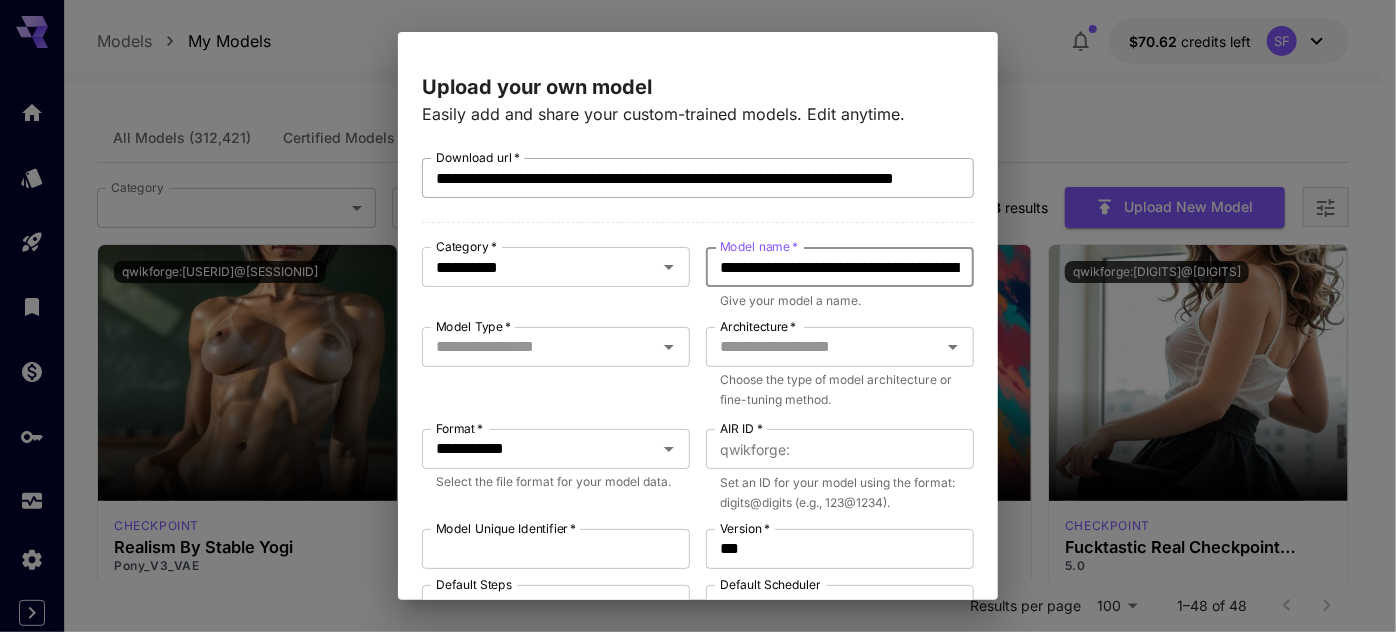 scroll, scrollTop: 0, scrollLeft: 180, axis: horizontal 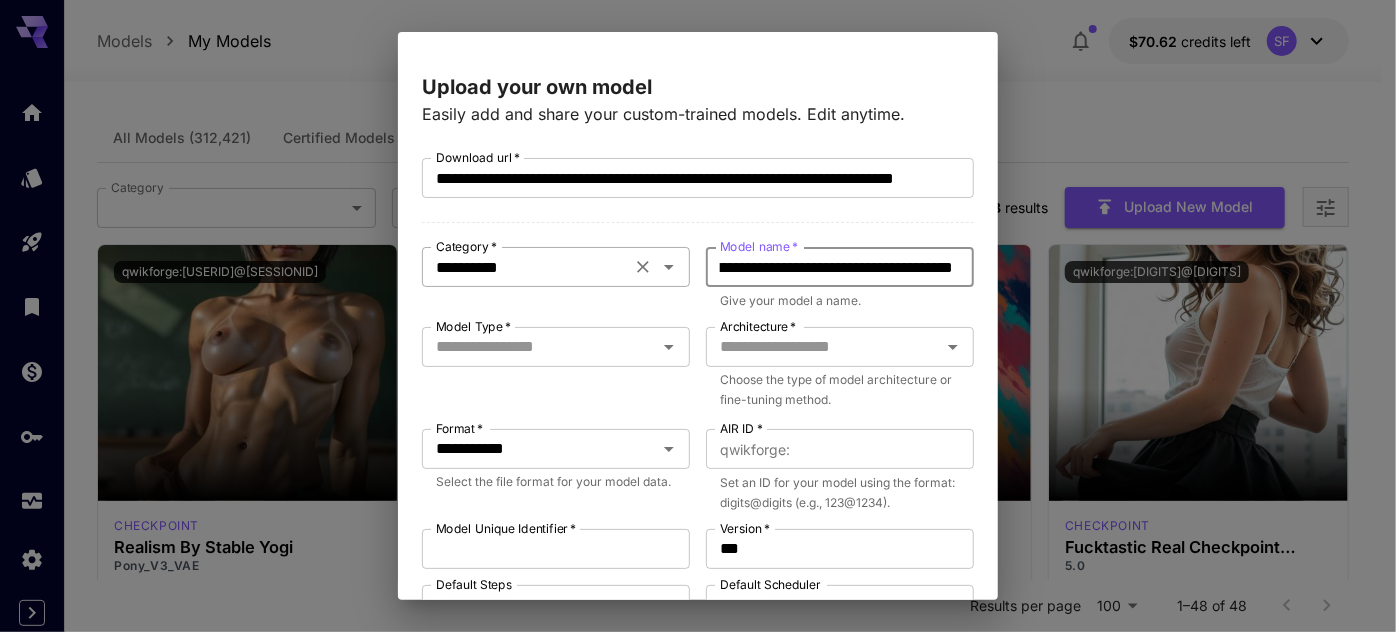 type on "**********" 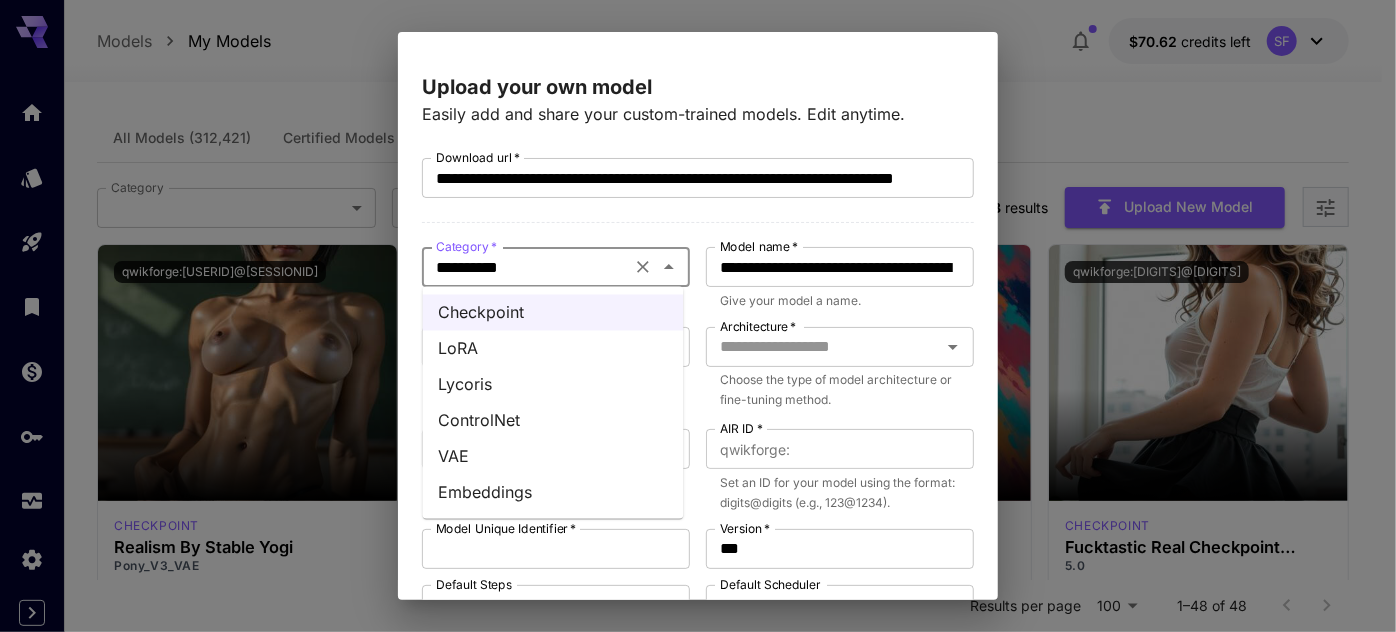 click on "LoRA" at bounding box center (553, 349) 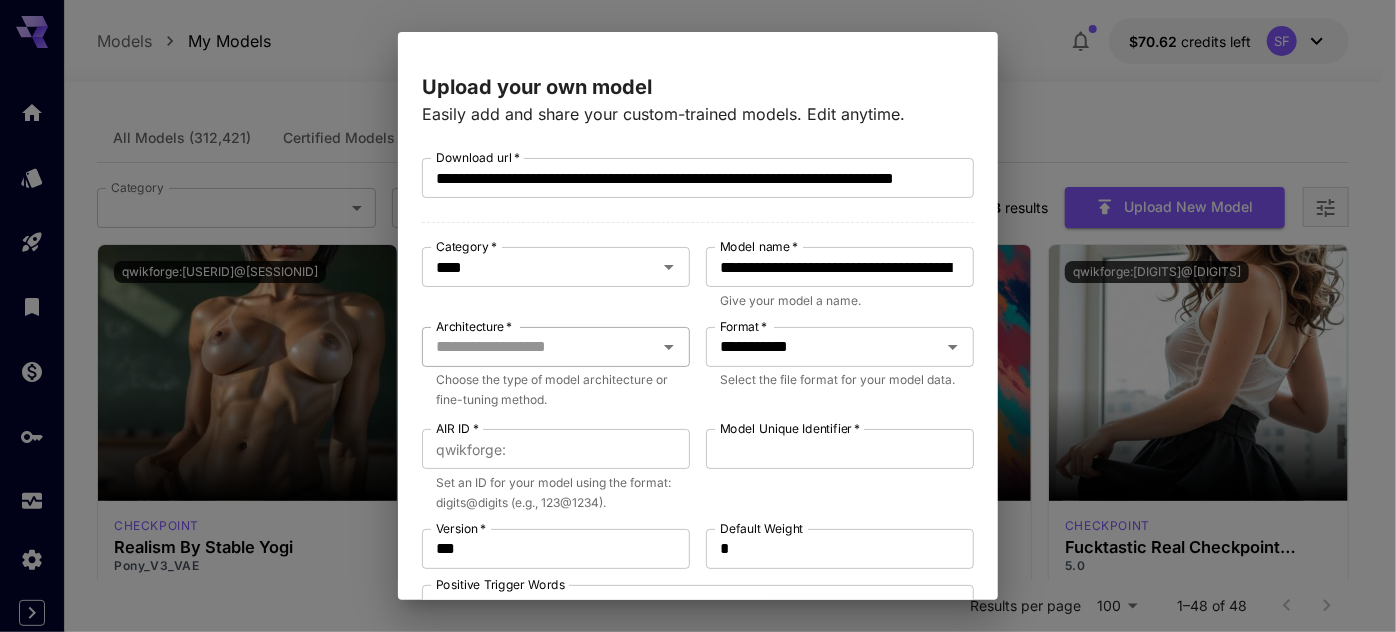 click on "Architecture   *" at bounding box center (539, 347) 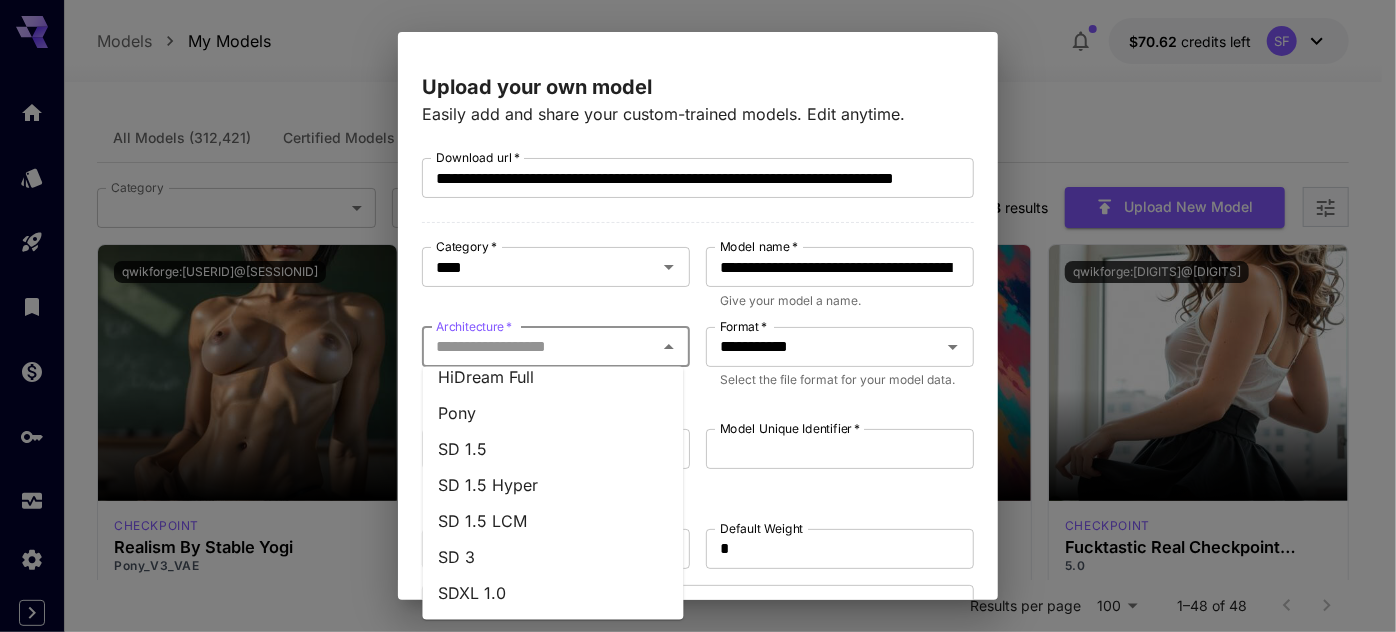 scroll, scrollTop: 303, scrollLeft: 0, axis: vertical 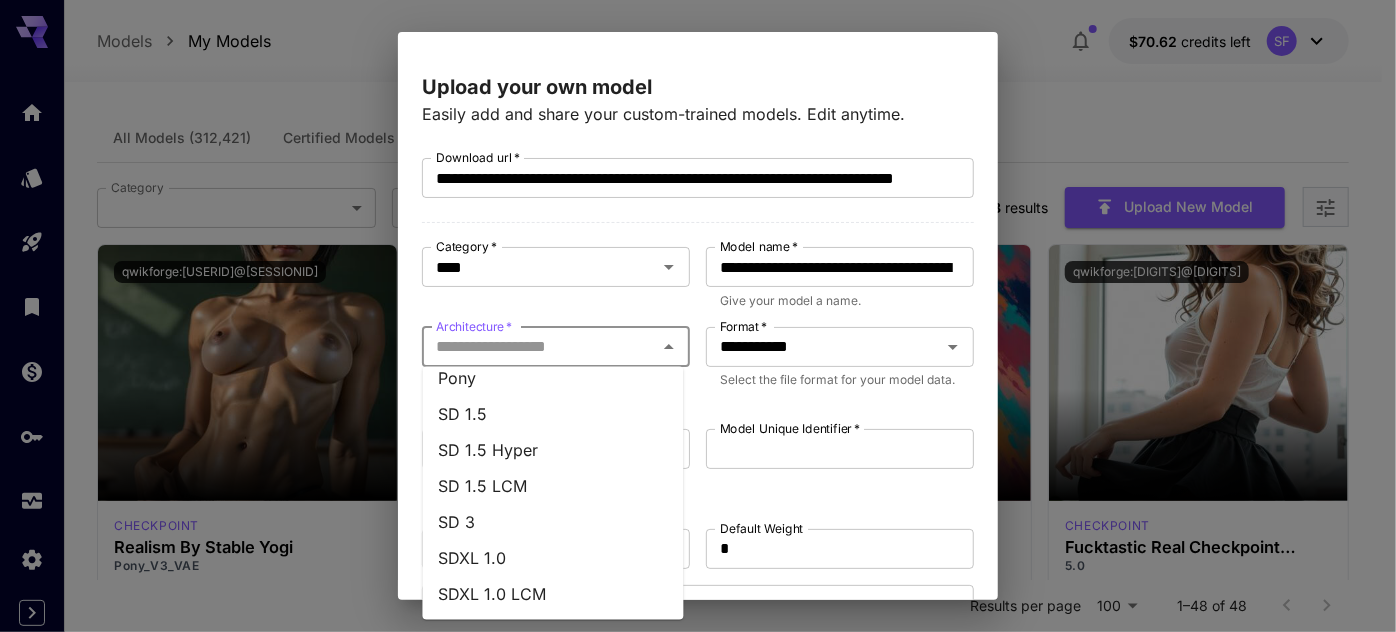 click on "SDXL 1.0" at bounding box center (553, 558) 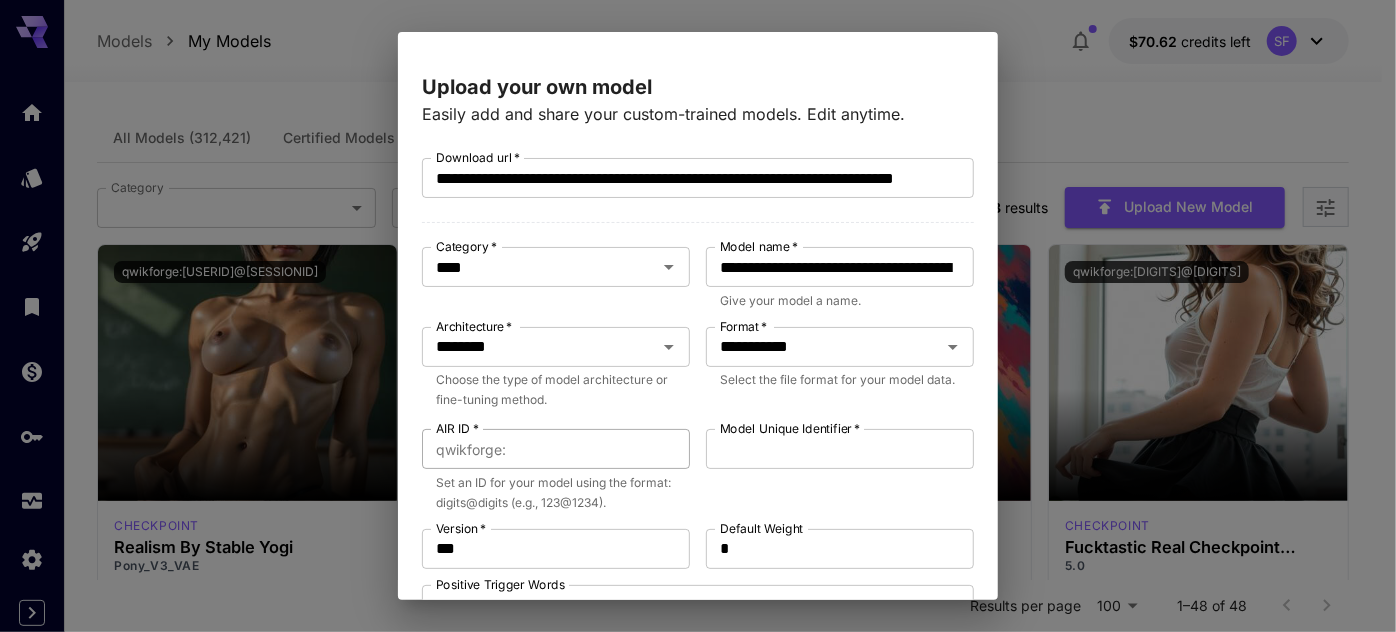 click on "AIR ID   *" at bounding box center (602, 449) 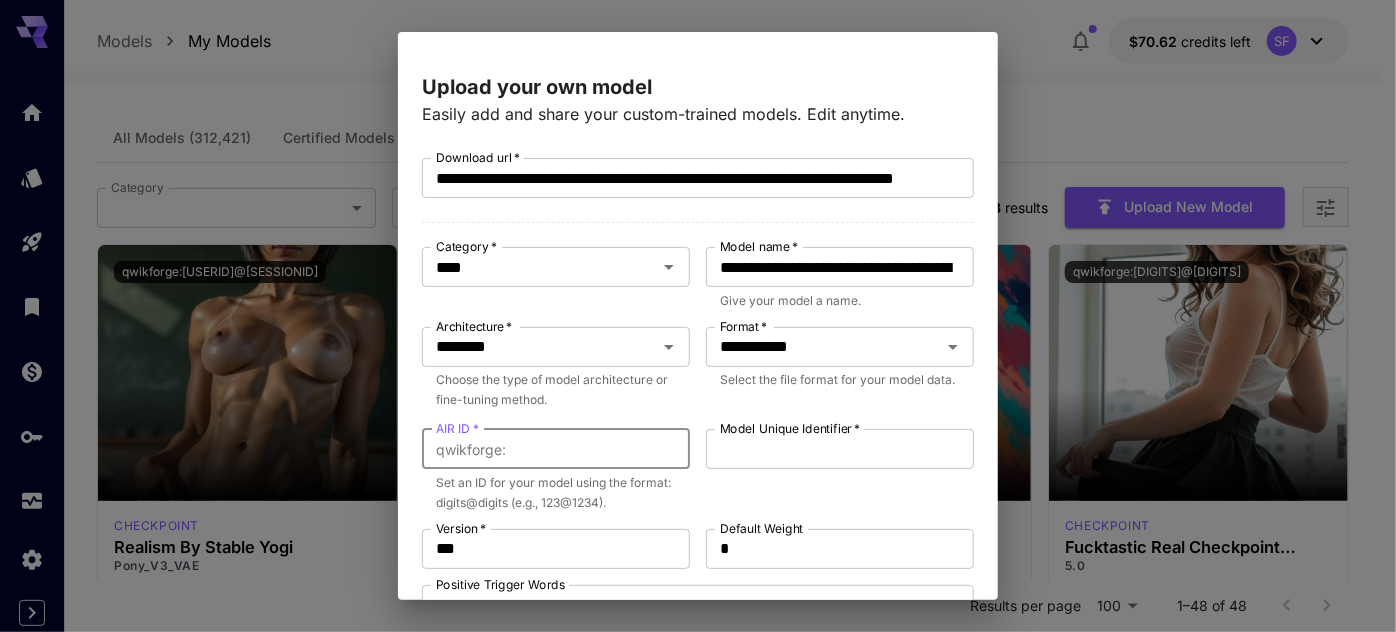paste on "**********" 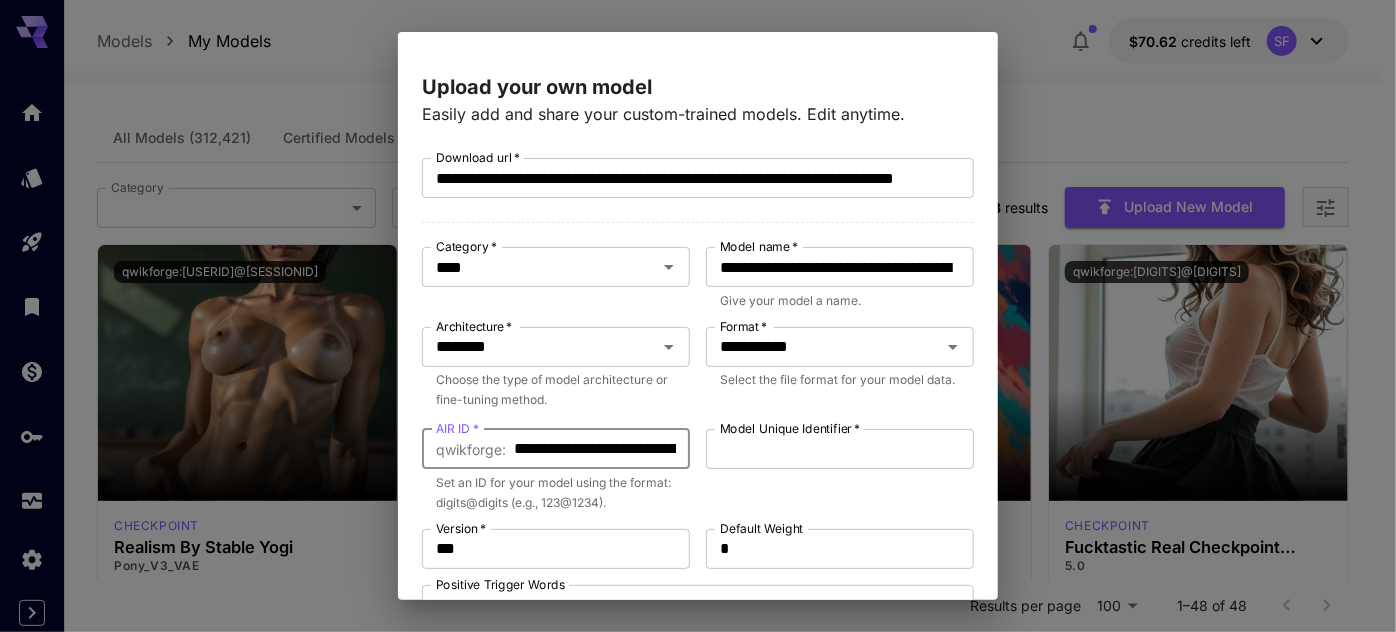 scroll, scrollTop: 0, scrollLeft: 163, axis: horizontal 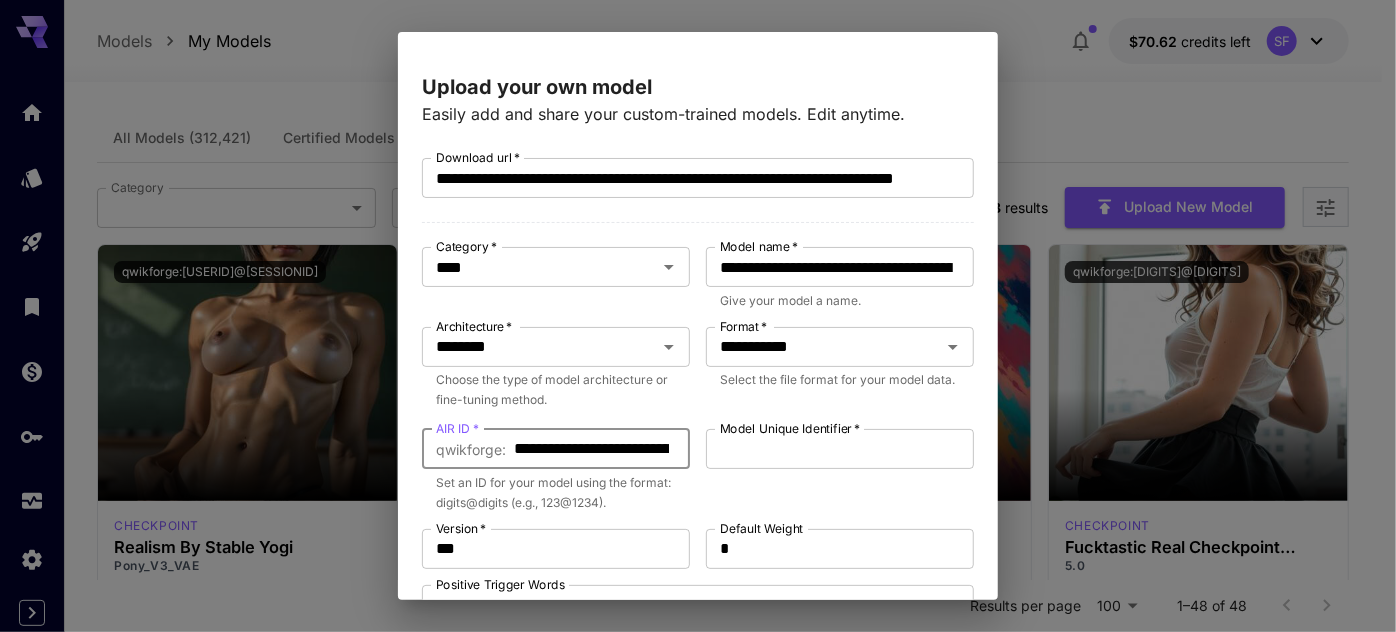 drag, startPoint x: 520, startPoint y: 450, endPoint x: 483, endPoint y: 452, distance: 37.054016 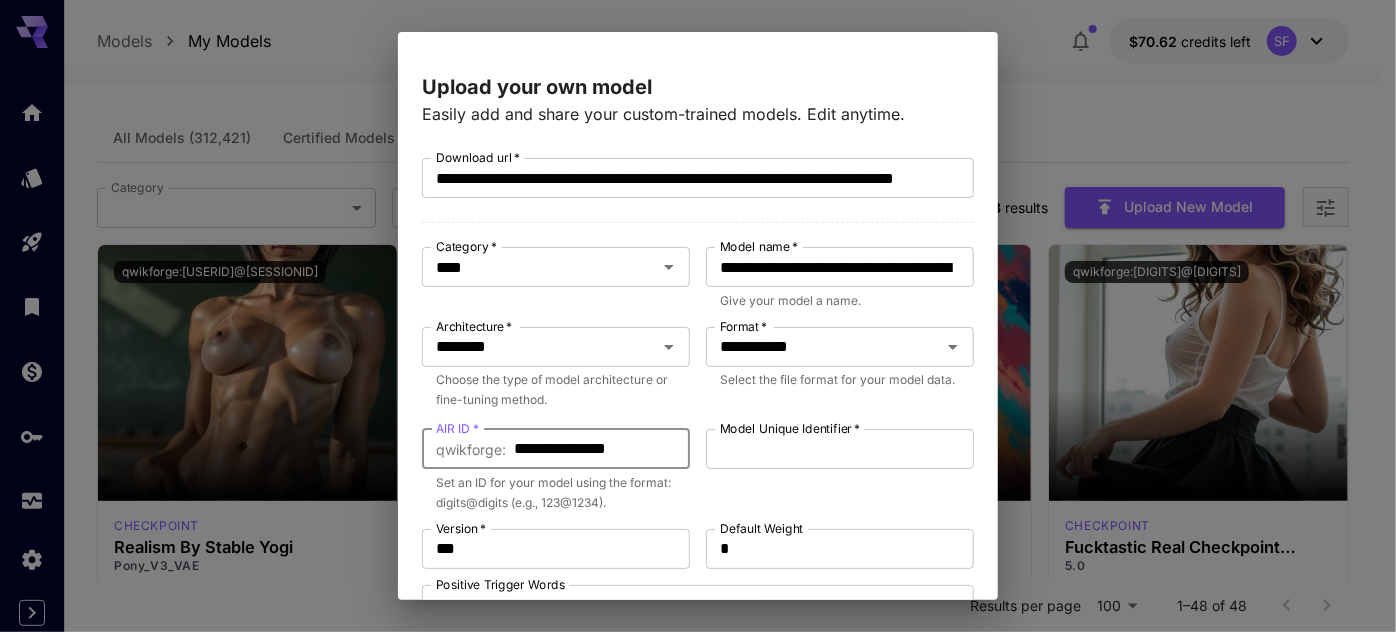 type on "**********" 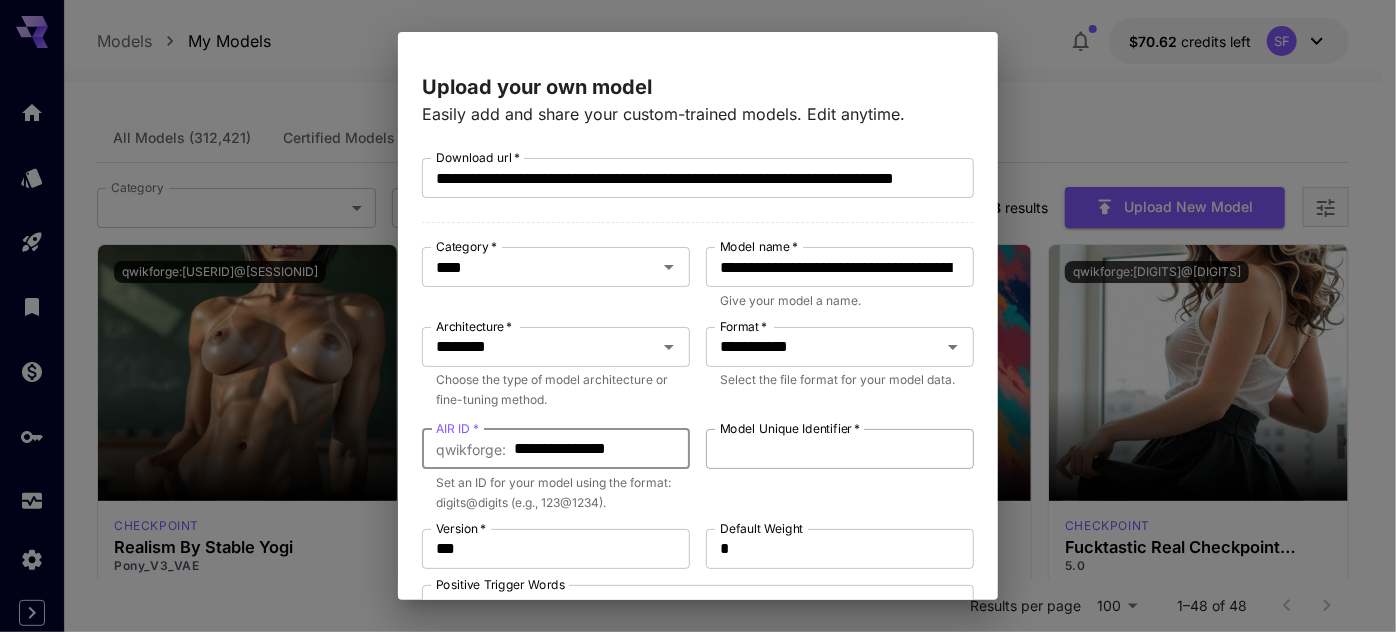 click on "Model Unique Identifier   *" at bounding box center (840, 449) 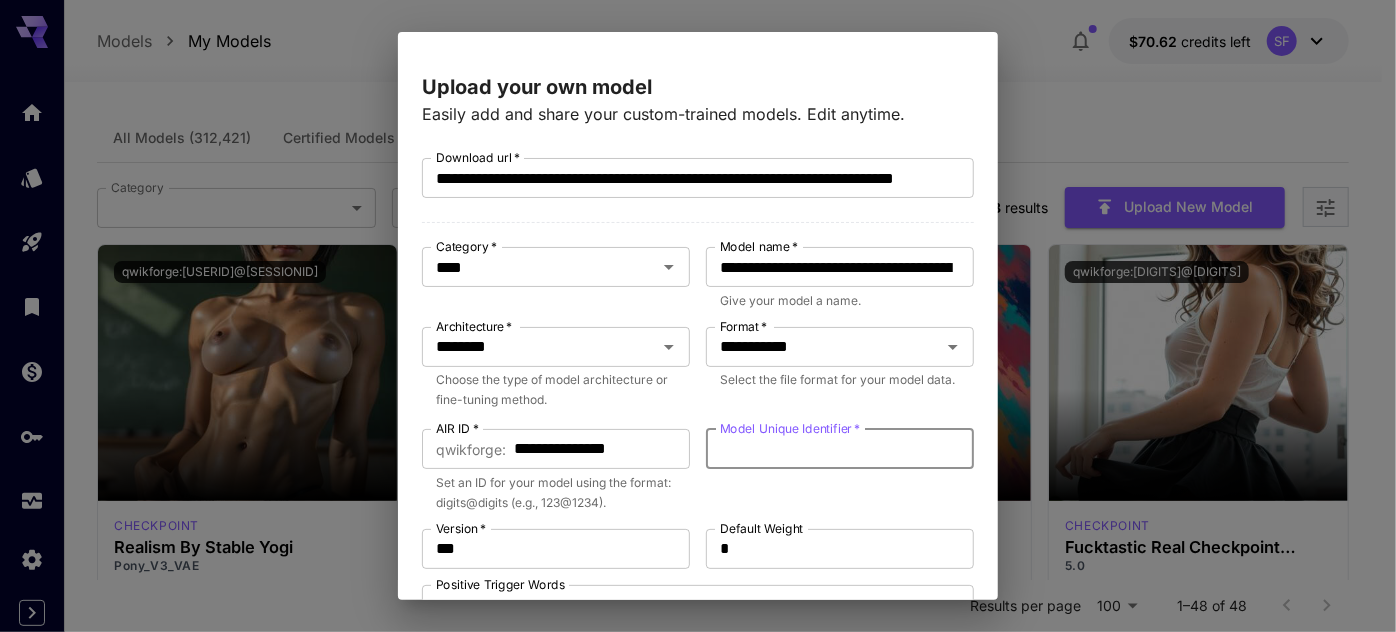 paste on "**********" 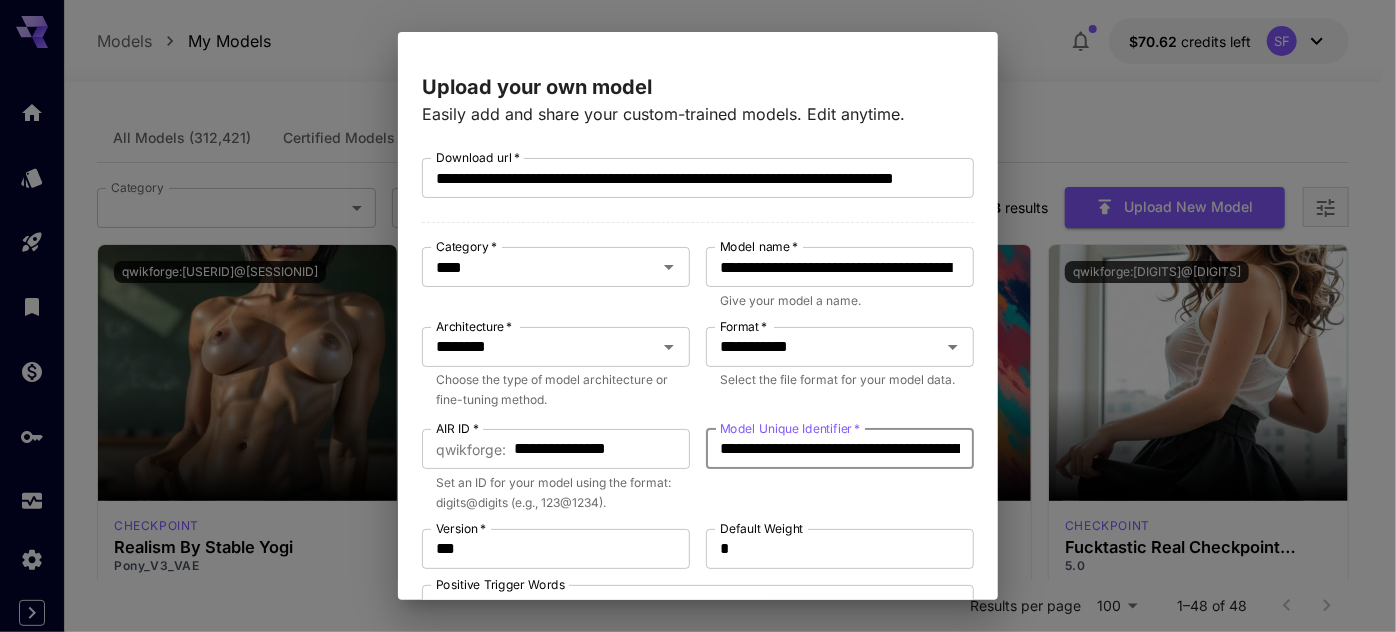 scroll, scrollTop: 0, scrollLeft: 406, axis: horizontal 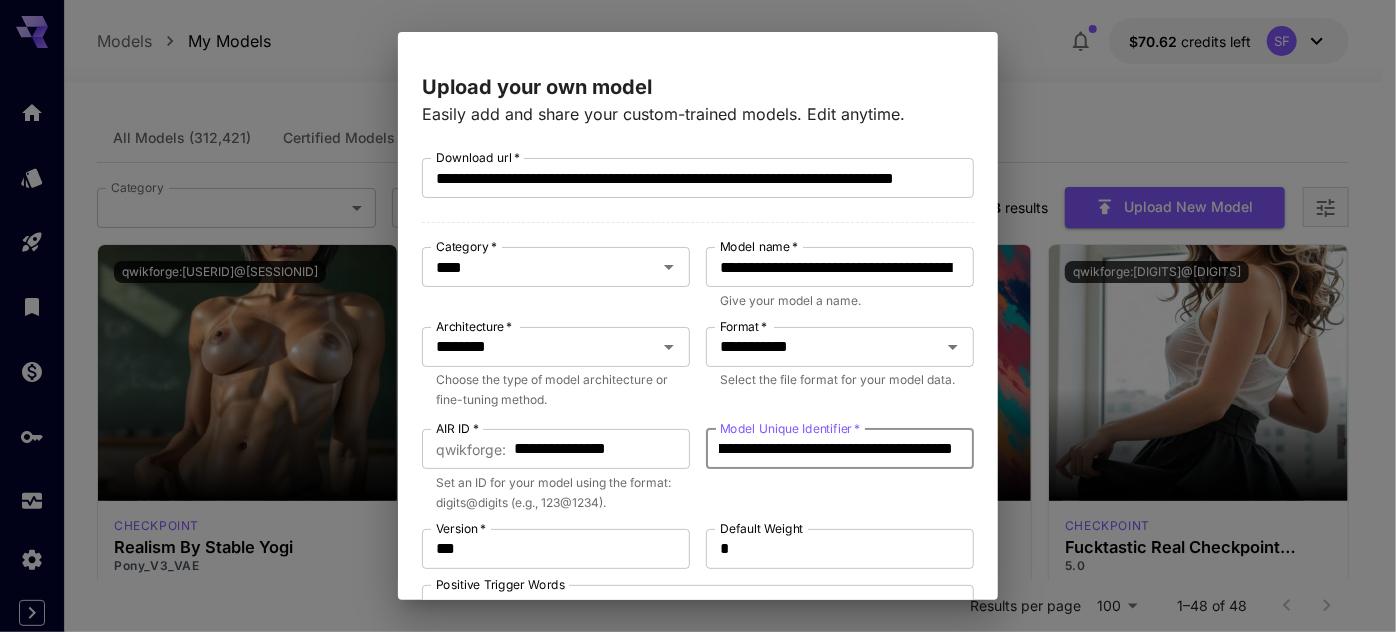 type on "**********" 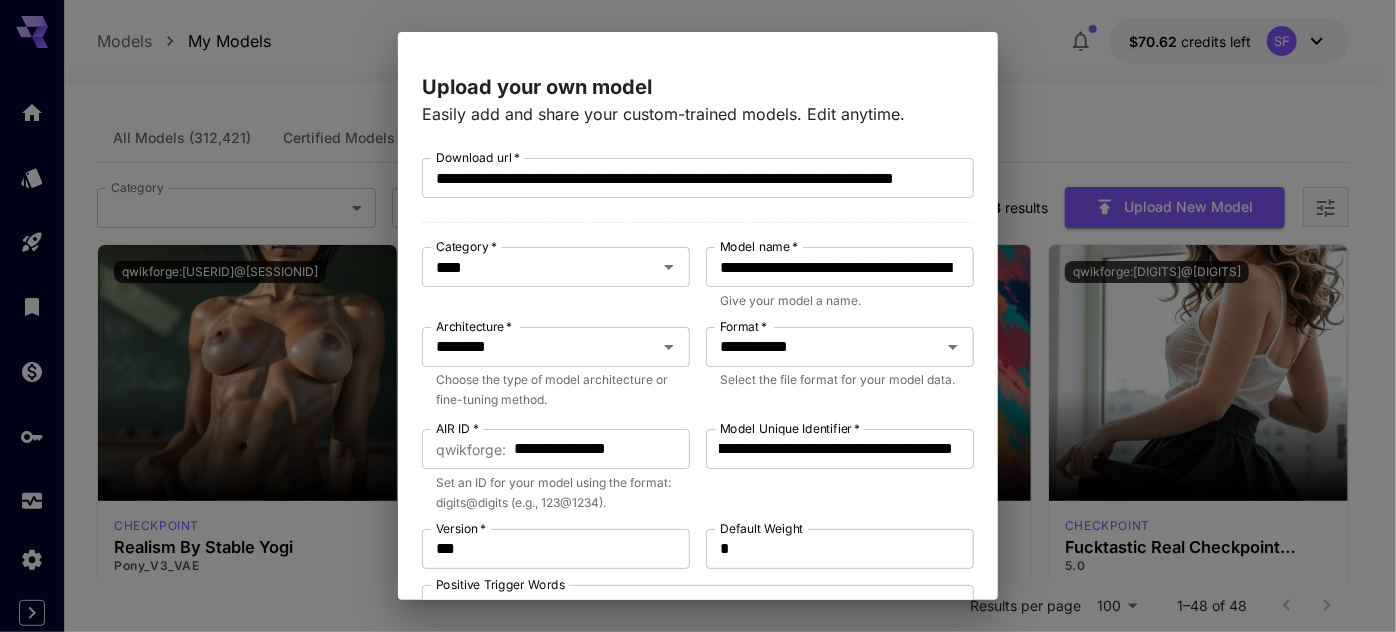 scroll, scrollTop: 0, scrollLeft: 0, axis: both 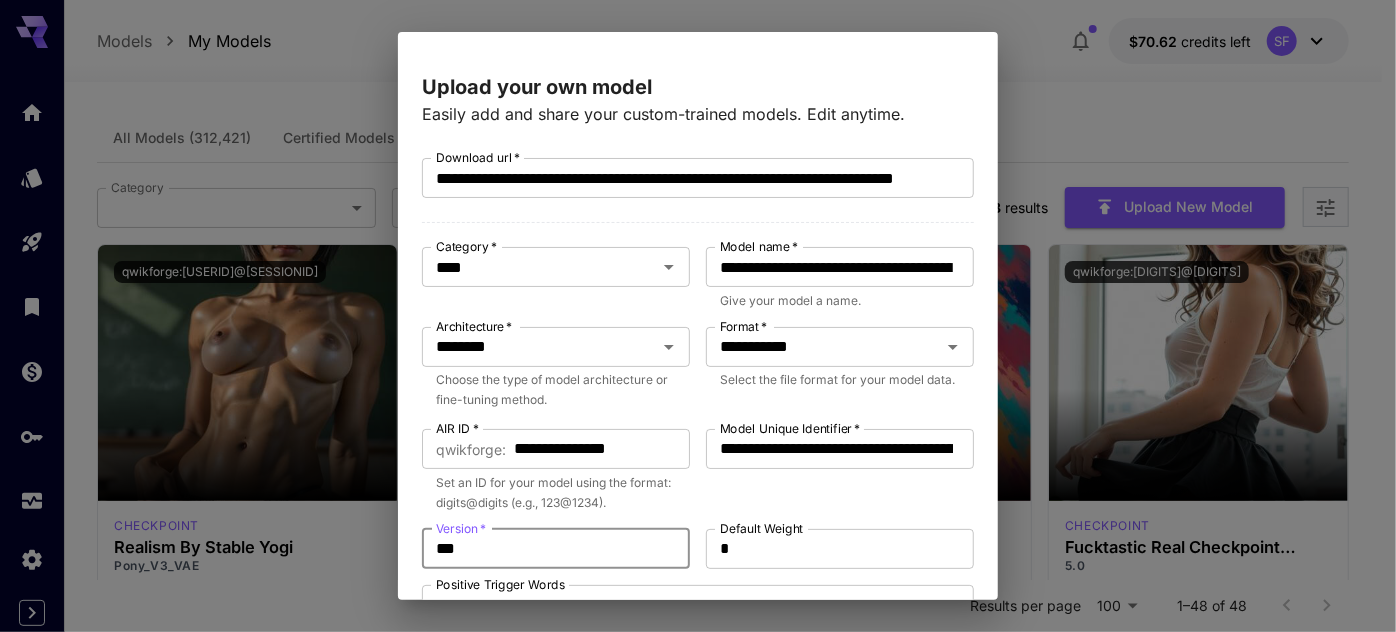 drag, startPoint x: 449, startPoint y: 548, endPoint x: 408, endPoint y: 544, distance: 41.19466 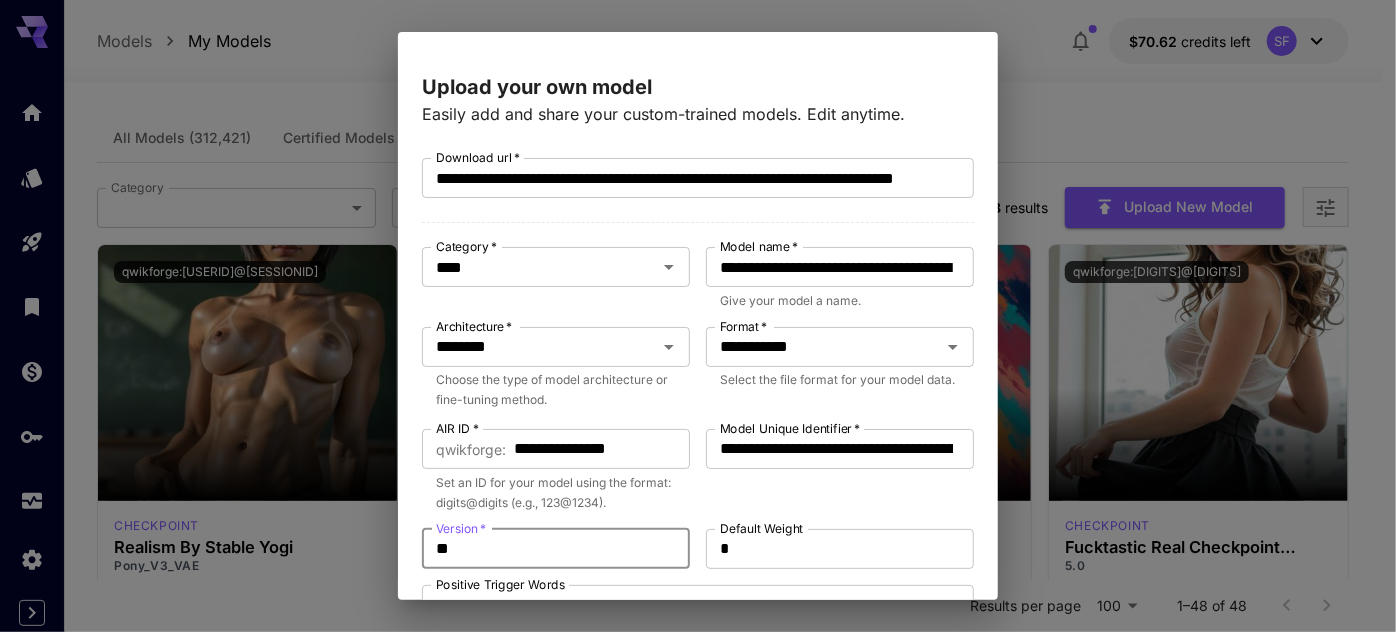 click on "**" at bounding box center (556, 549) 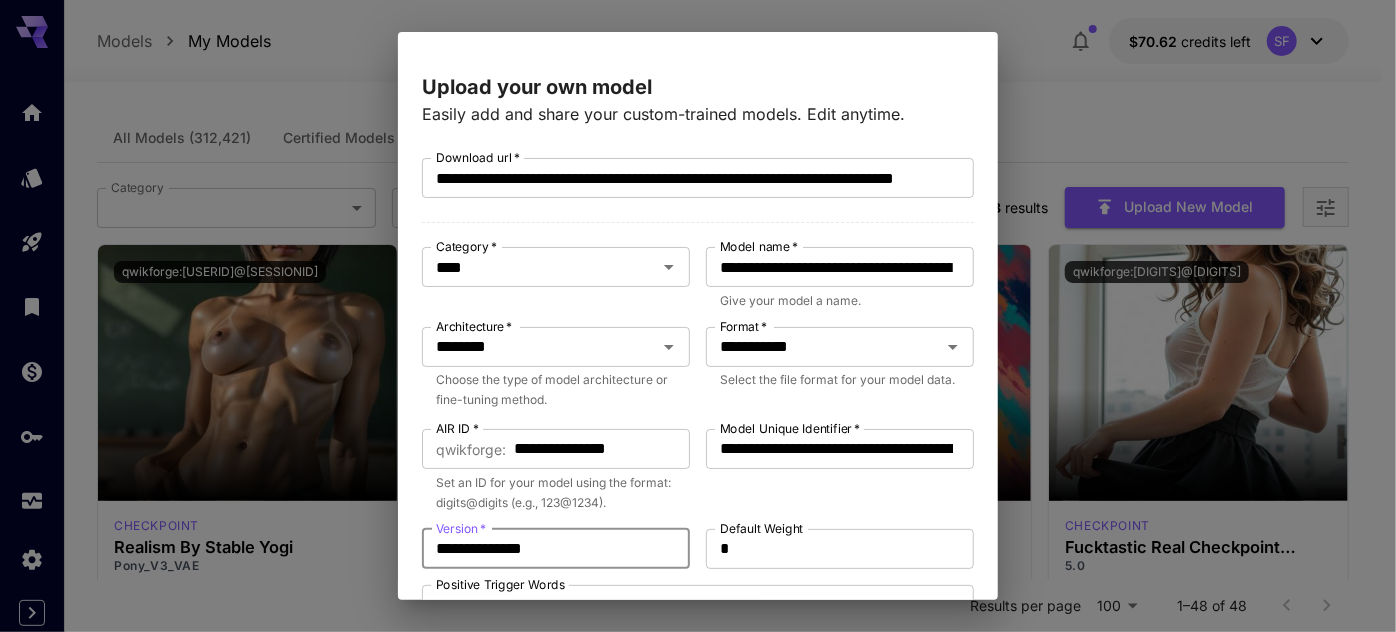 type on "**********" 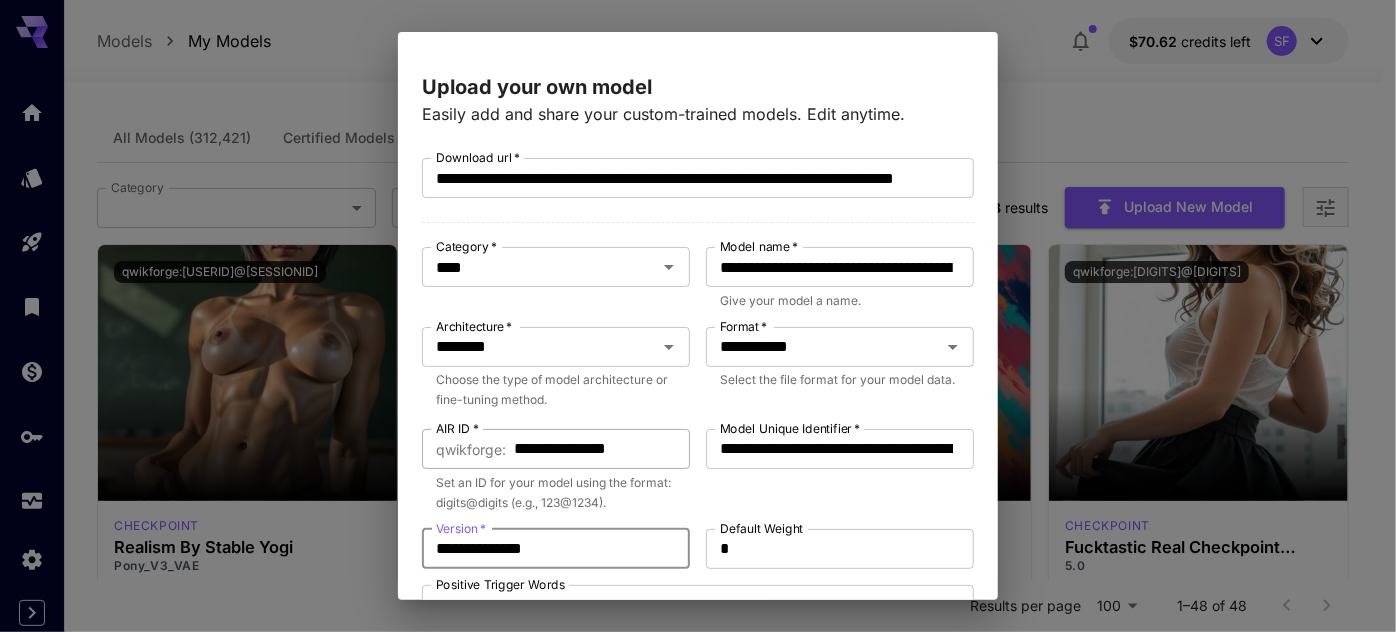 scroll, scrollTop: 454, scrollLeft: 0, axis: vertical 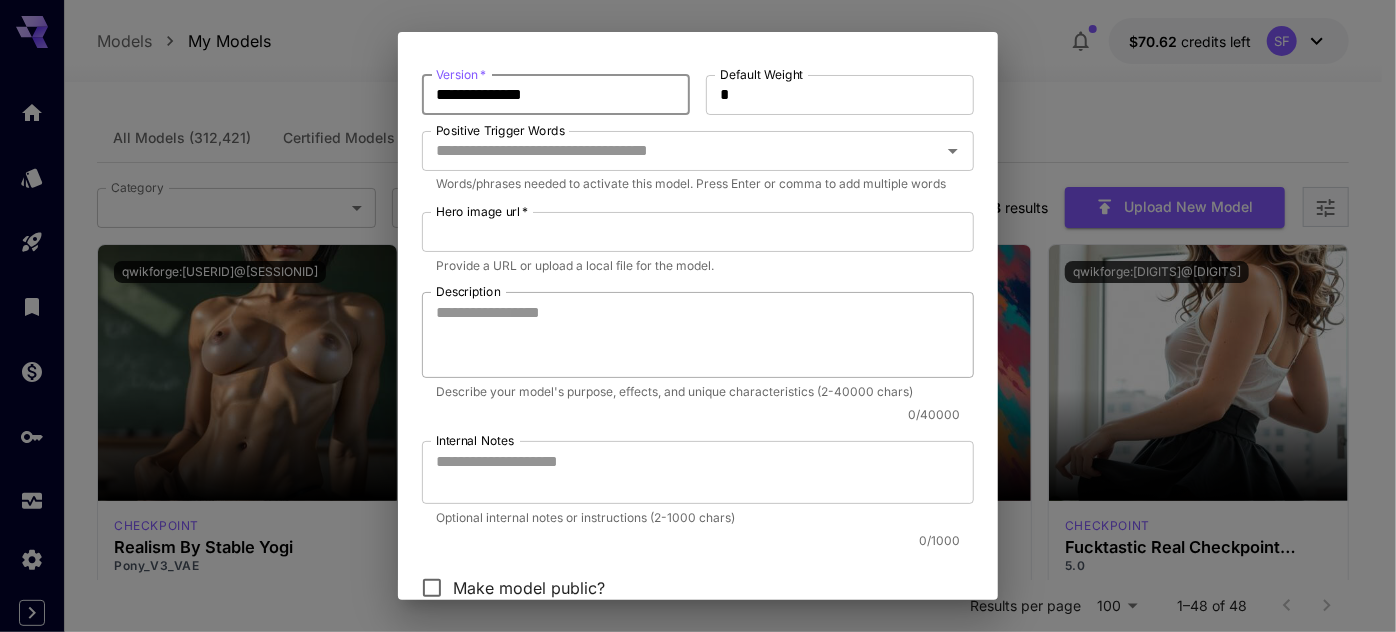 click on "Description" at bounding box center [698, 335] 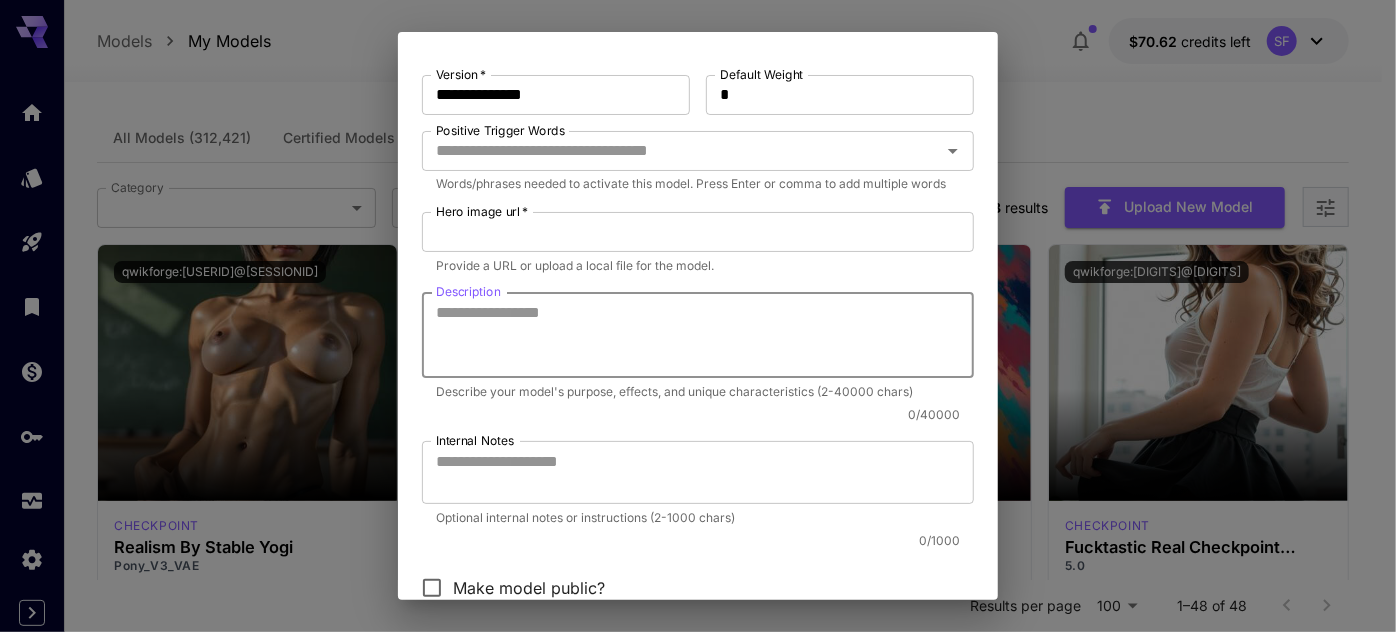 paste on "**********" 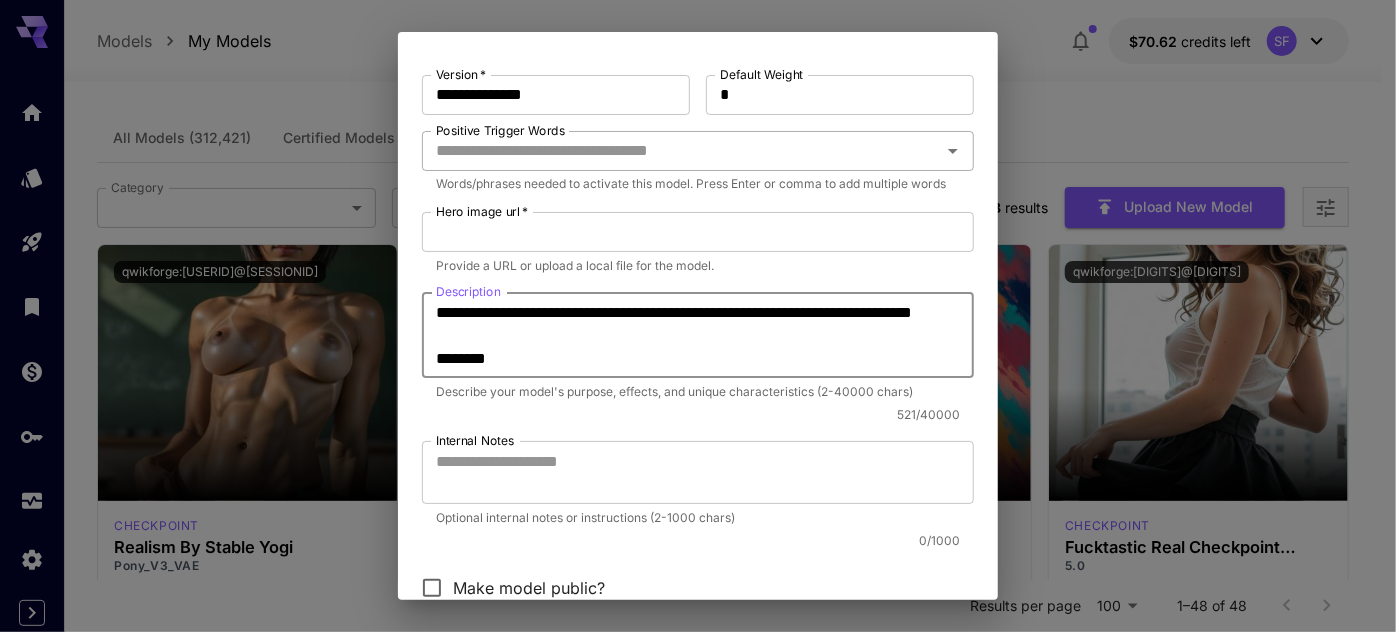 scroll, scrollTop: 365, scrollLeft: 0, axis: vertical 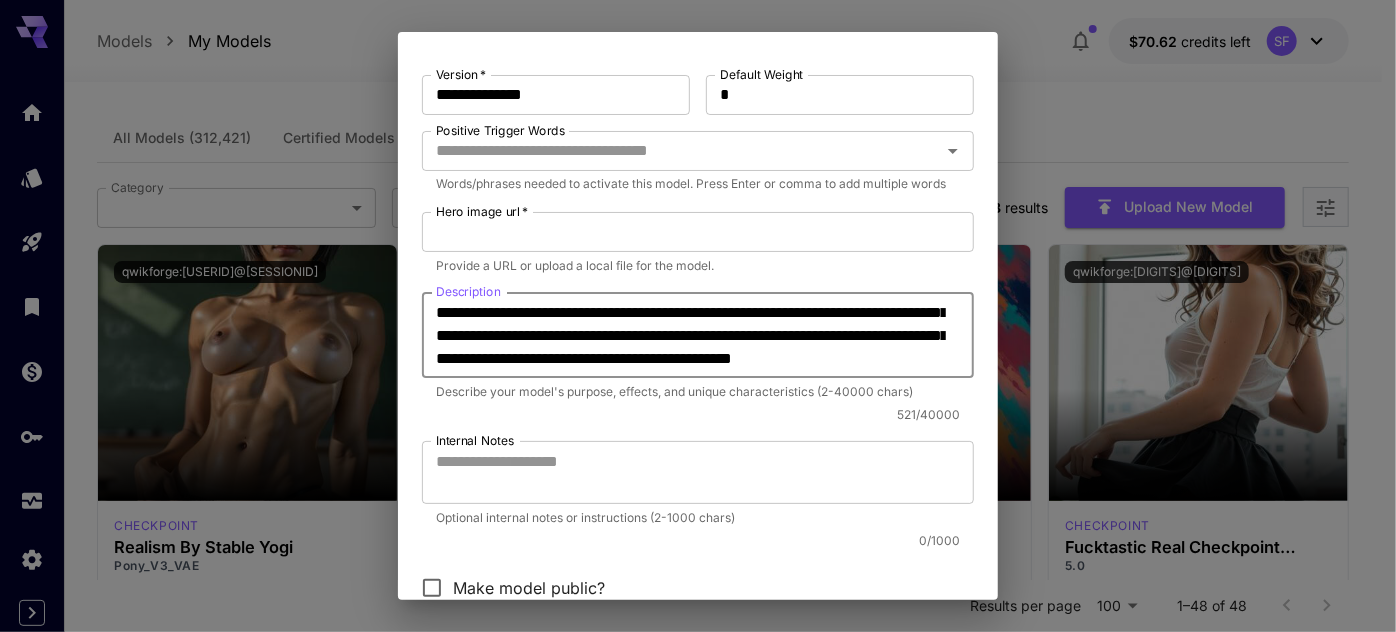 type on "**********" 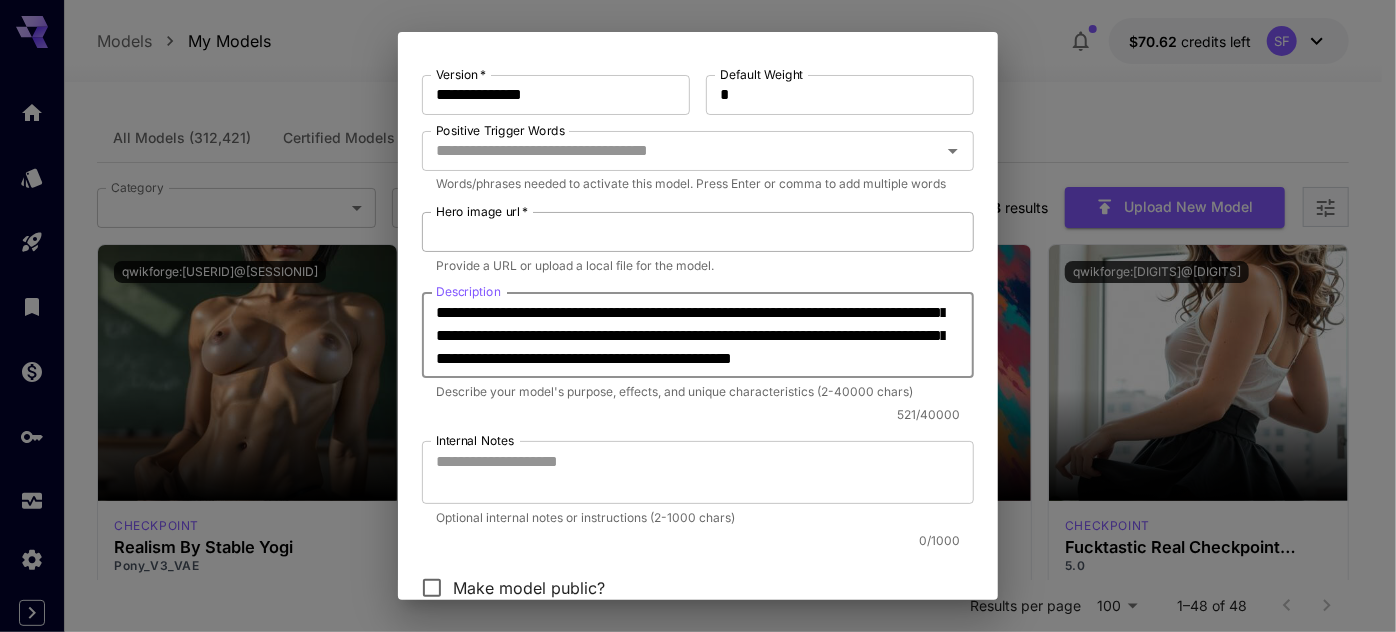 click on "Hero image url   *" at bounding box center [698, 232] 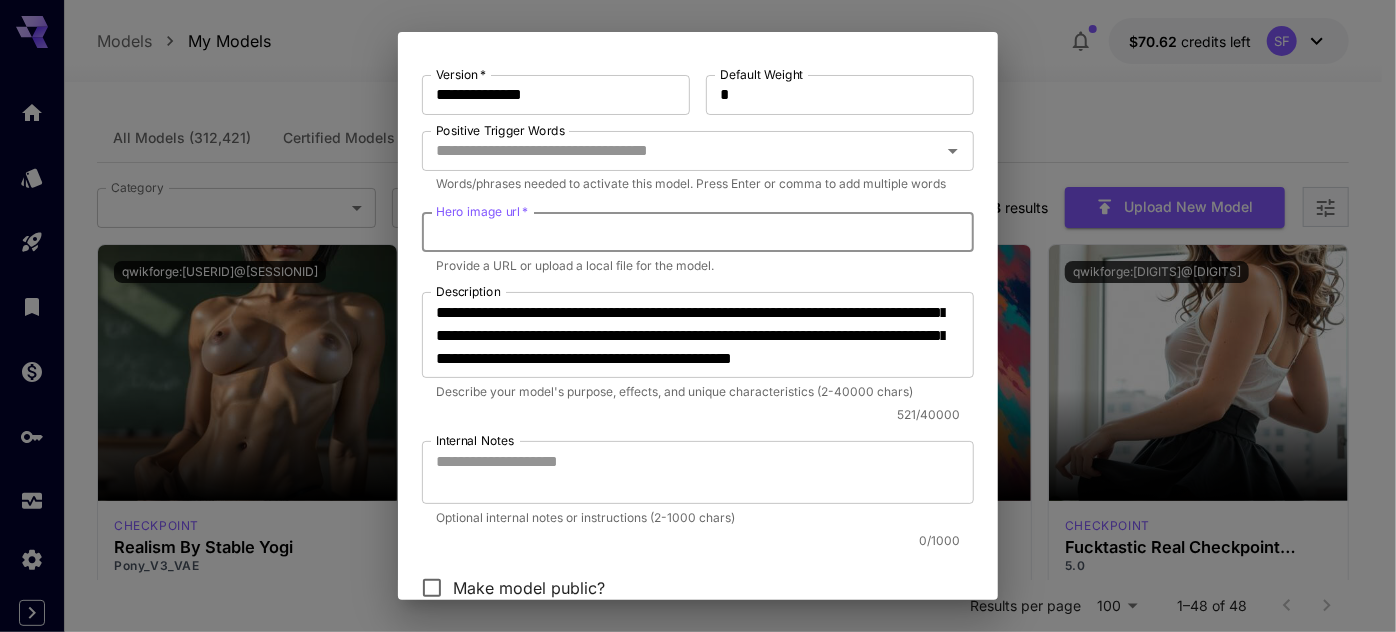paste on "**********" 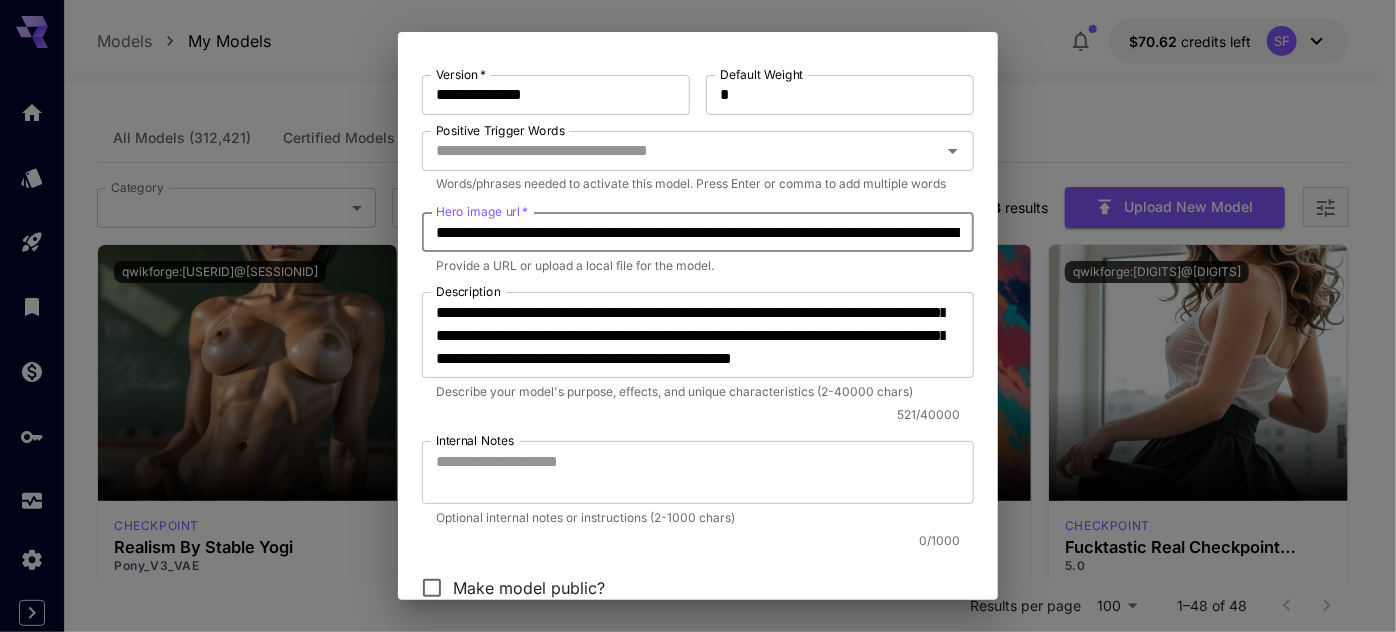 scroll, scrollTop: 0, scrollLeft: 670, axis: horizontal 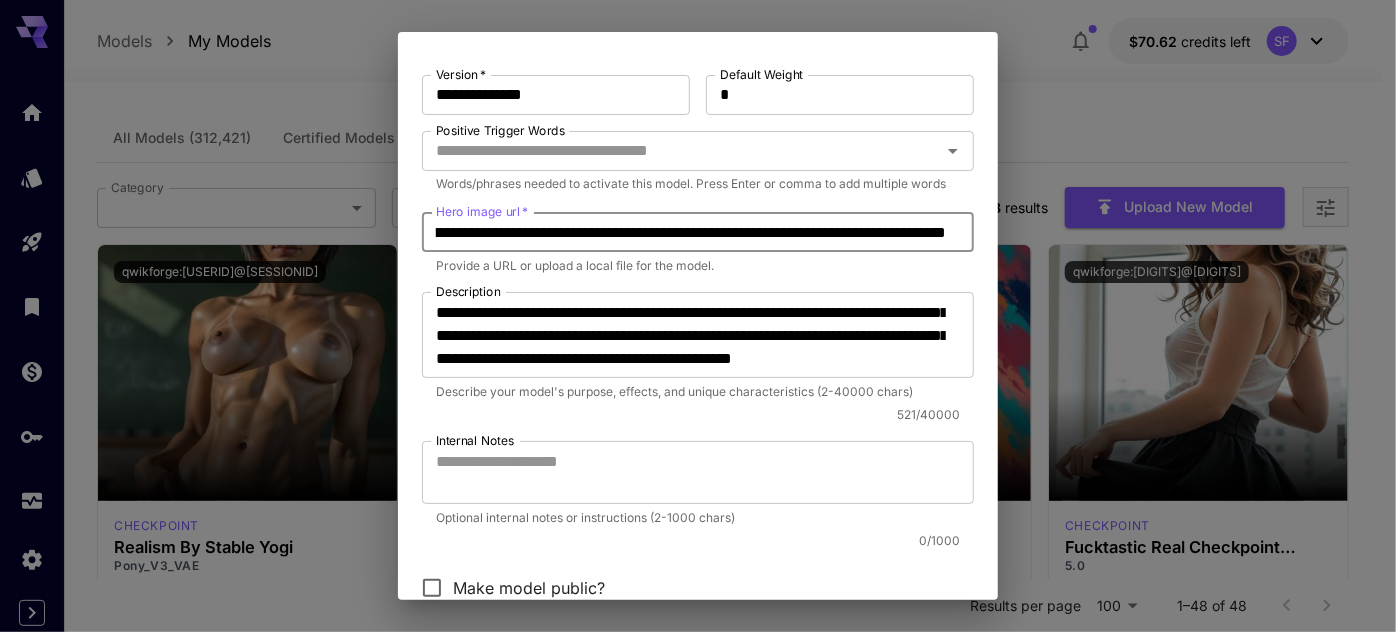 type on "**********" 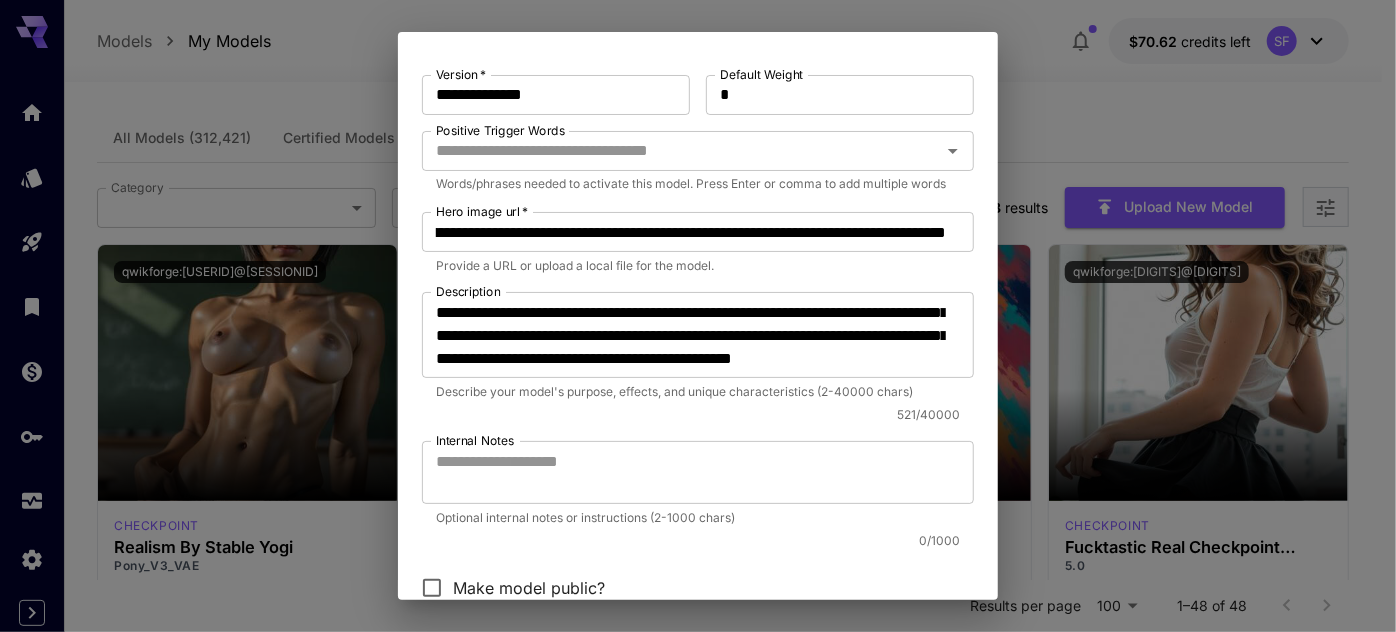 scroll, scrollTop: 0, scrollLeft: 0, axis: both 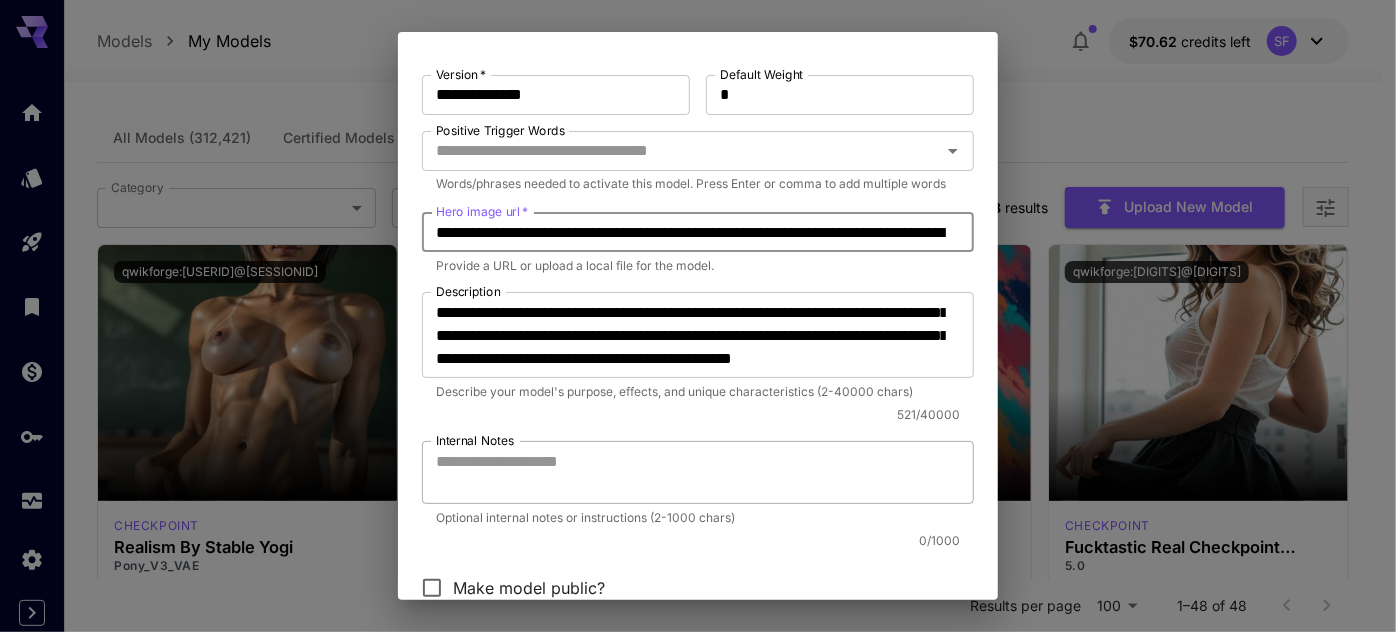 click on "Internal Notes" at bounding box center [698, 473] 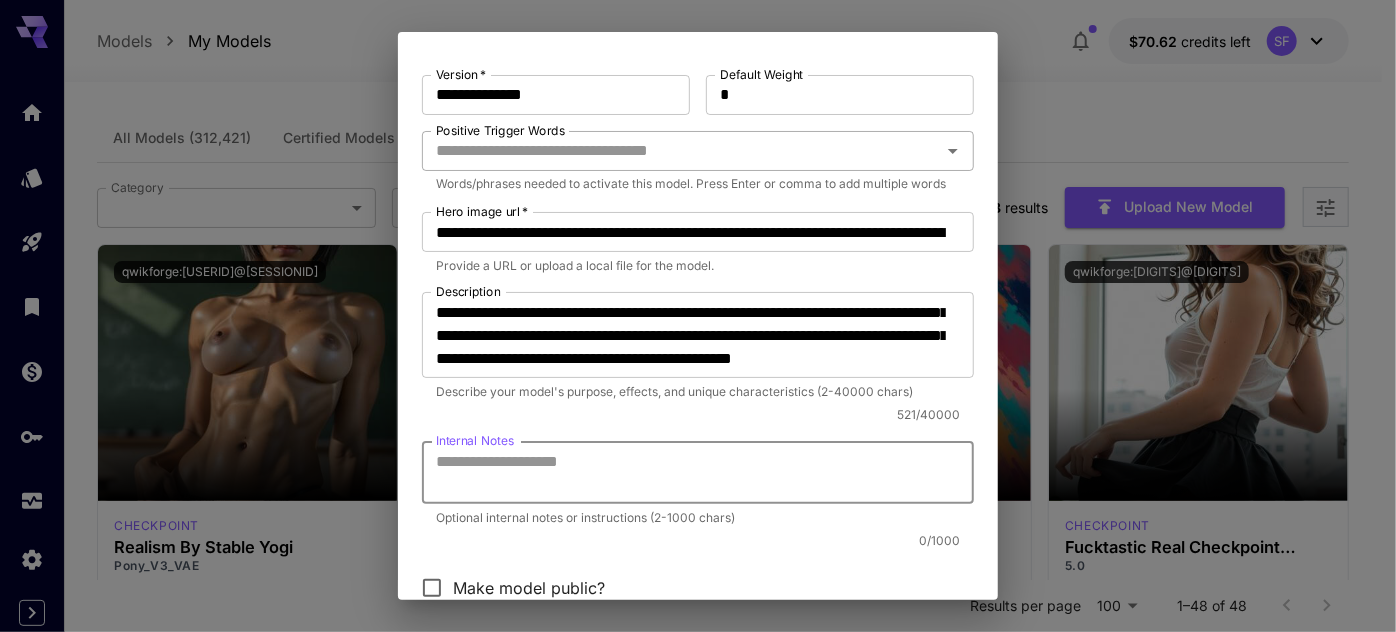 click on "Positive Trigger Words" at bounding box center [681, 151] 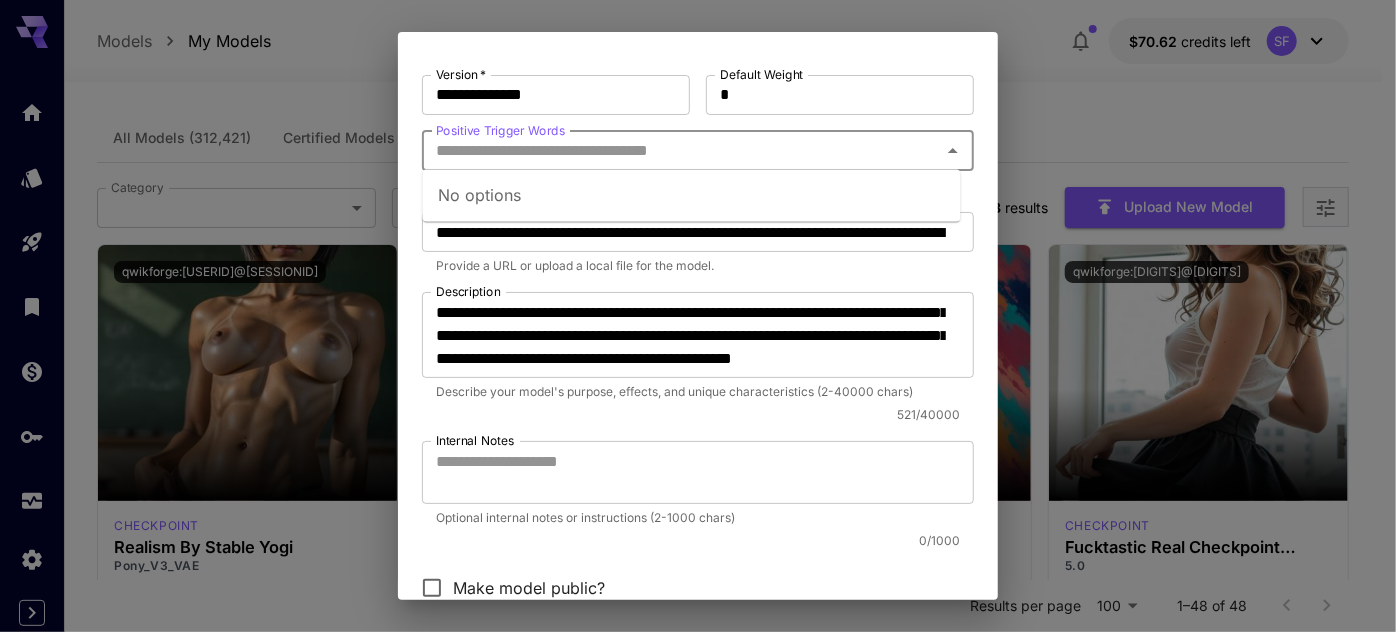 paste on "**********" 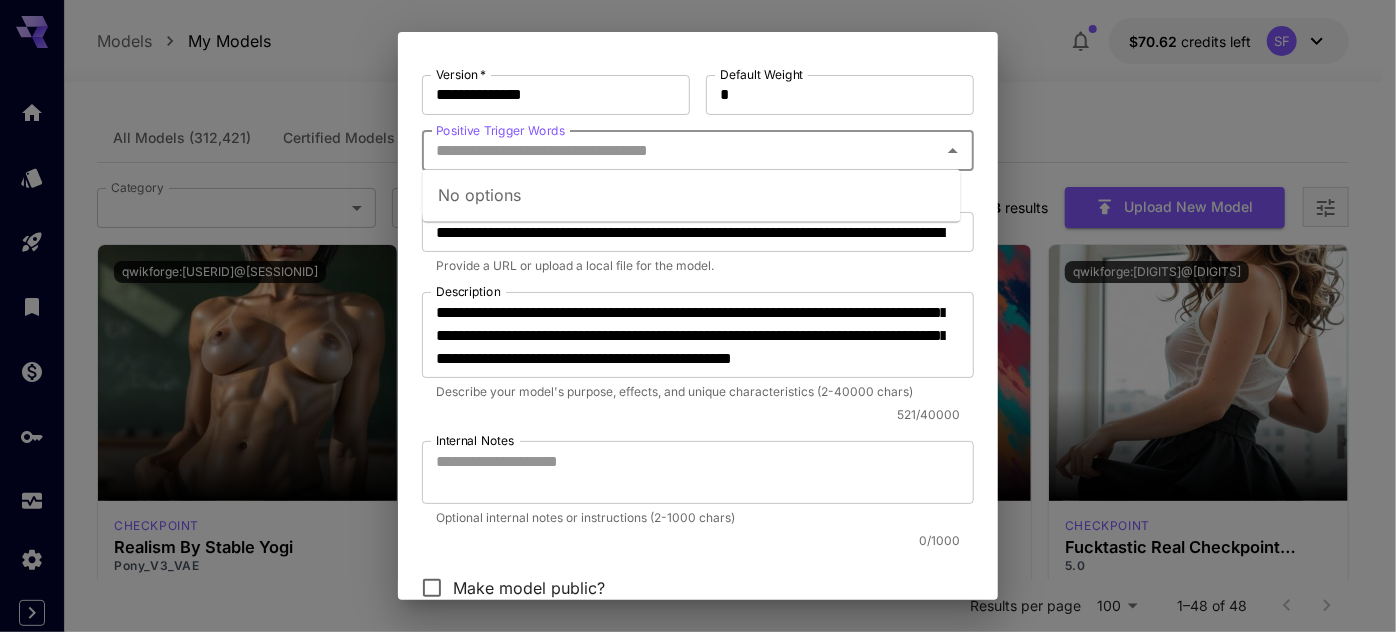 type on "**********" 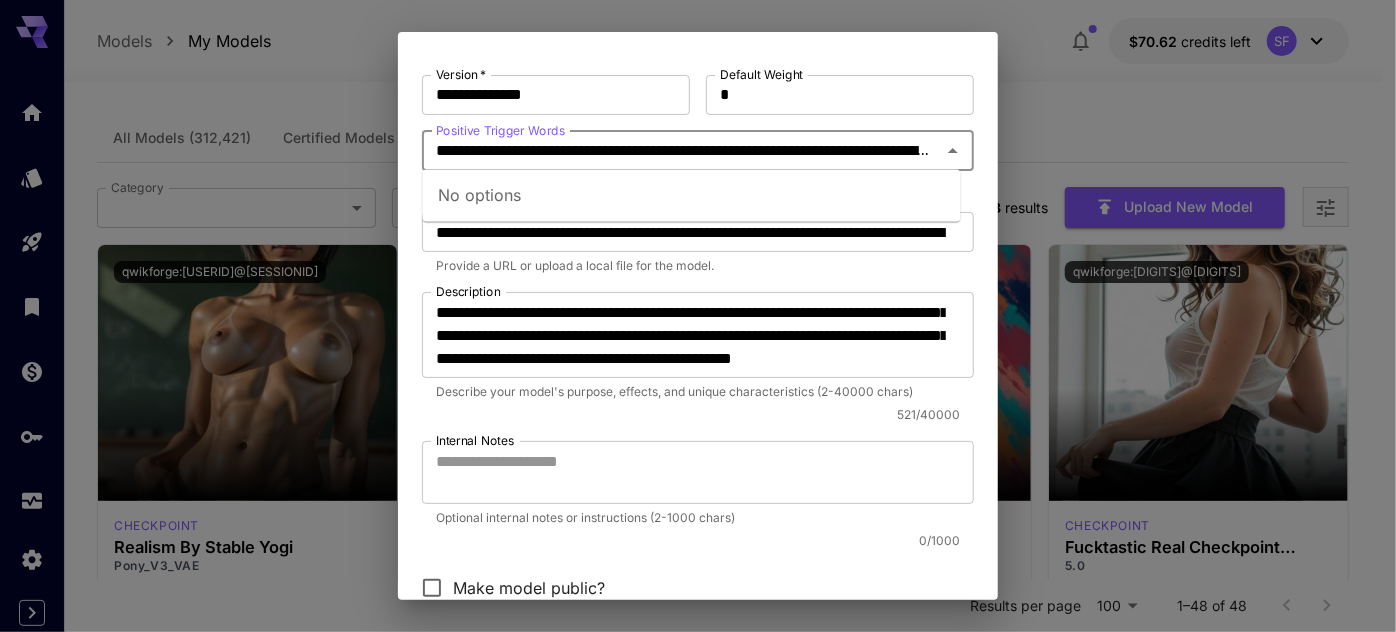 scroll, scrollTop: 0, scrollLeft: 2197, axis: horizontal 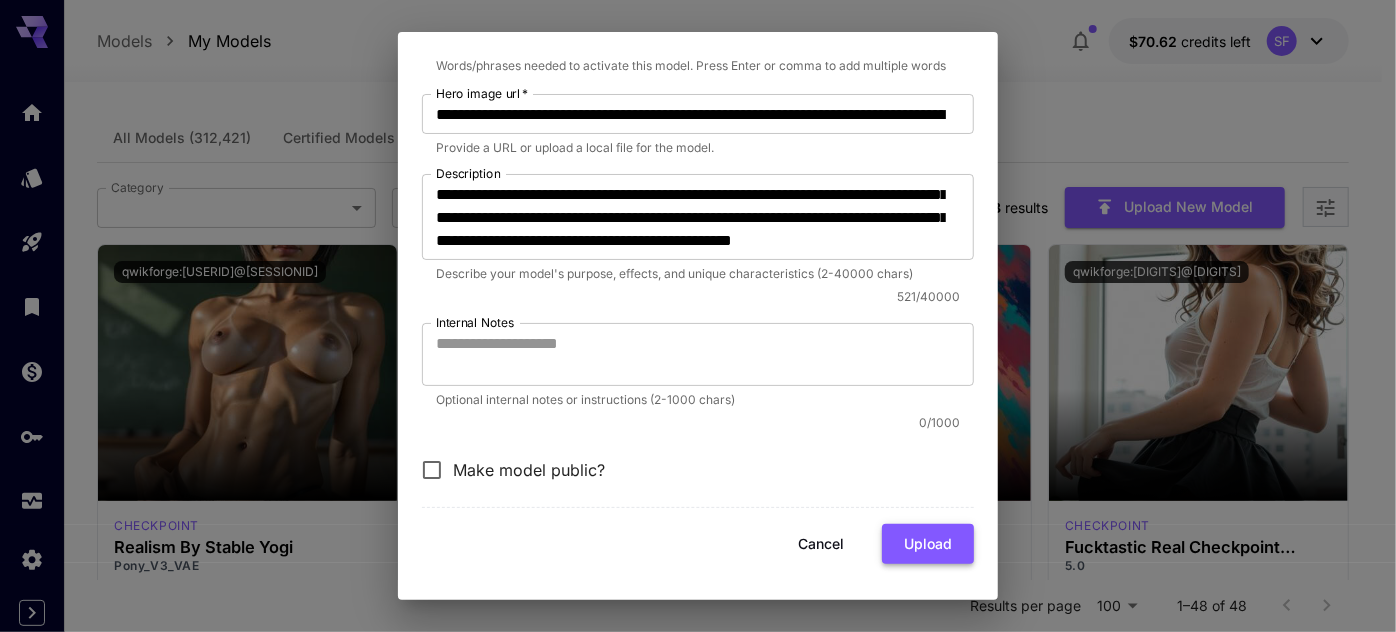 click on "Upload" at bounding box center (928, 544) 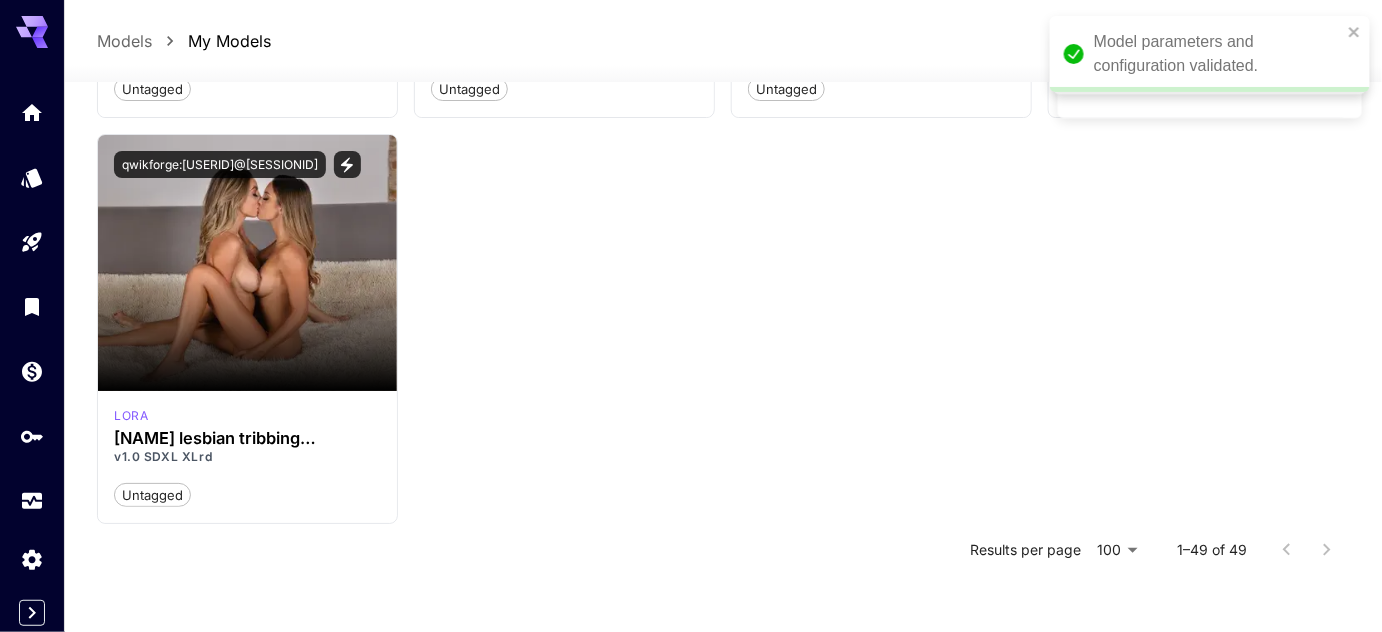 scroll, scrollTop: 7026, scrollLeft: 0, axis: vertical 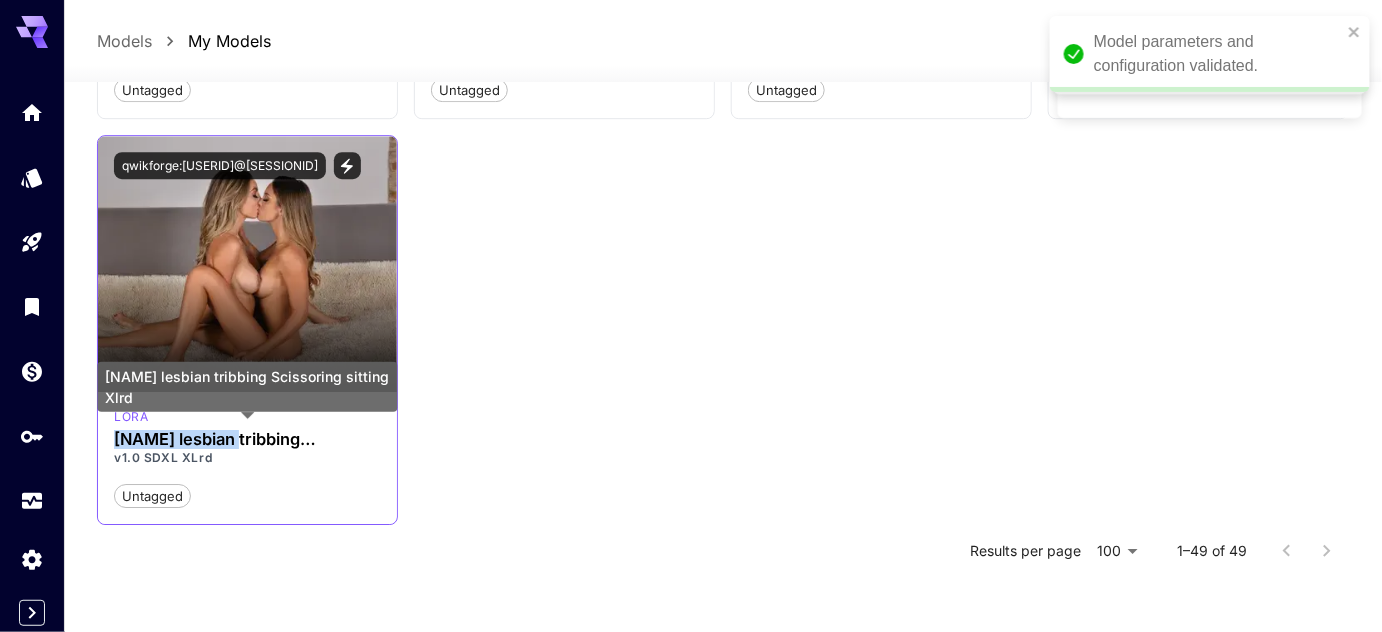 drag, startPoint x: 108, startPoint y: 429, endPoint x: 243, endPoint y: 437, distance: 135.23683 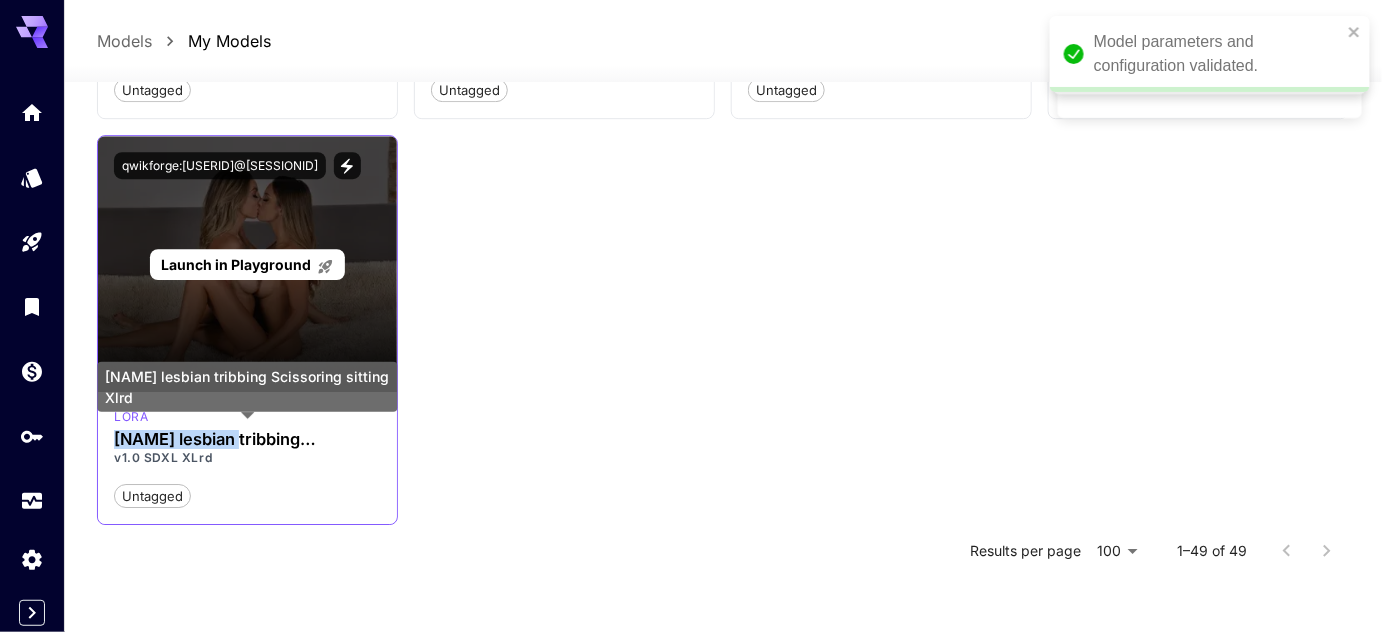 copy on "[NAME]" 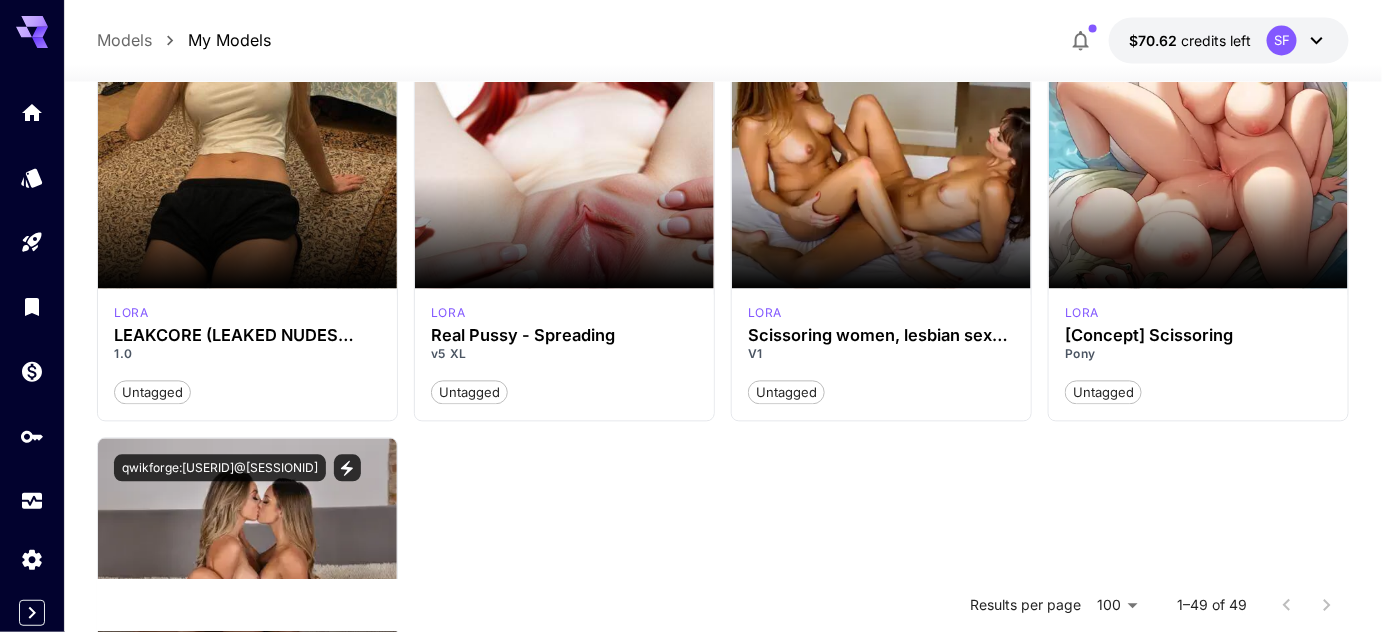 scroll, scrollTop: 6312, scrollLeft: 0, axis: vertical 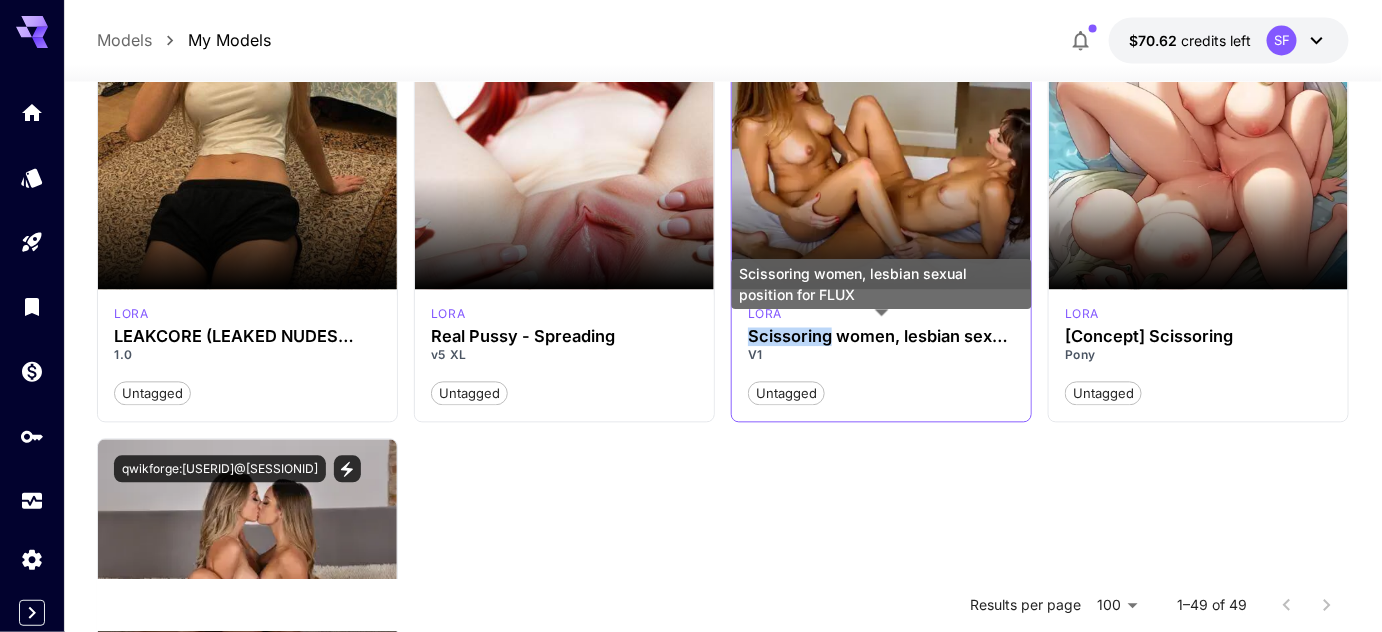 drag, startPoint x: 747, startPoint y: 330, endPoint x: 833, endPoint y: 335, distance: 86.145226 